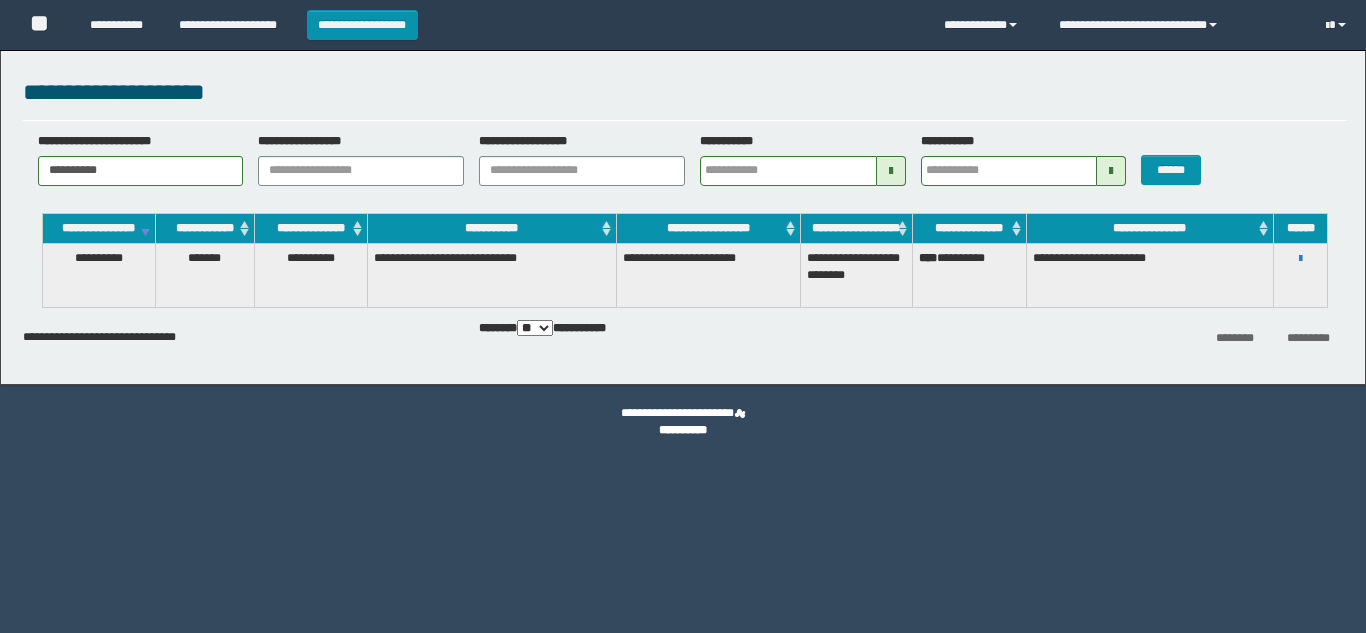 scroll, scrollTop: 0, scrollLeft: 0, axis: both 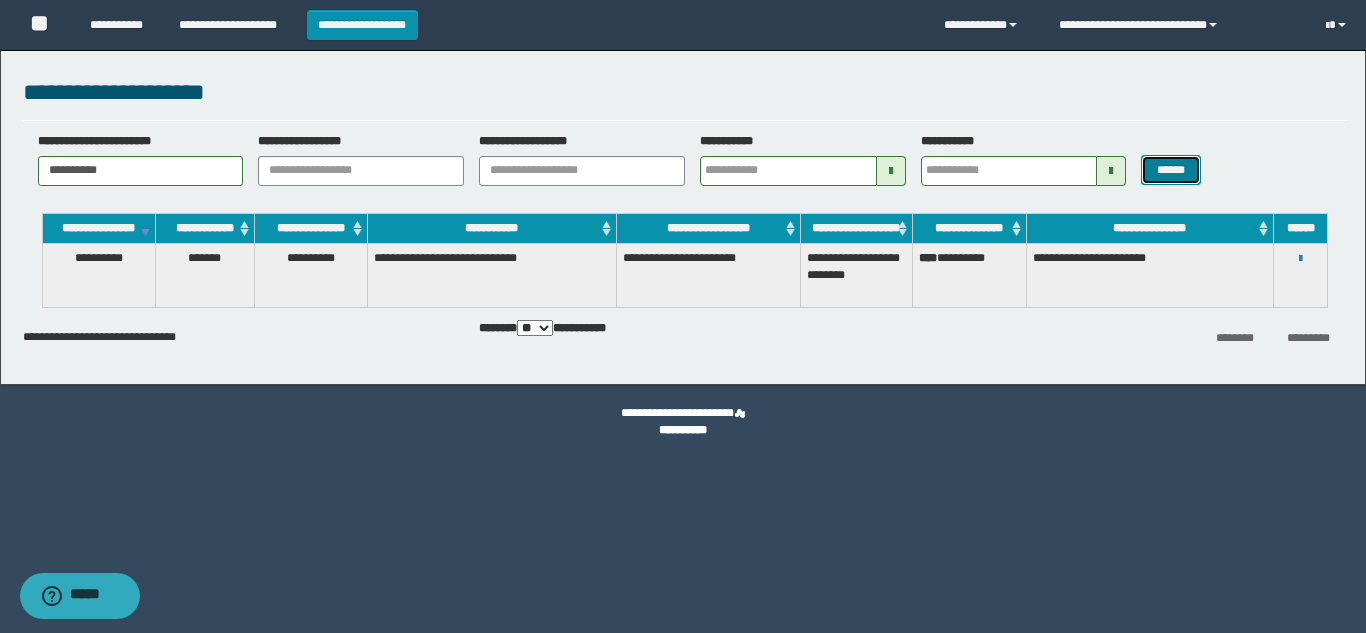 type 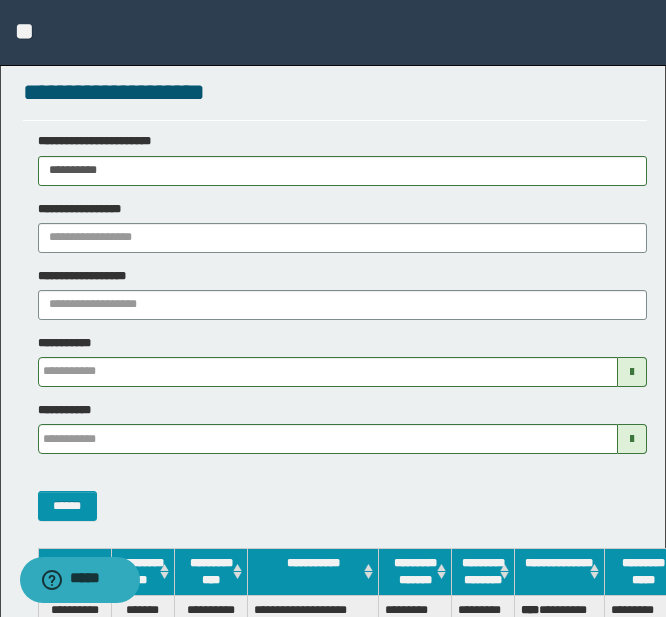 click on "**********" at bounding box center [335, 159] 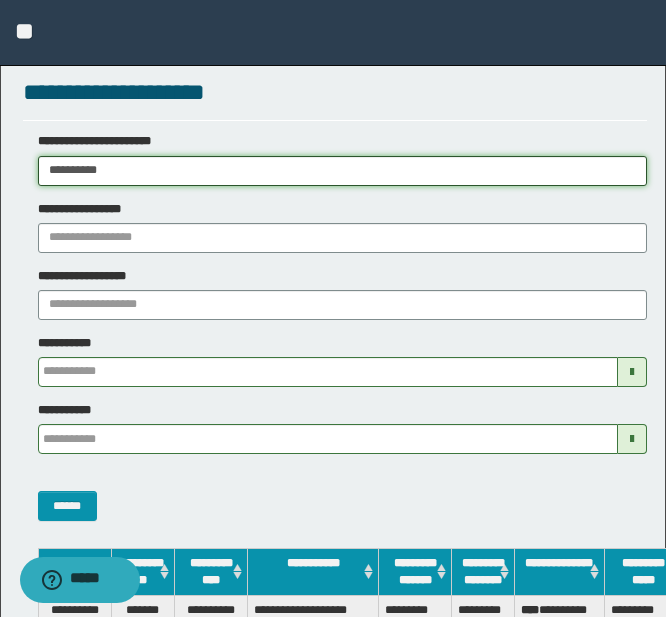 click on "**********" at bounding box center [342, 171] 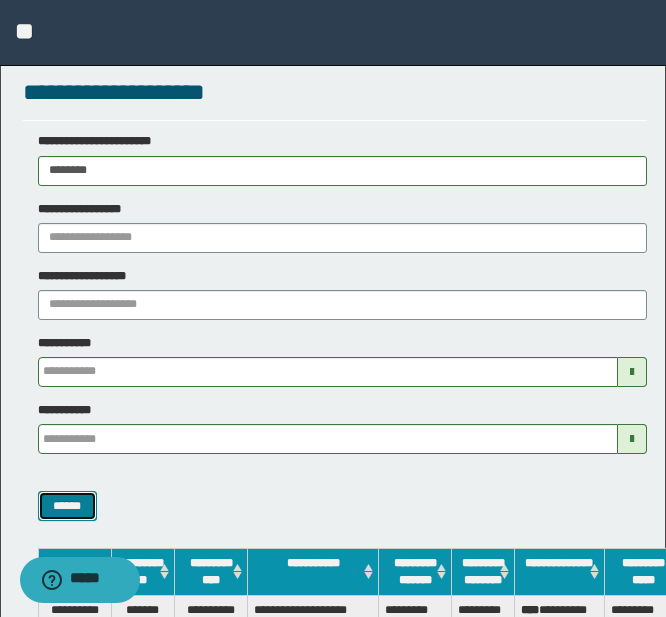 click on "******" at bounding box center (67, 506) 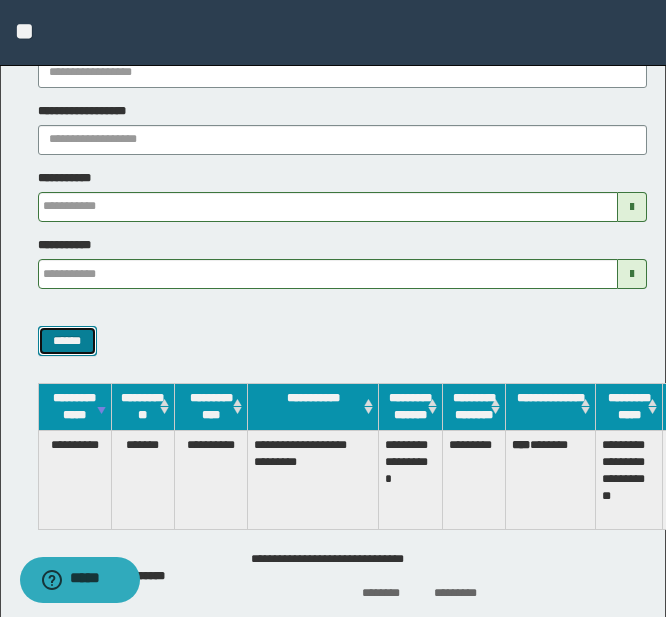 scroll, scrollTop: 200, scrollLeft: 0, axis: vertical 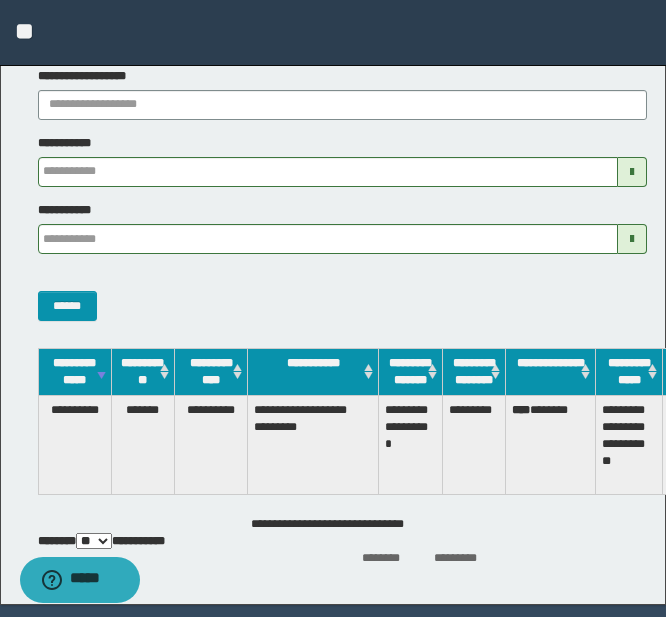 click on "******" at bounding box center [335, 295] 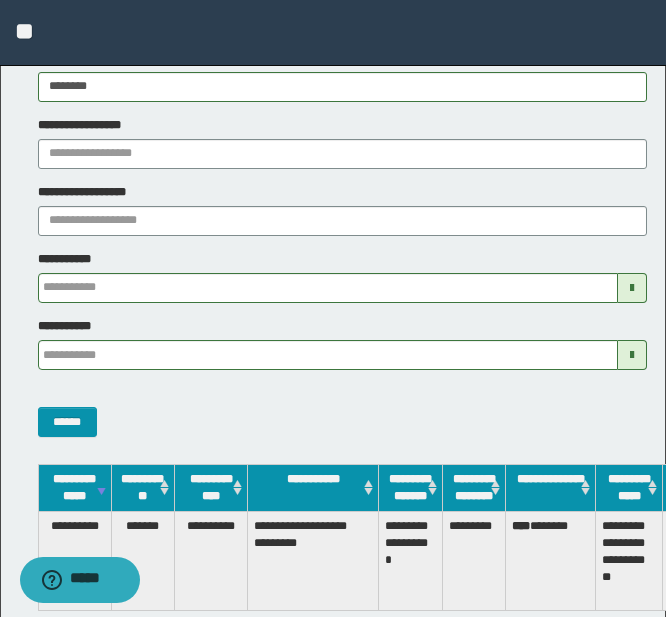 scroll, scrollTop: 0, scrollLeft: 0, axis: both 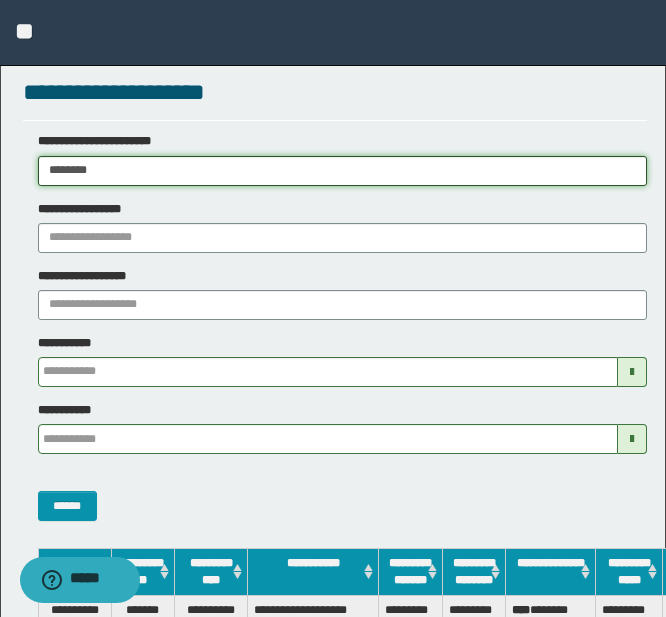 drag, startPoint x: 129, startPoint y: 167, endPoint x: -6, endPoint y: 164, distance: 135.03333 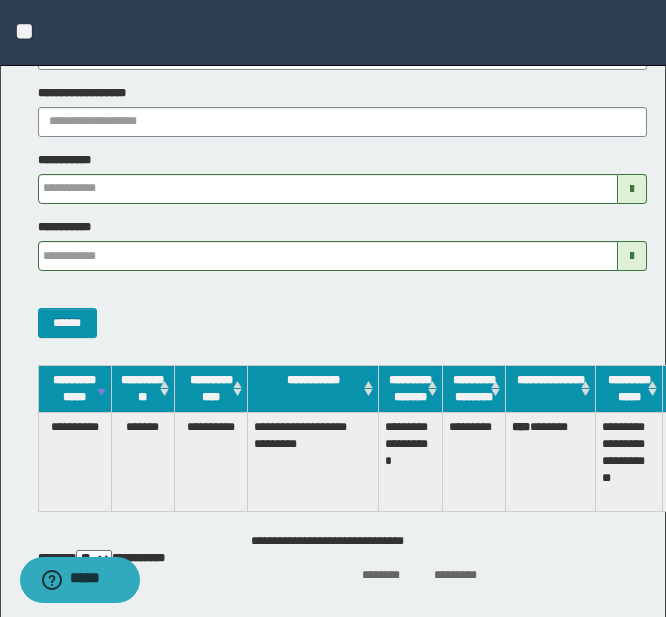 scroll, scrollTop: 200, scrollLeft: 0, axis: vertical 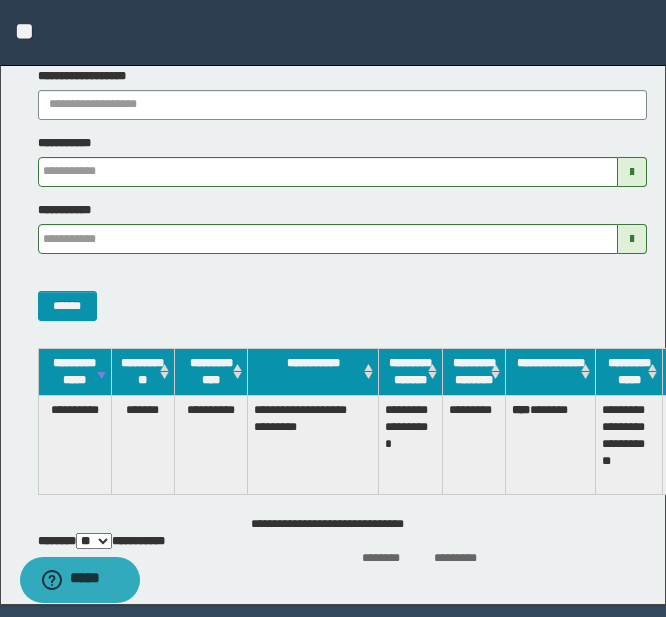click on "******" at bounding box center (335, 295) 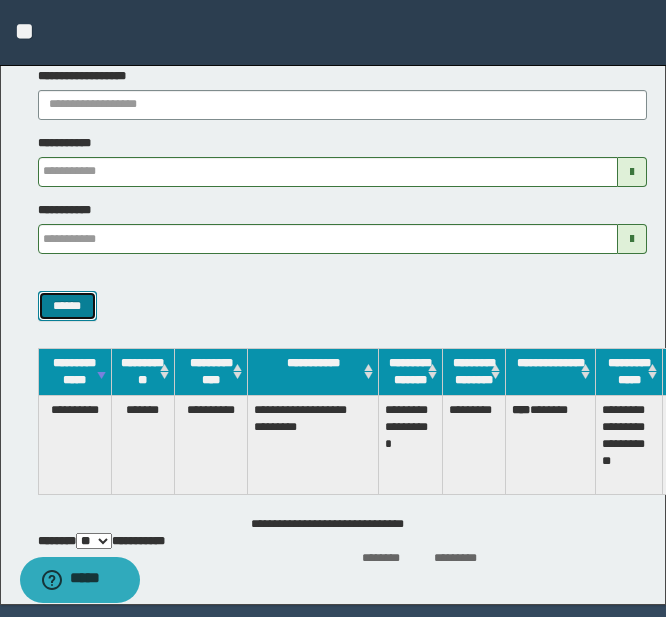 click on "******" at bounding box center [67, 306] 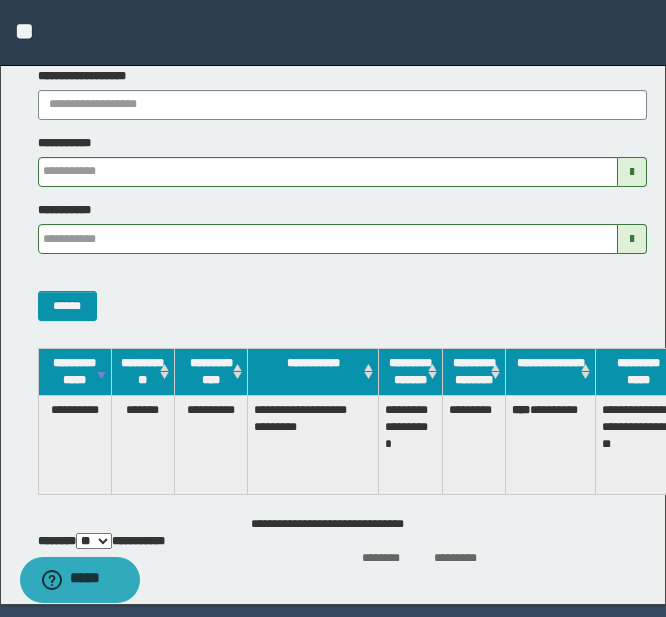 click on "**********" at bounding box center [335, 202] 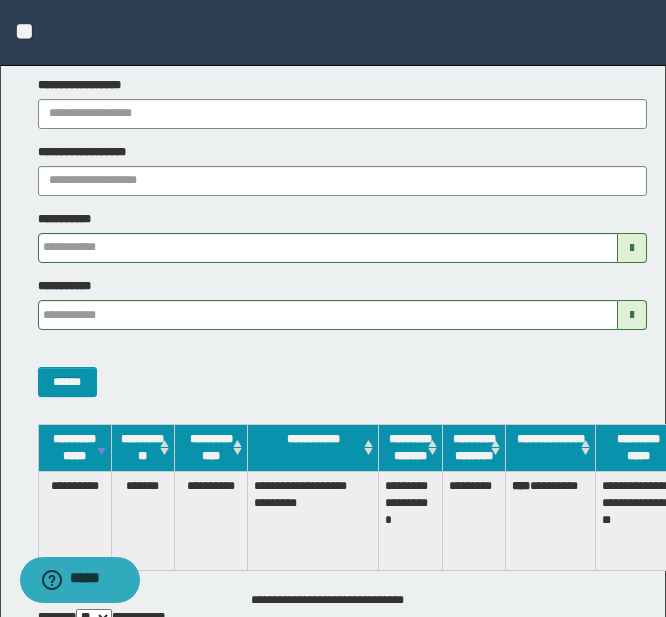 scroll, scrollTop: 0, scrollLeft: 0, axis: both 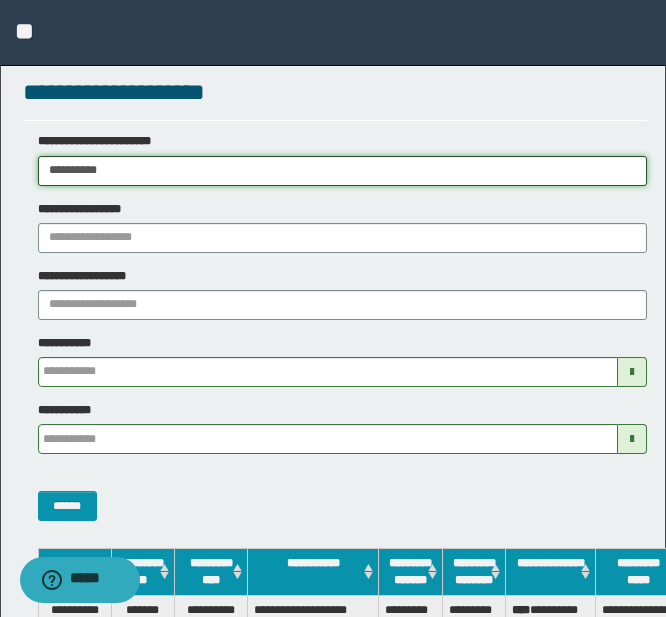 drag, startPoint x: 129, startPoint y: 168, endPoint x: -39, endPoint y: 159, distance: 168.2409 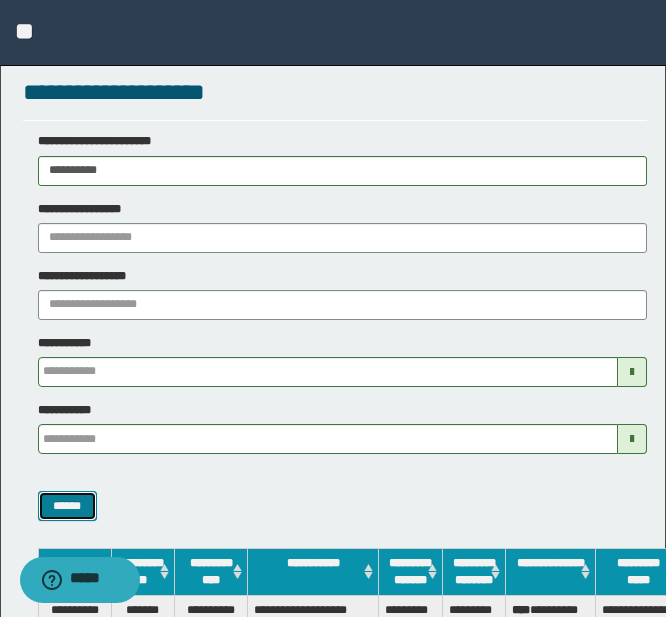 drag, startPoint x: 87, startPoint y: 502, endPoint x: 101, endPoint y: 496, distance: 15.231546 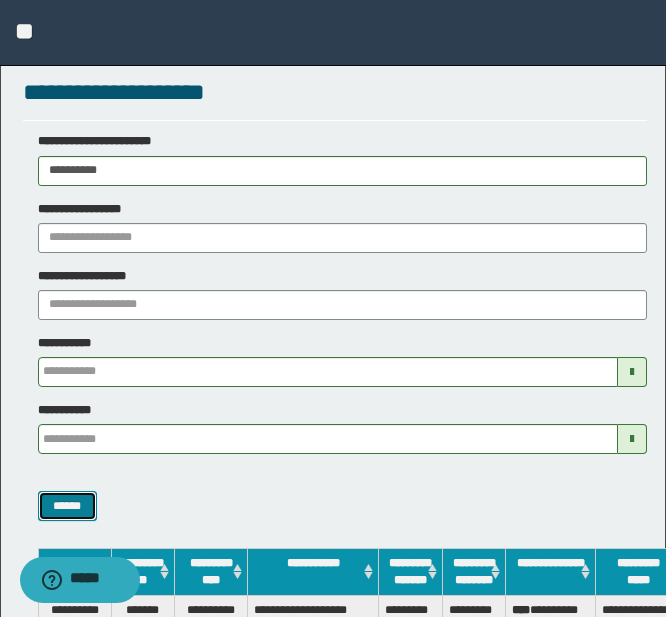 click on "******" at bounding box center (67, 506) 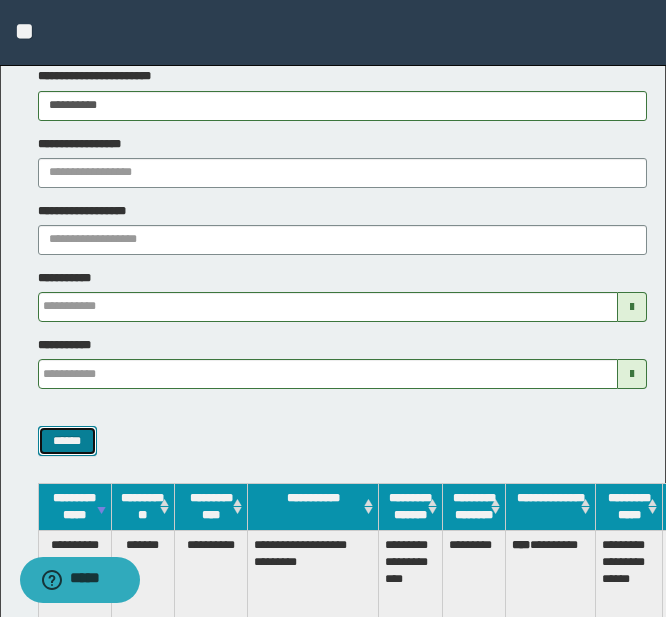 scroll, scrollTop: 100, scrollLeft: 0, axis: vertical 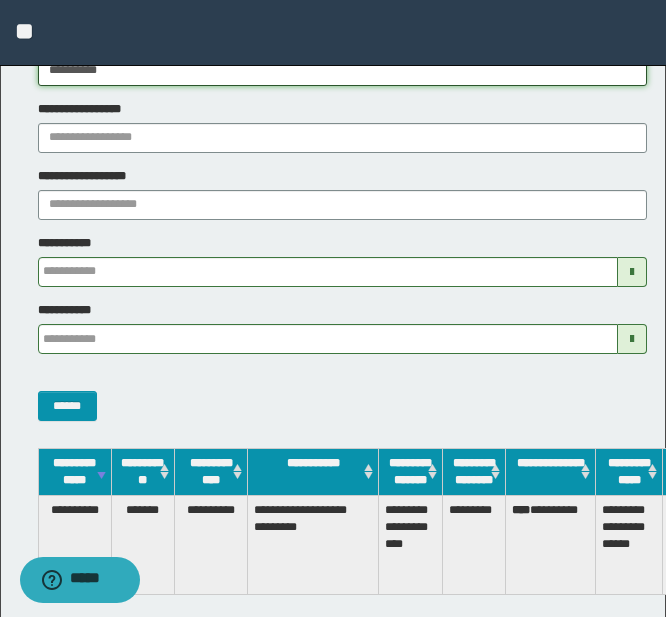 click on "**********" at bounding box center [342, 71] 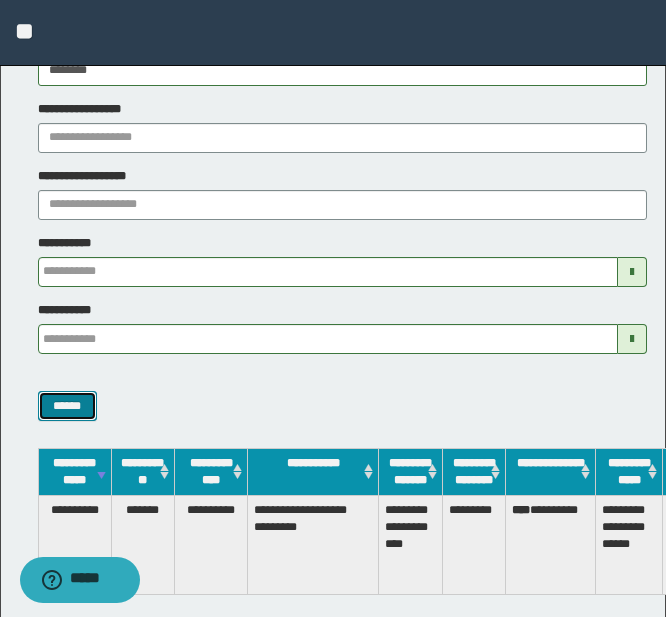 click on "******" at bounding box center (67, 406) 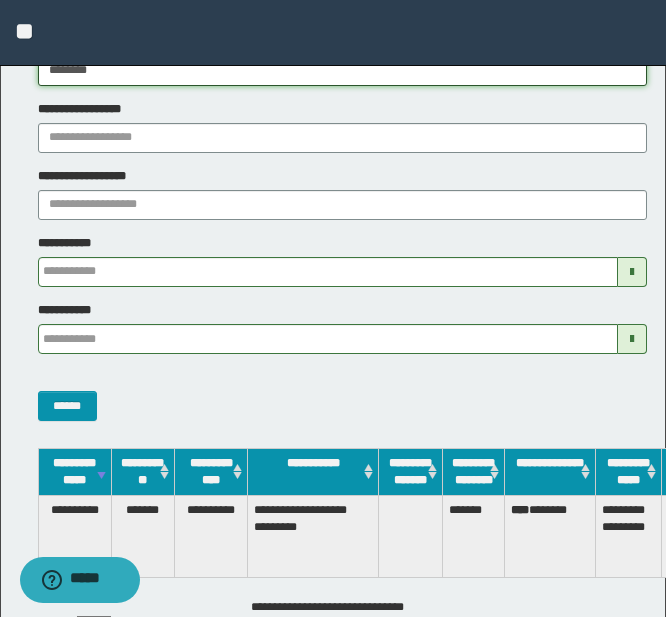 drag, startPoint x: 112, startPoint y: 70, endPoint x: 0, endPoint y: 69, distance: 112.00446 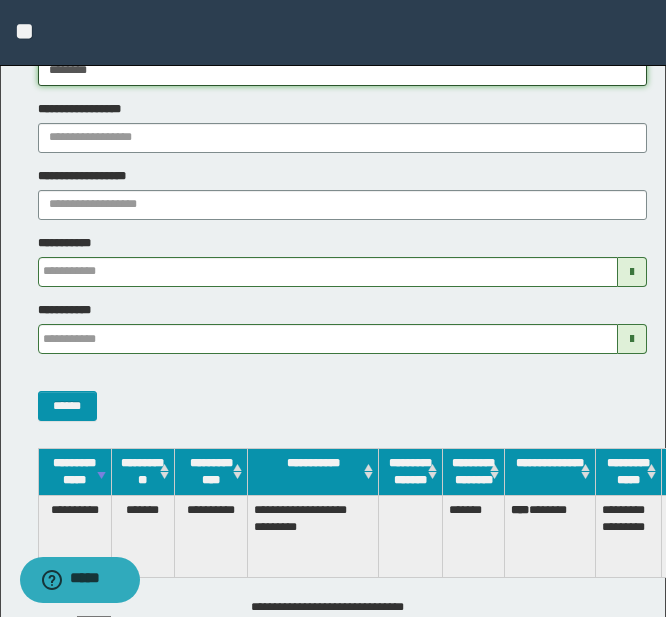 click on "**********" at bounding box center (335, 226) 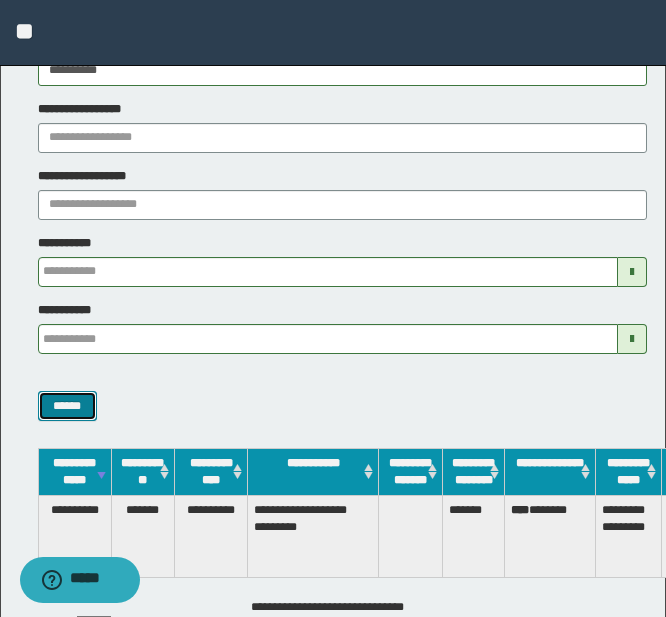 click on "******" at bounding box center [67, 406] 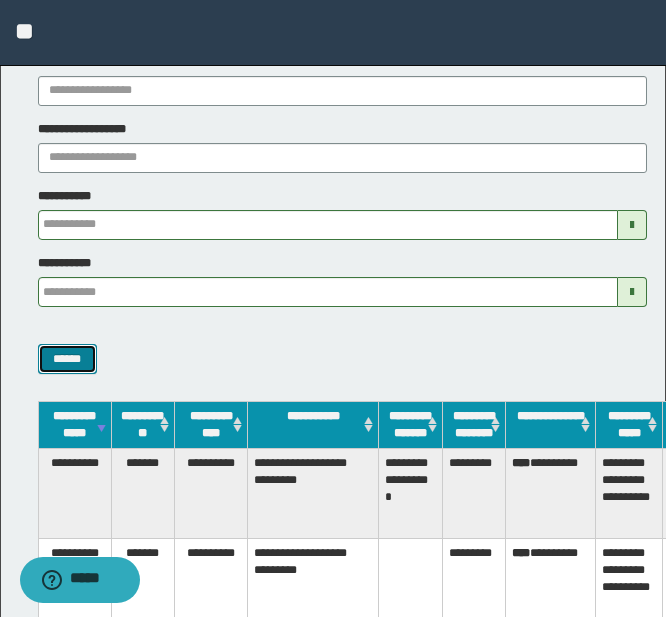scroll, scrollTop: 100, scrollLeft: 0, axis: vertical 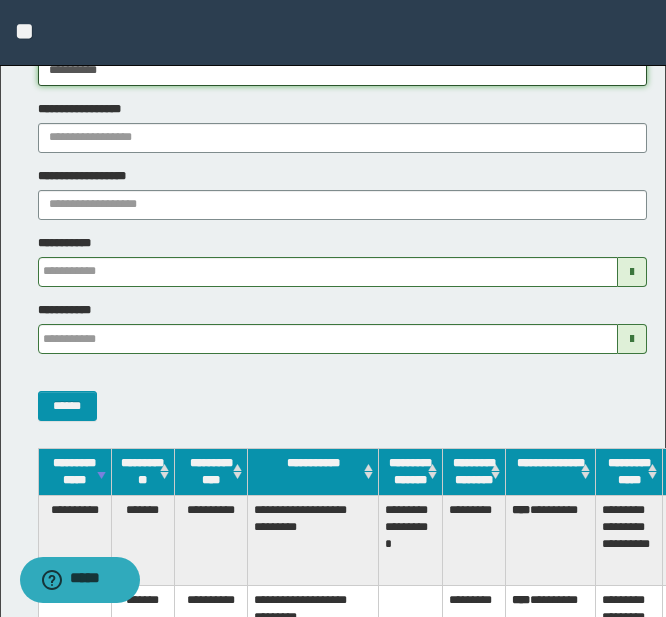 drag, startPoint x: 122, startPoint y: 68, endPoint x: -15, endPoint y: 67, distance: 137.00365 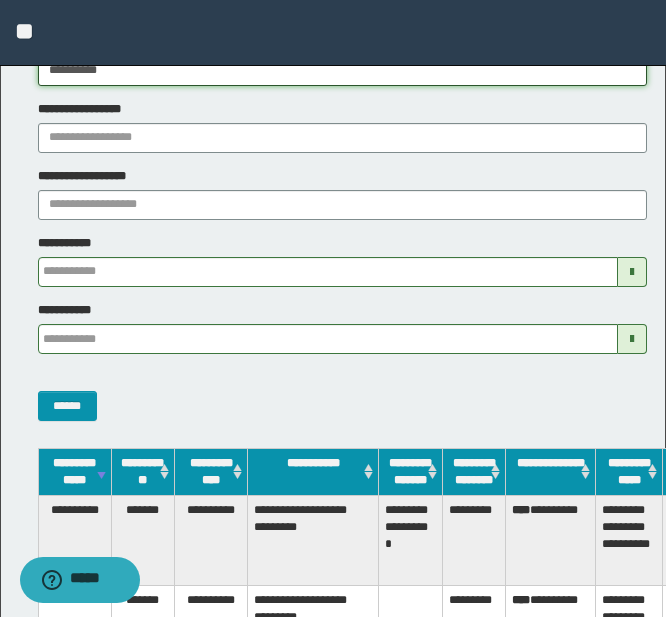 click on "**********" at bounding box center (333, 208) 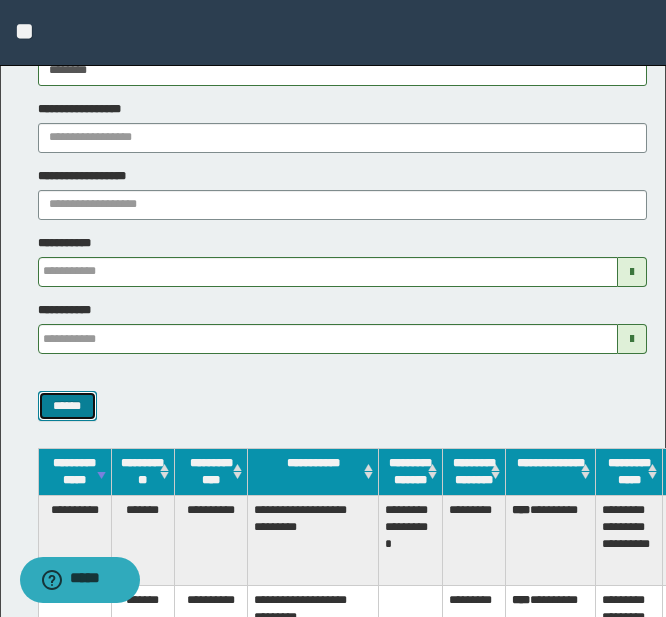 click on "******" at bounding box center (67, 406) 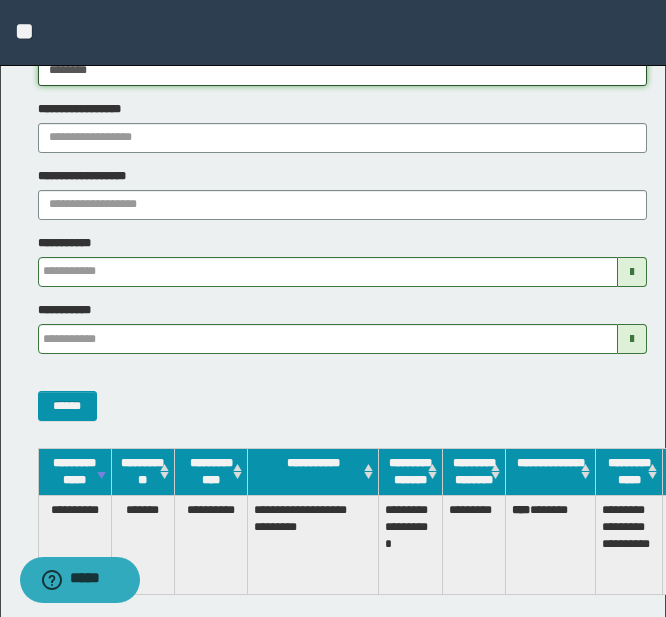 drag, startPoint x: 111, startPoint y: 75, endPoint x: -16, endPoint y: 59, distance: 128.0039 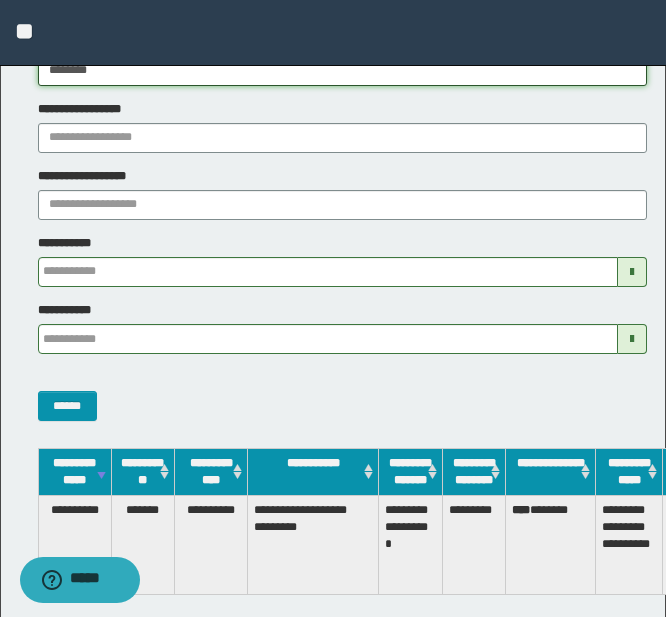 click on "**********" at bounding box center [333, 208] 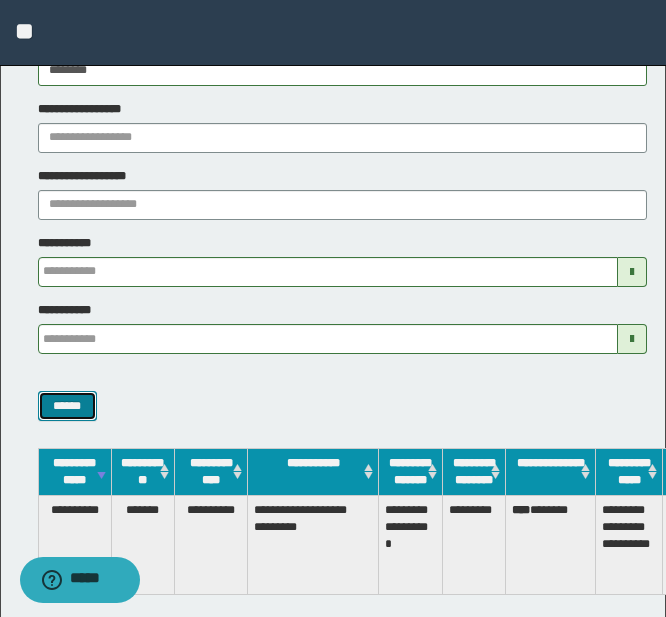 click on "******" at bounding box center (67, 406) 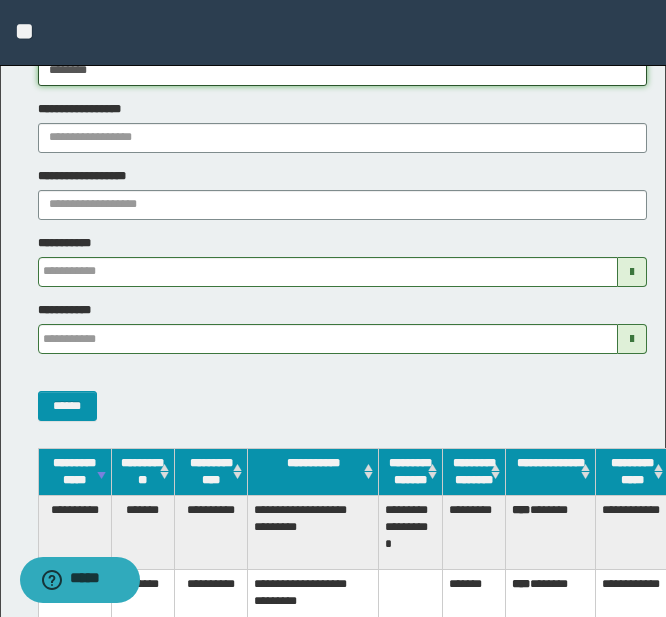 drag, startPoint x: 128, startPoint y: 77, endPoint x: -12, endPoint y: 67, distance: 140.35669 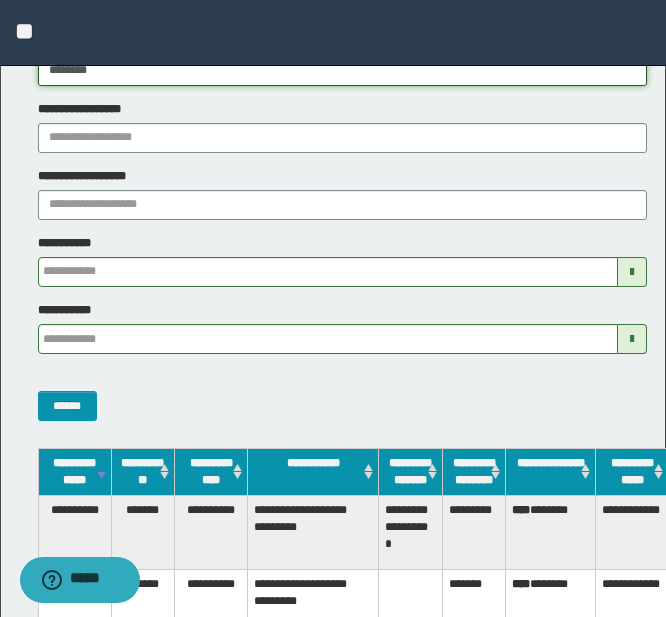 click on "**********" at bounding box center [333, 208] 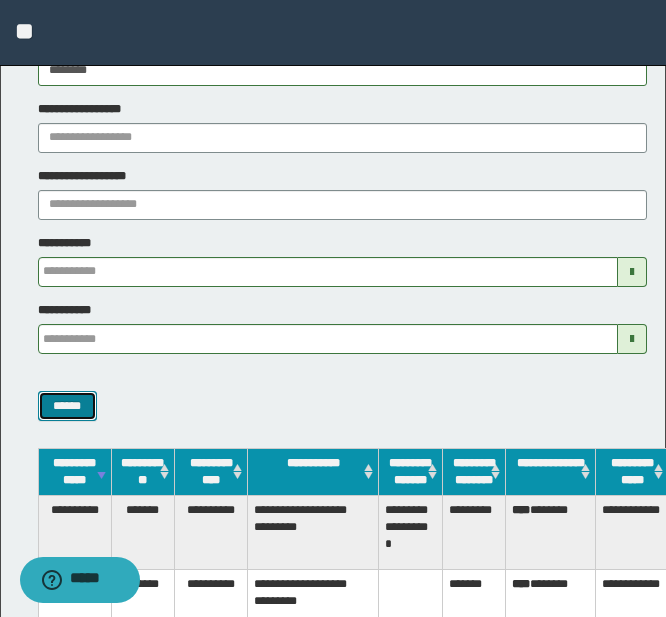 click on "******" at bounding box center [67, 406] 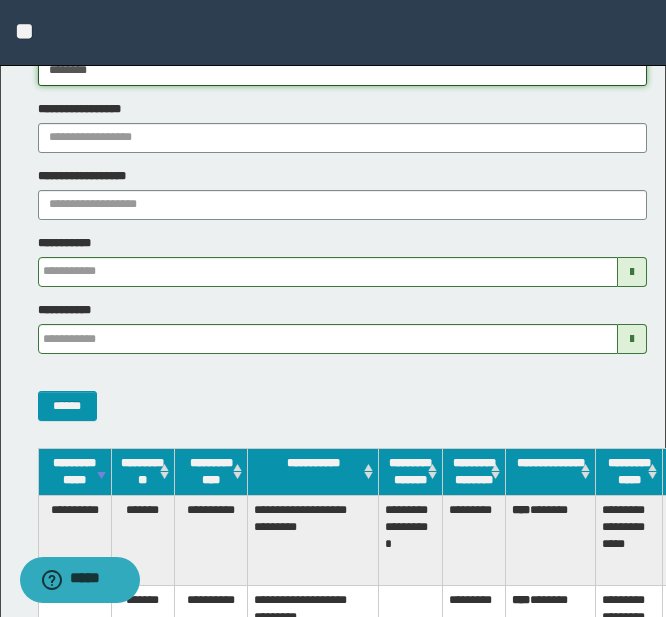 drag, startPoint x: 106, startPoint y: 72, endPoint x: 6, endPoint y: 72, distance: 100 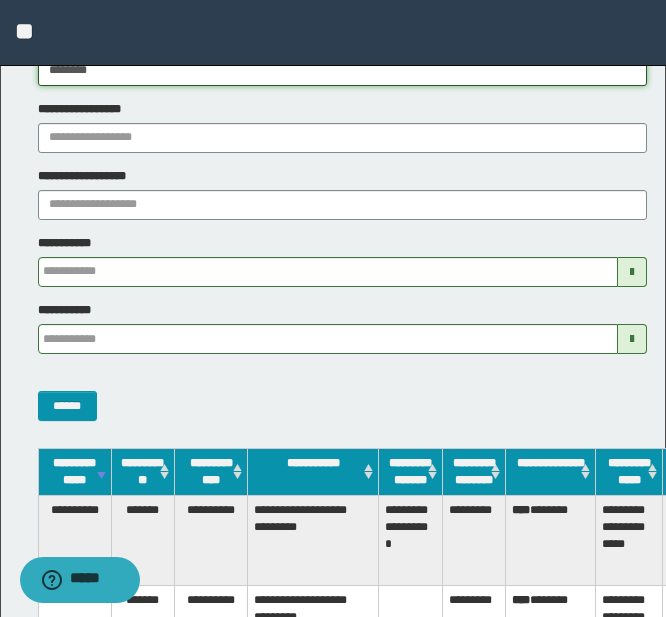 click on "**********" at bounding box center (333, 363) 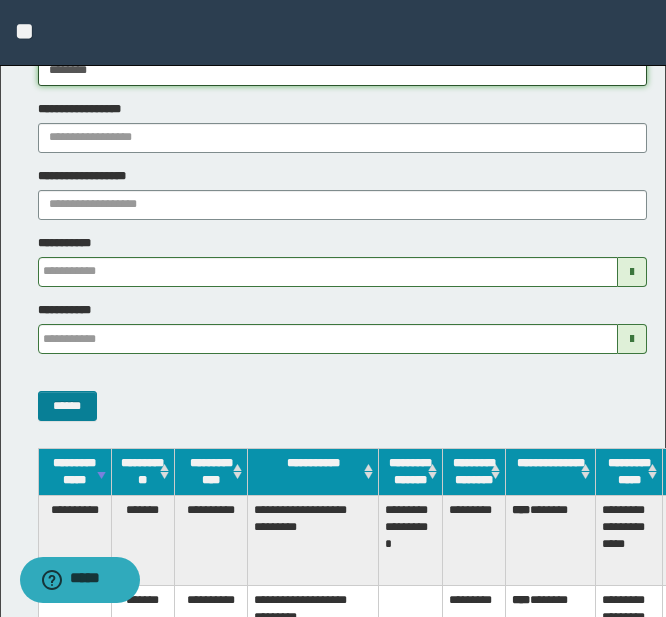 type on "********" 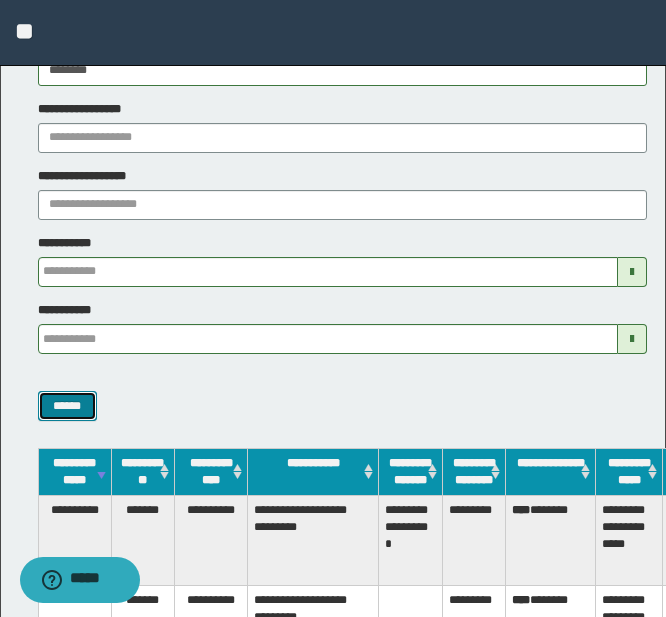 click on "******" at bounding box center (67, 406) 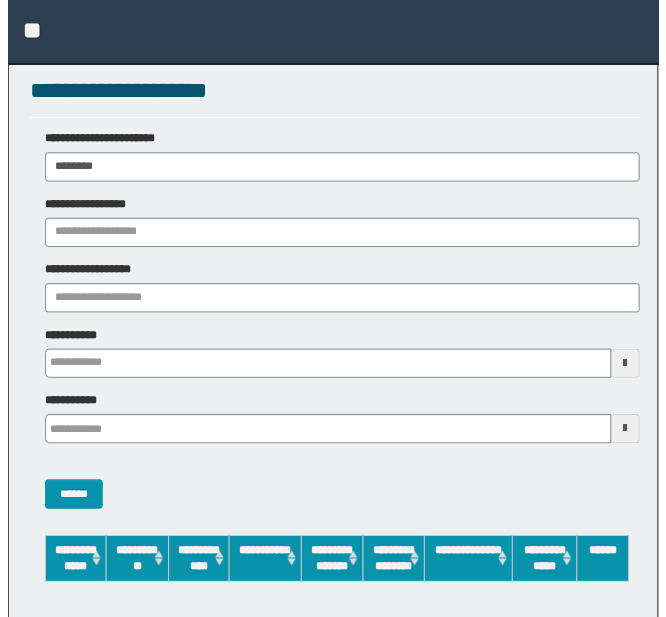 scroll, scrollTop: 101, scrollLeft: 0, axis: vertical 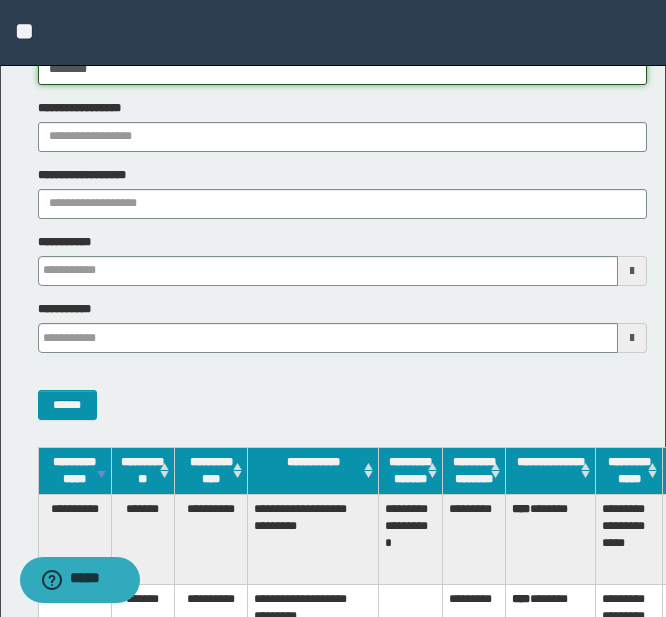 drag, startPoint x: 119, startPoint y: 76, endPoint x: -17, endPoint y: 60, distance: 136.93794 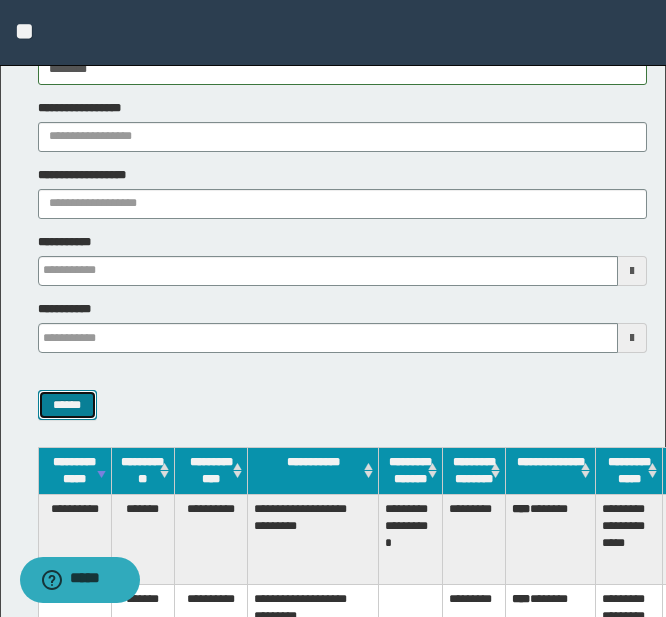 click on "******" at bounding box center [67, 405] 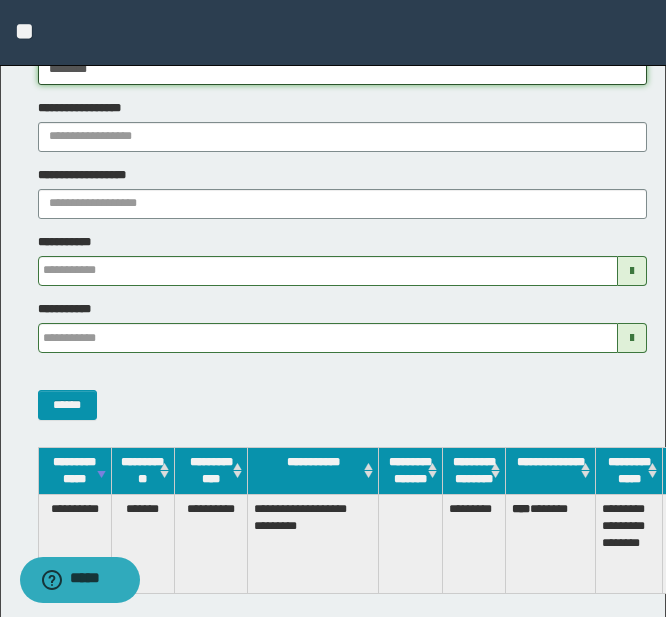 drag, startPoint x: 115, startPoint y: 70, endPoint x: 11, endPoint y: 62, distance: 104.307236 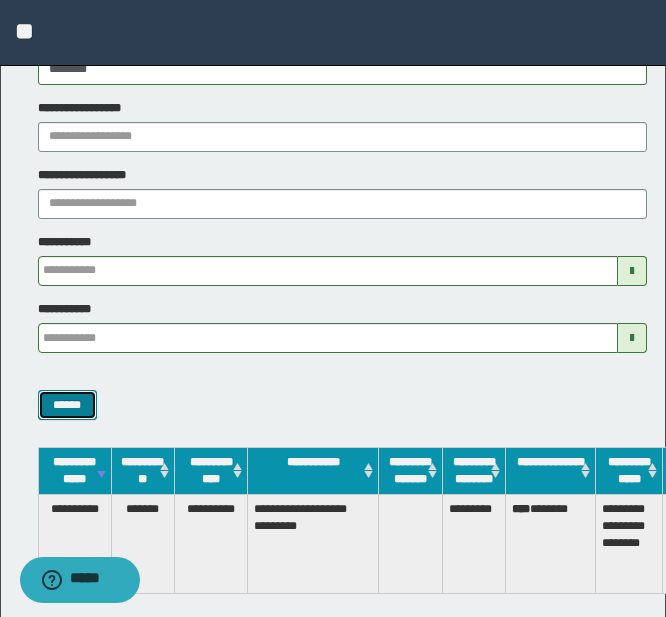 click on "******" at bounding box center [67, 405] 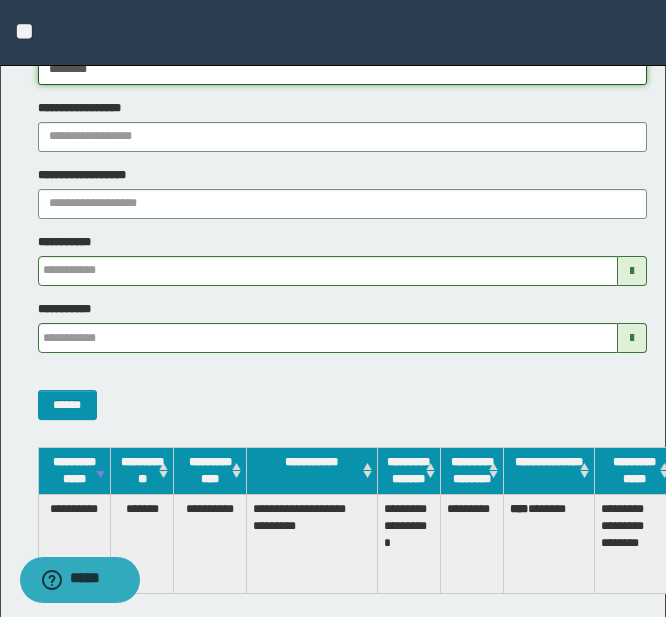 drag, startPoint x: 129, startPoint y: 69, endPoint x: -14, endPoint y: 68, distance: 143.0035 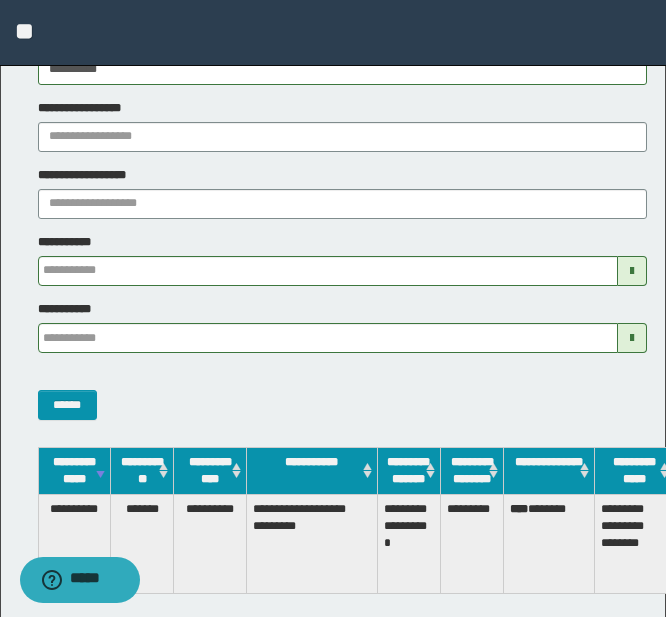 click on "******" at bounding box center [335, 394] 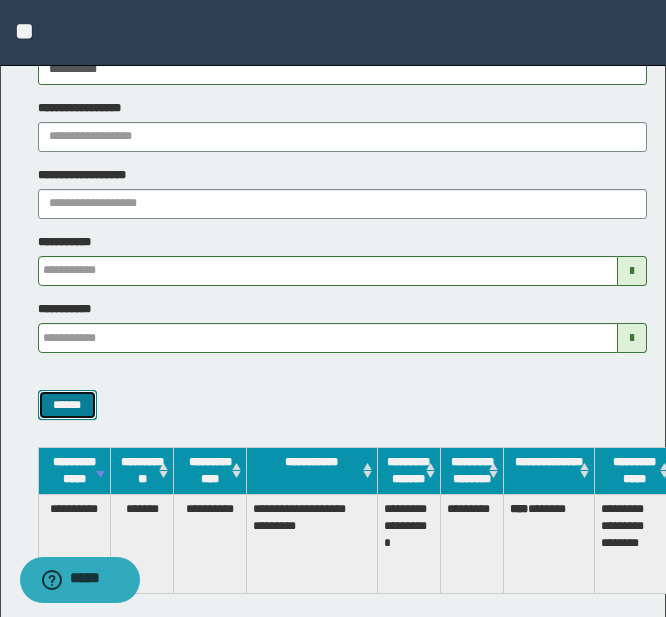 click on "******" at bounding box center (67, 405) 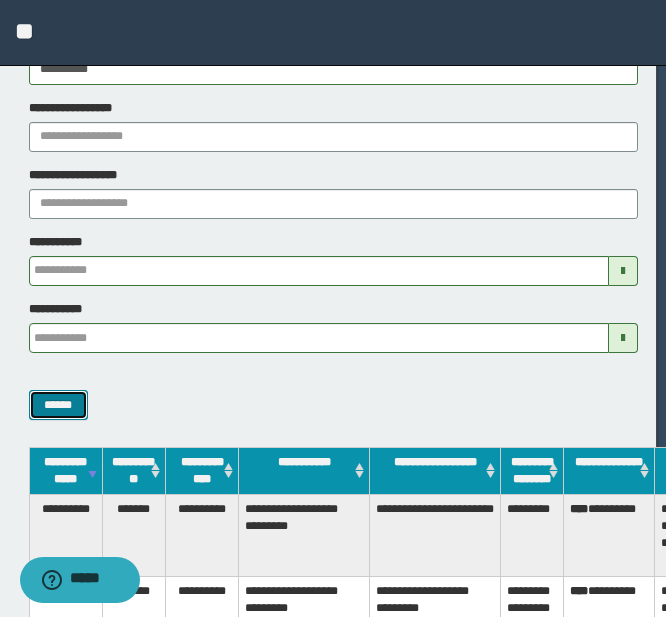 scroll, scrollTop: 101, scrollLeft: 0, axis: vertical 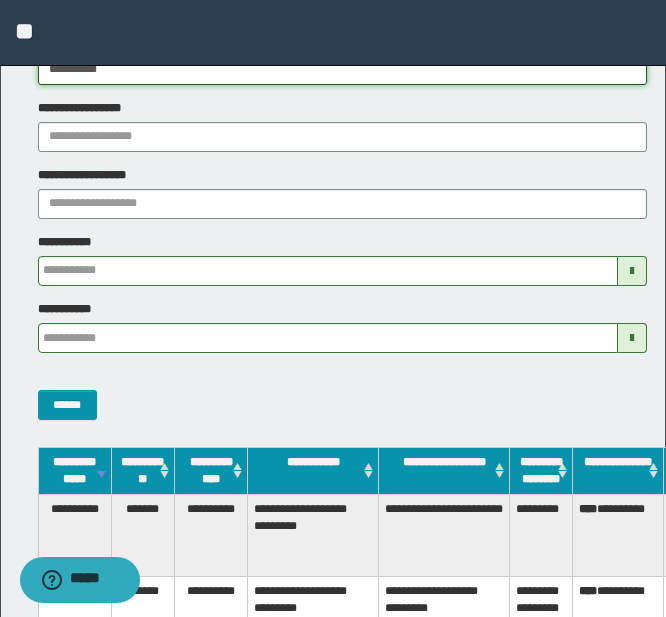 drag, startPoint x: 127, startPoint y: 75, endPoint x: -35, endPoint y: 74, distance: 162.00308 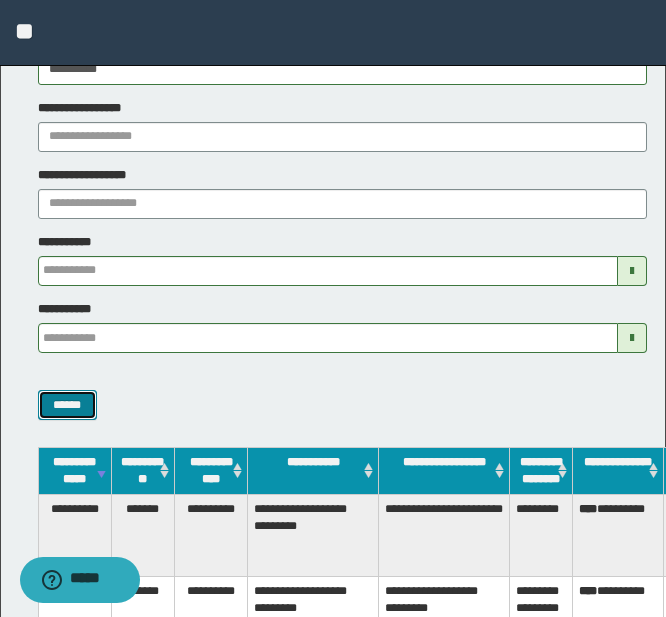 click on "******" at bounding box center (67, 405) 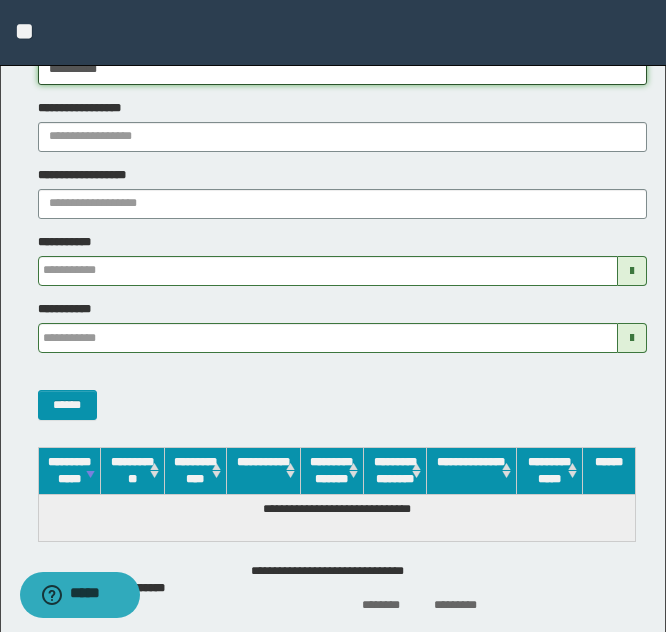 drag, startPoint x: 138, startPoint y: 68, endPoint x: 2, endPoint y: 70, distance: 136.01471 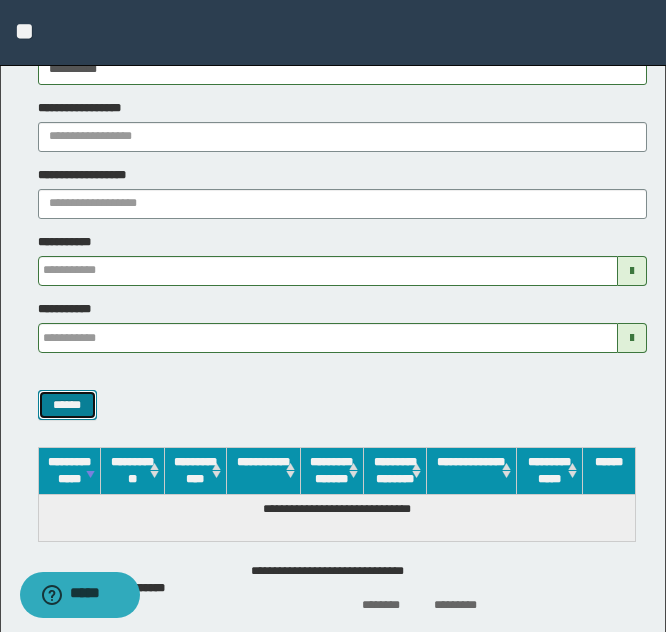 click on "******" at bounding box center (67, 405) 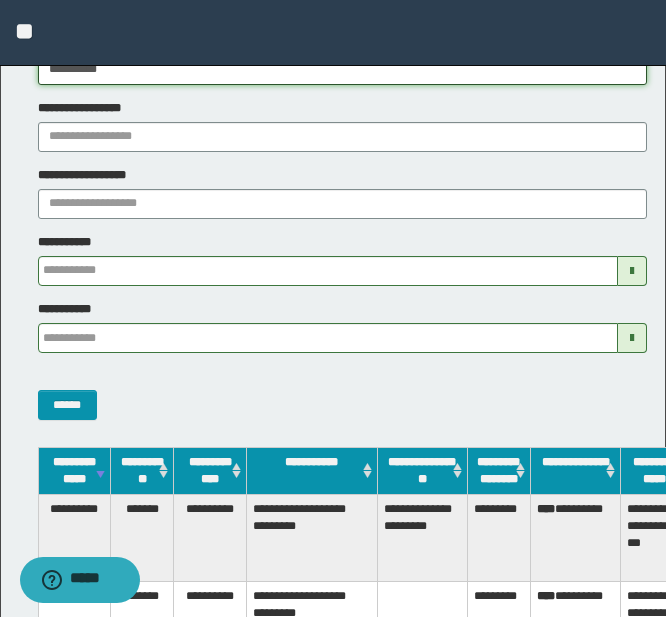 drag, startPoint x: 119, startPoint y: 76, endPoint x: -7, endPoint y: 54, distance: 127.90621 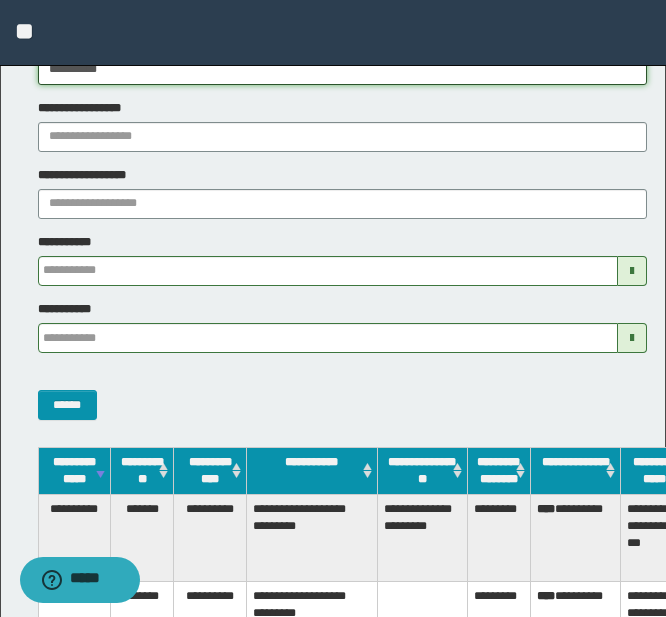 click on "**********" at bounding box center (333, 207) 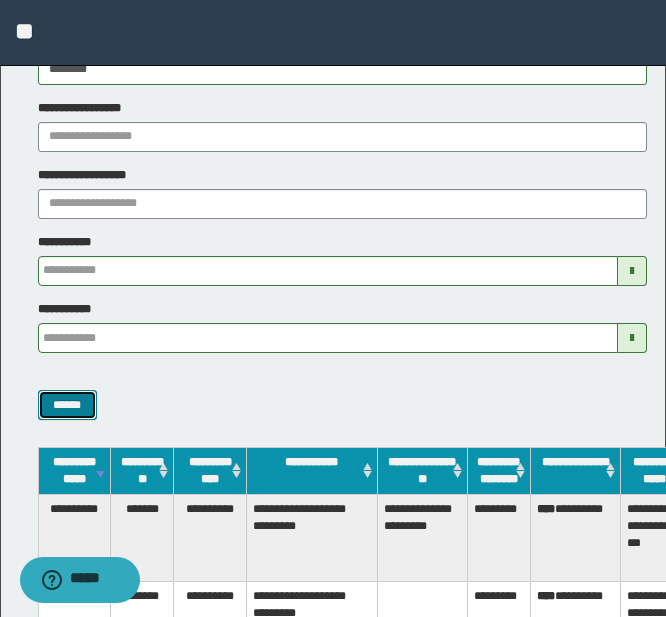 click on "******" at bounding box center [67, 405] 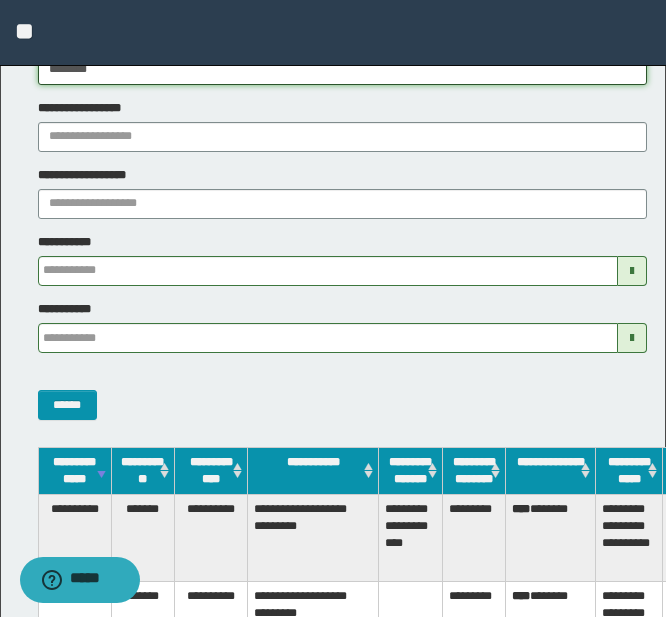 drag, startPoint x: 127, startPoint y: 74, endPoint x: -55, endPoint y: 62, distance: 182.39517 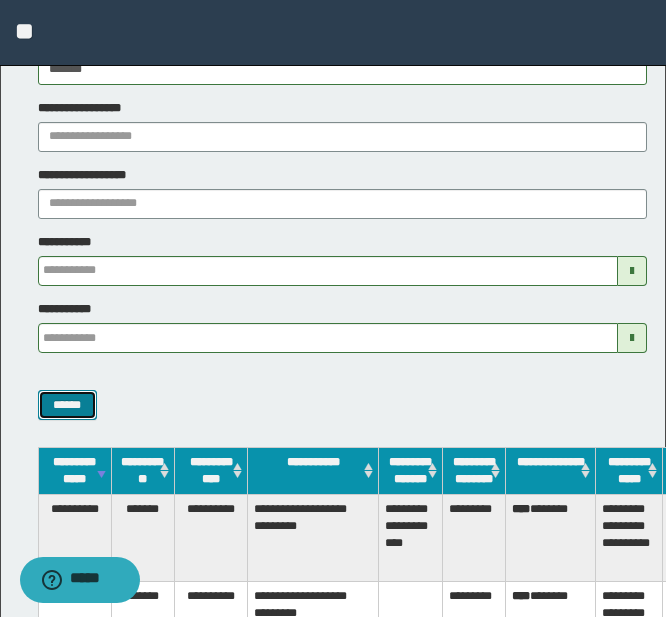 drag, startPoint x: 69, startPoint y: 405, endPoint x: 81, endPoint y: 408, distance: 12.369317 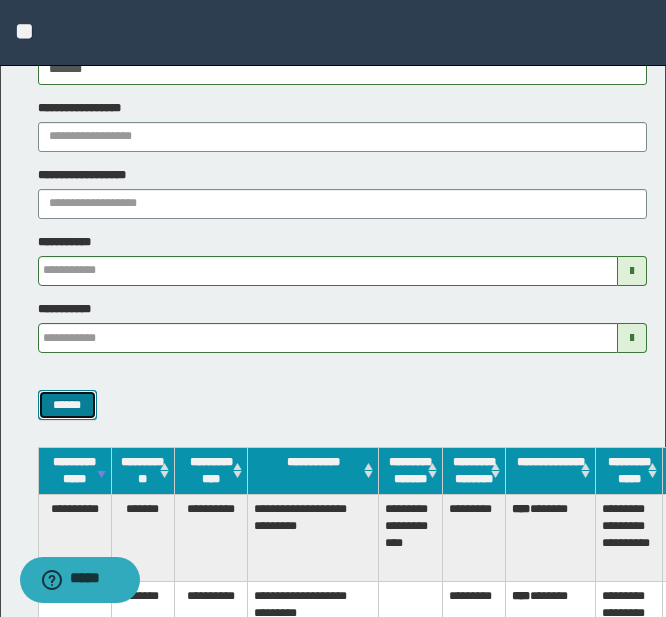 click on "******" at bounding box center [67, 405] 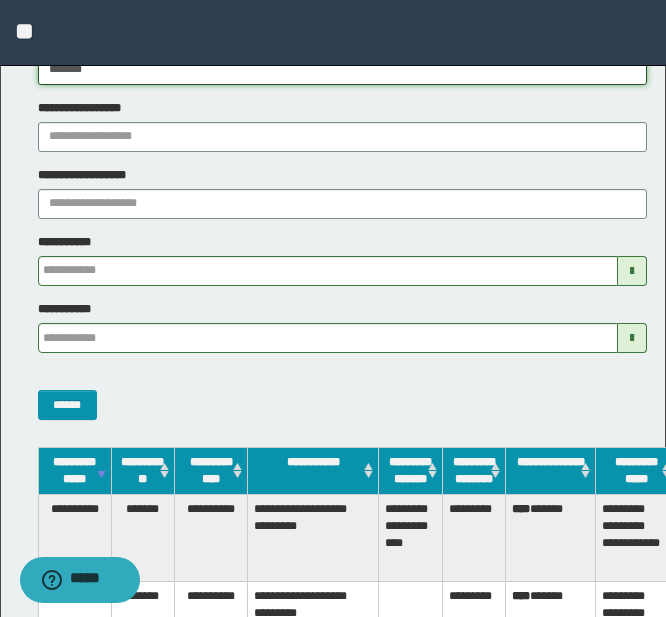drag, startPoint x: 138, startPoint y: 76, endPoint x: -36, endPoint y: 76, distance: 174 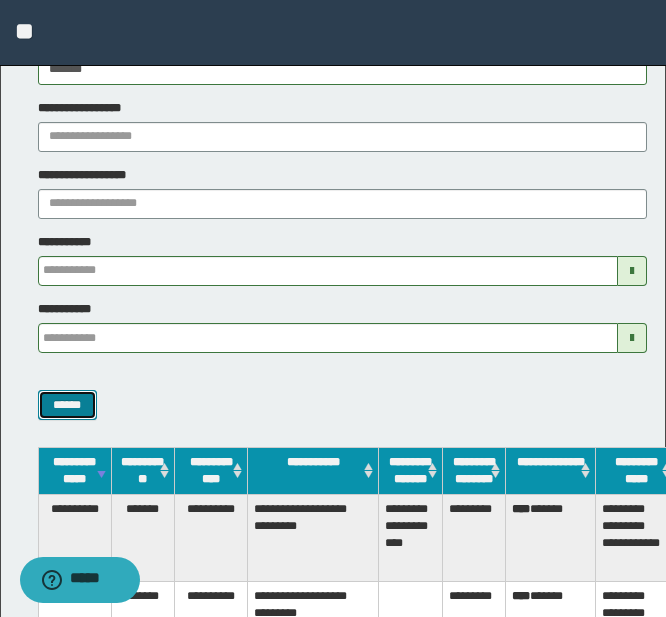 click on "******" at bounding box center [67, 405] 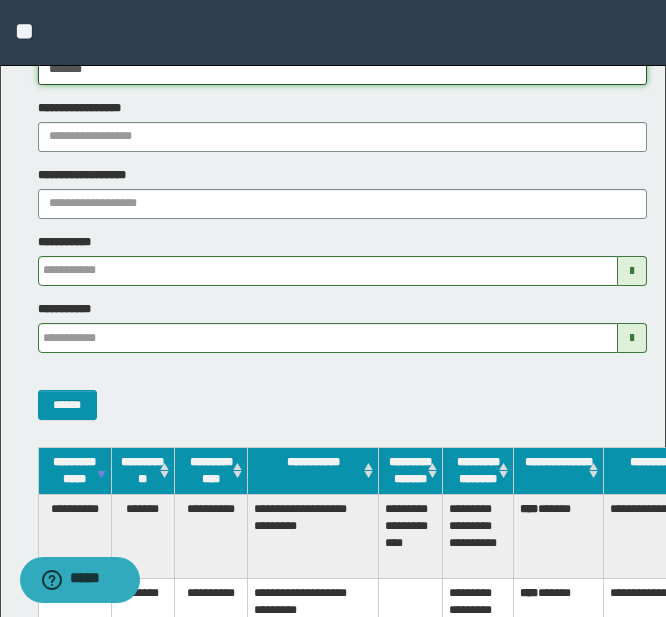 drag, startPoint x: 109, startPoint y: 67, endPoint x: -26, endPoint y: 67, distance: 135 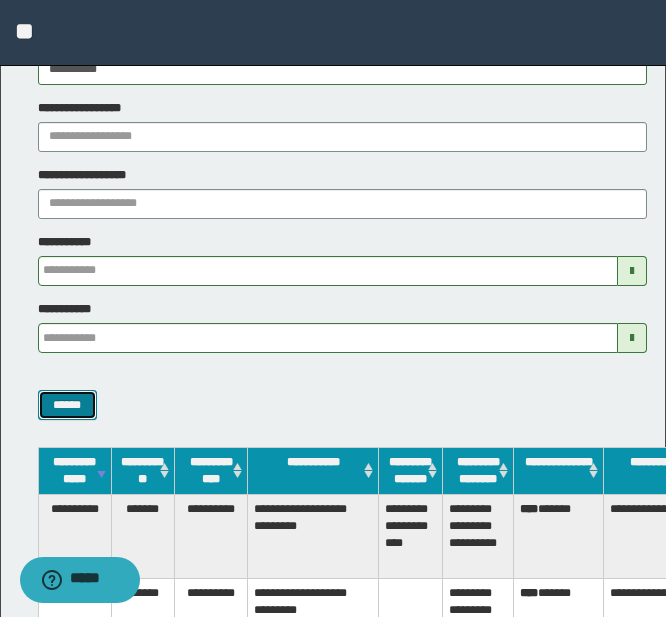 click on "******" at bounding box center (67, 405) 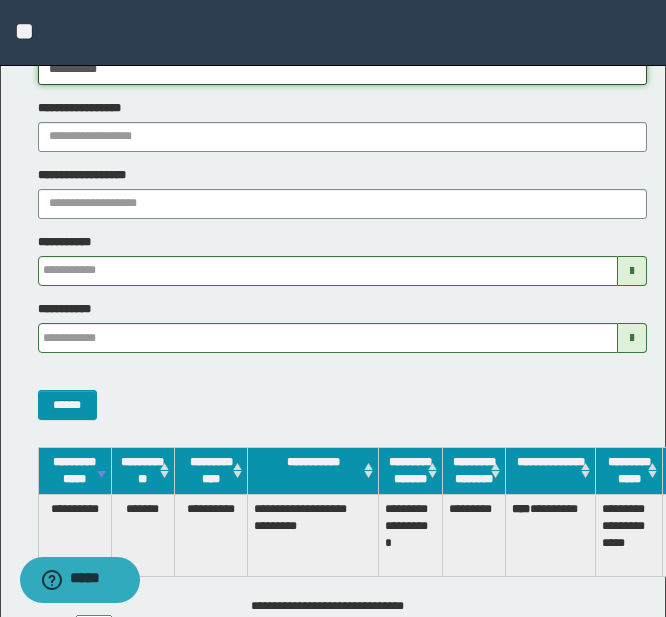 drag, startPoint x: 130, startPoint y: 68, endPoint x: -17, endPoint y: 66, distance: 147.01361 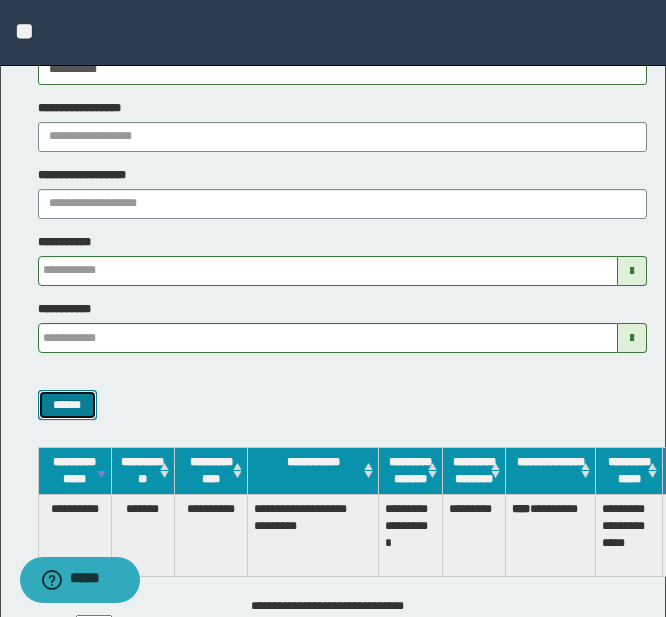 click on "******" at bounding box center [67, 405] 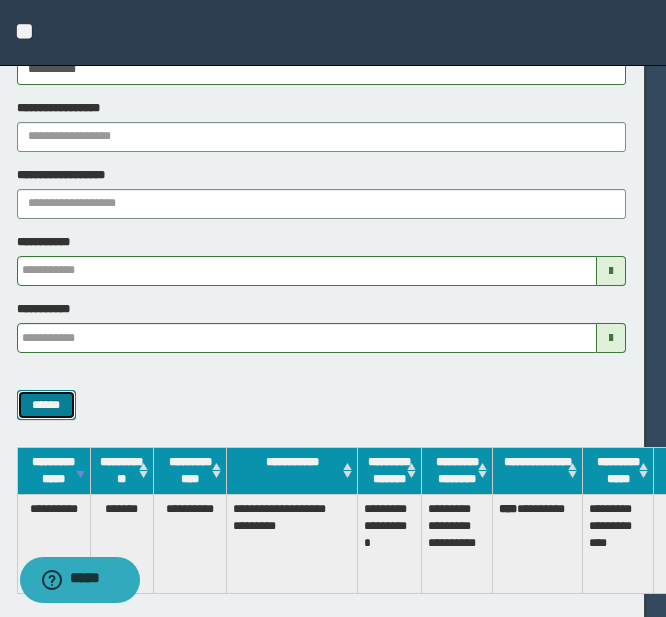 scroll, scrollTop: 101, scrollLeft: 0, axis: vertical 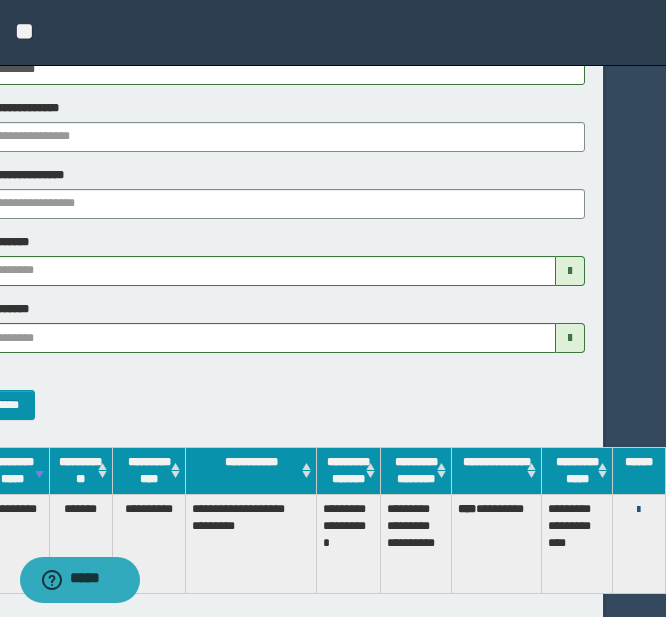 click at bounding box center (638, 510) 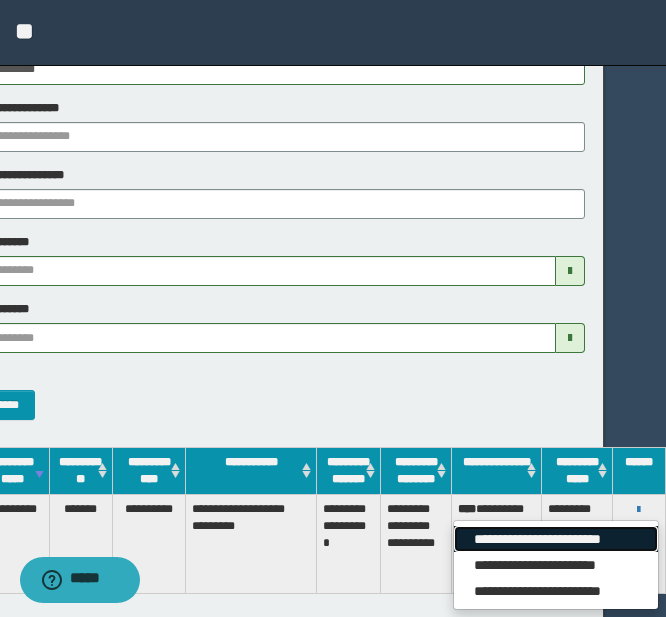 click on "**********" at bounding box center (555, 539) 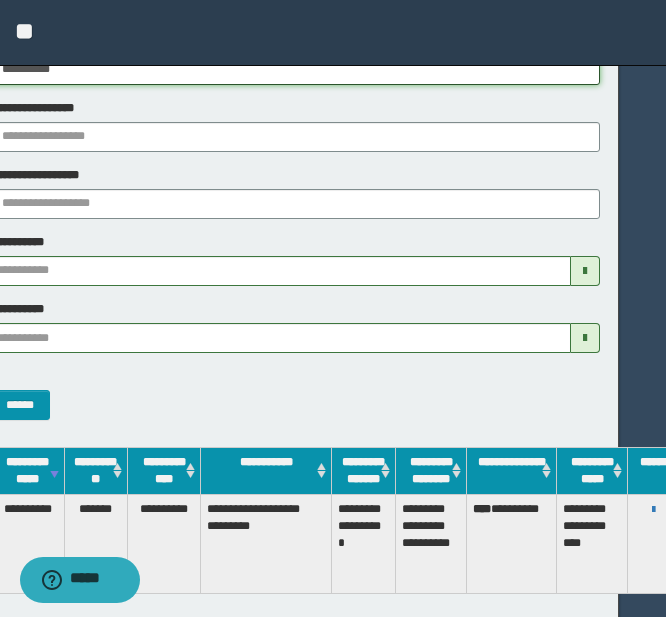click on "**********" at bounding box center (295, 70) 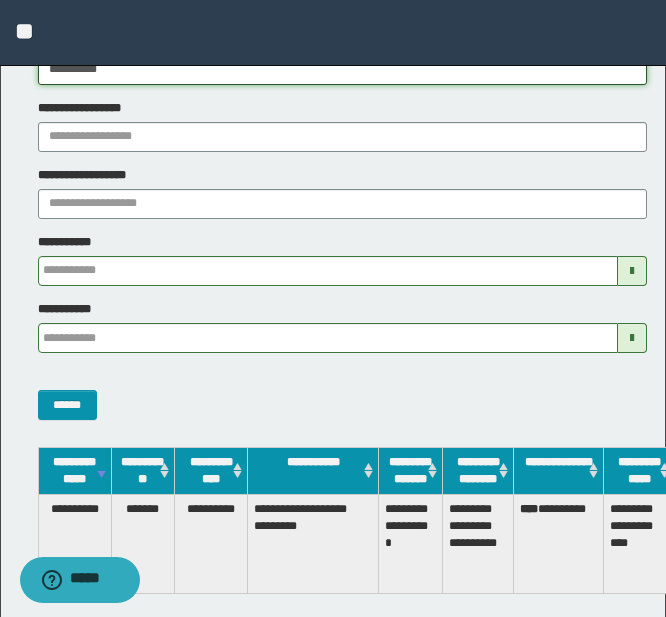 drag, startPoint x: 100, startPoint y: 75, endPoint x: -53, endPoint y: 68, distance: 153.16005 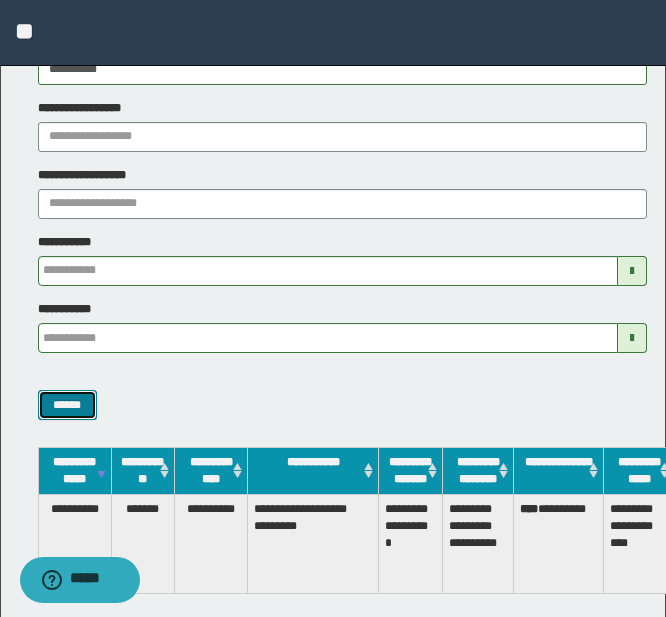 click on "******" at bounding box center (67, 405) 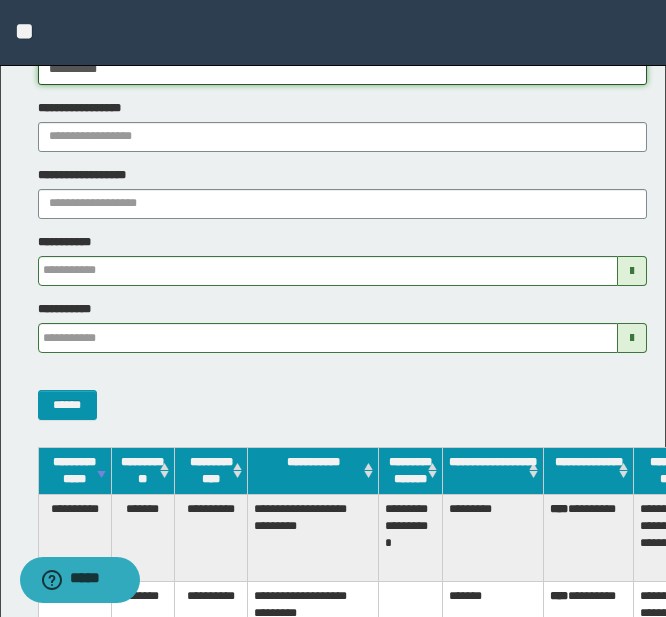 drag, startPoint x: 126, startPoint y: 68, endPoint x: -29, endPoint y: 68, distance: 155 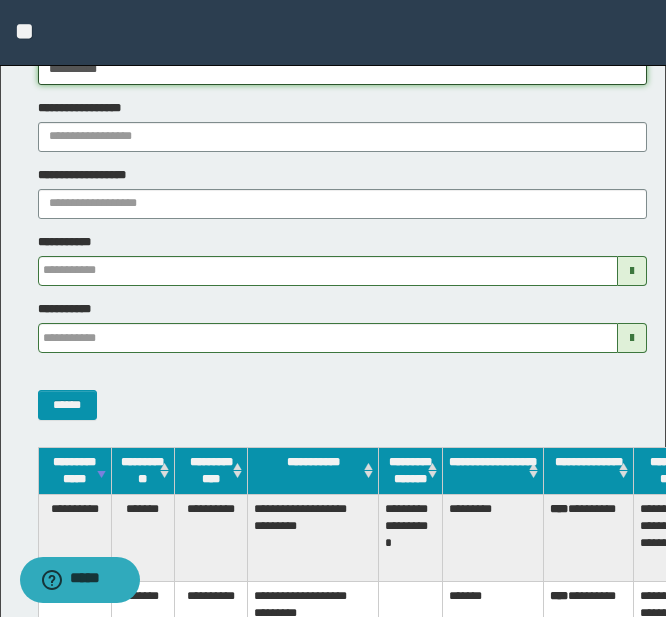 click on "**********" at bounding box center (333, 207) 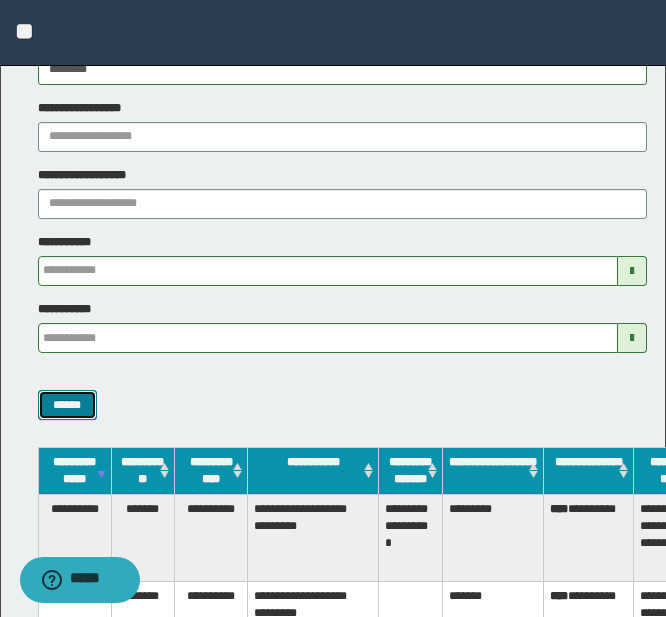 click on "******" at bounding box center (67, 405) 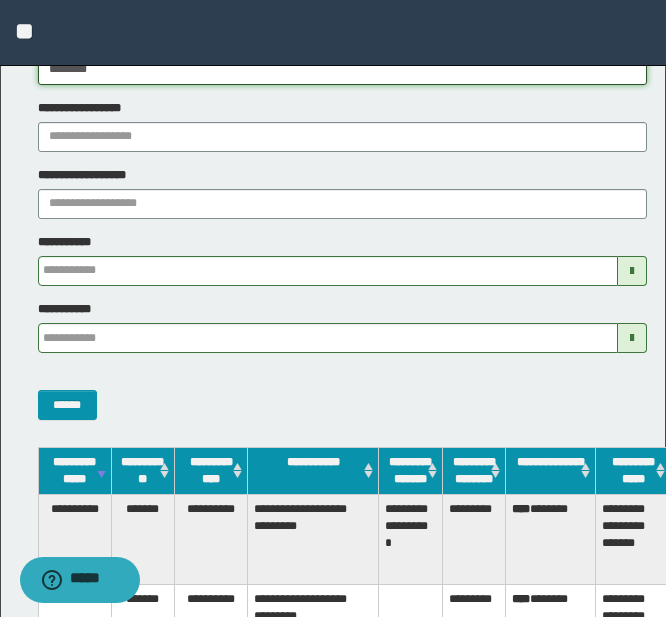 drag, startPoint x: 120, startPoint y: 77, endPoint x: -43, endPoint y: 73, distance: 163.04907 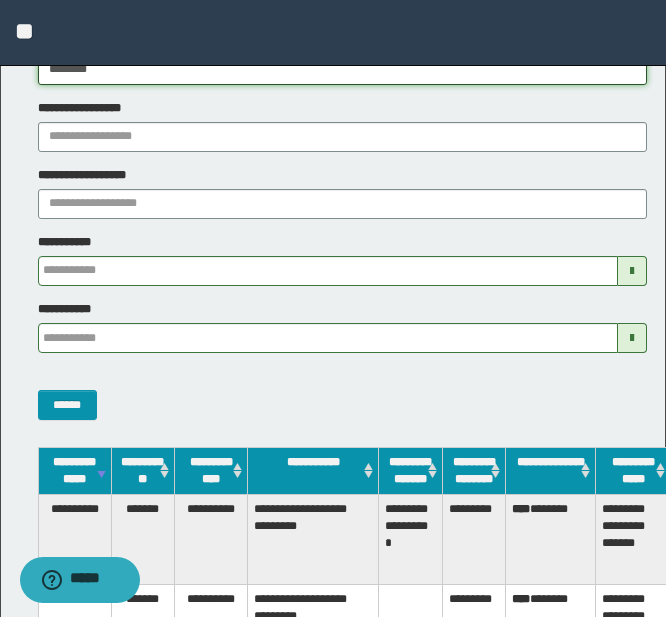 click on "**********" at bounding box center (333, 207) 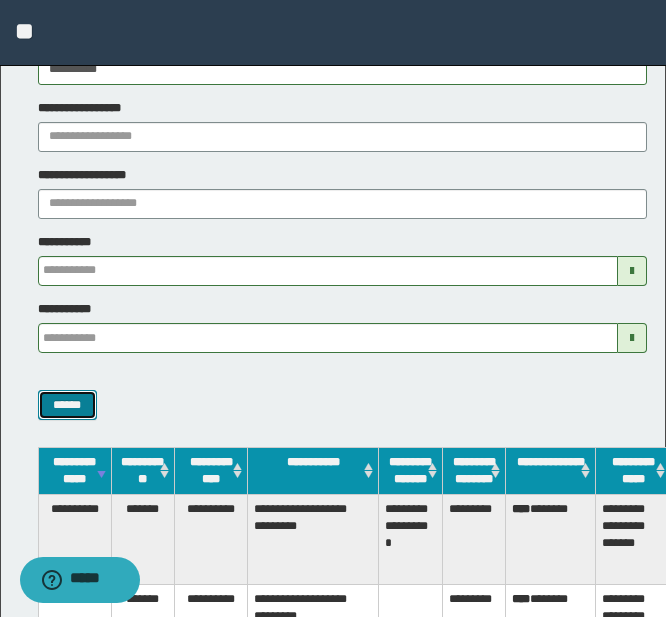 click on "******" at bounding box center (67, 405) 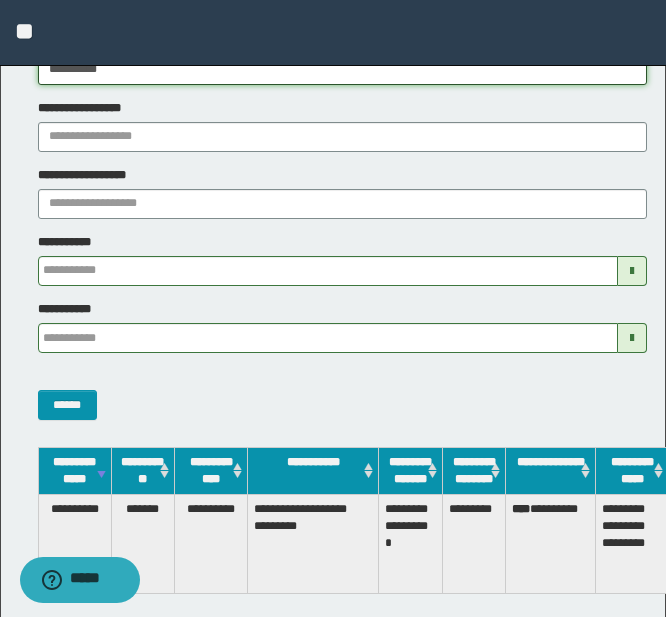 drag, startPoint x: 120, startPoint y: 71, endPoint x: -34, endPoint y: 74, distance: 154.02922 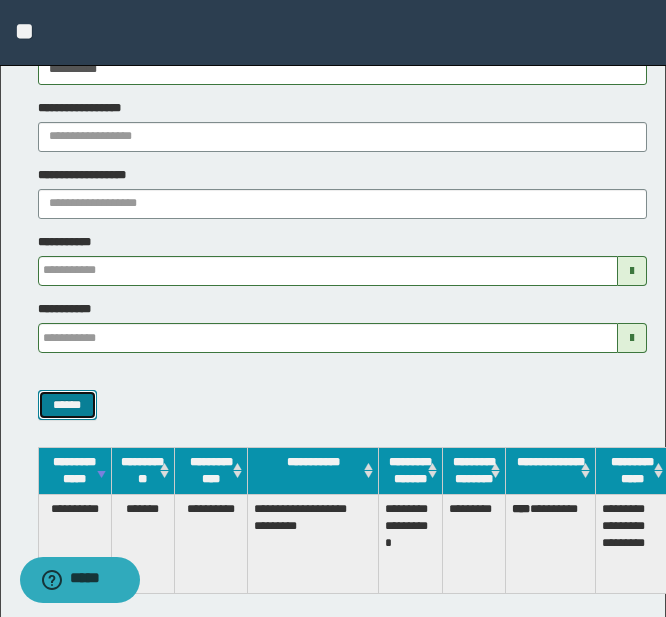 click on "******" at bounding box center (67, 405) 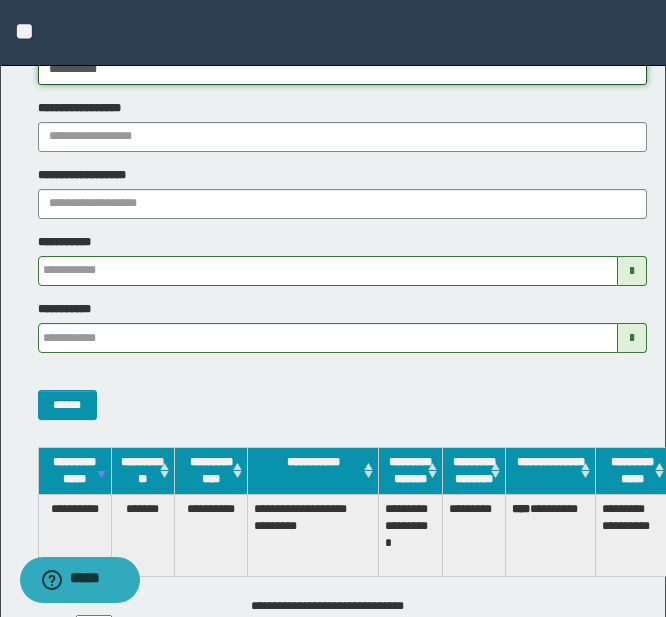 drag, startPoint x: 131, startPoint y: 76, endPoint x: -20, endPoint y: 57, distance: 152.19067 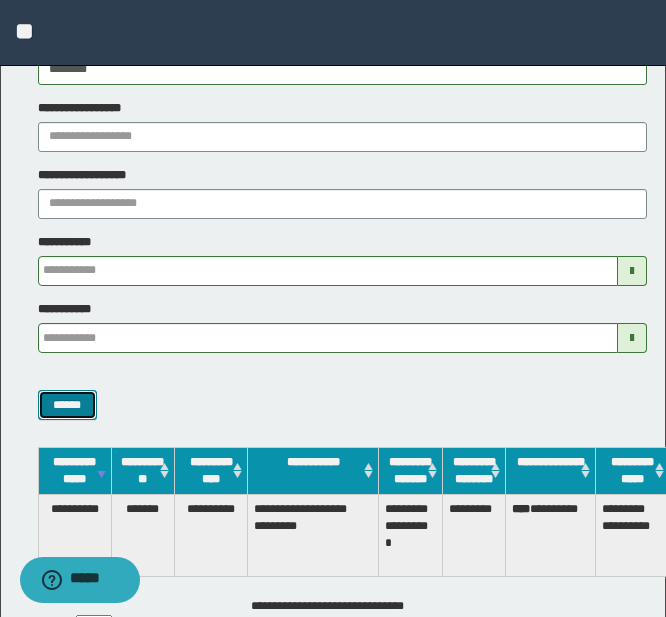 click on "******" at bounding box center [67, 405] 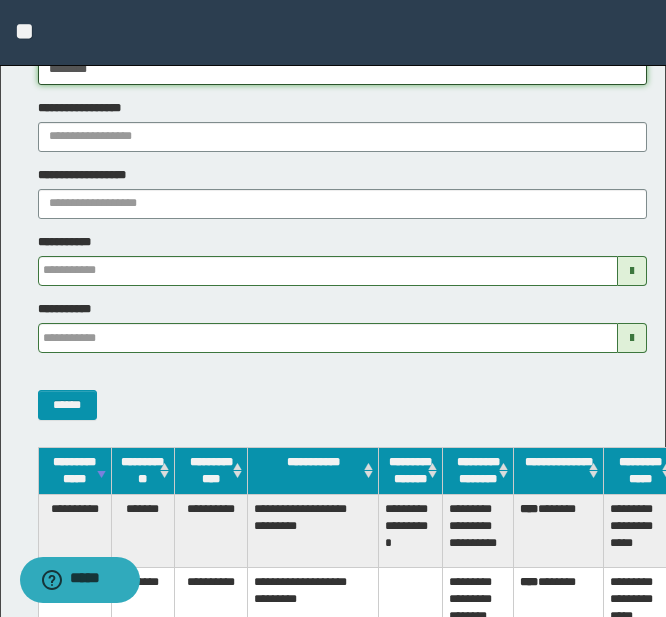 drag, startPoint x: 128, startPoint y: 78, endPoint x: 10, endPoint y: 71, distance: 118.20744 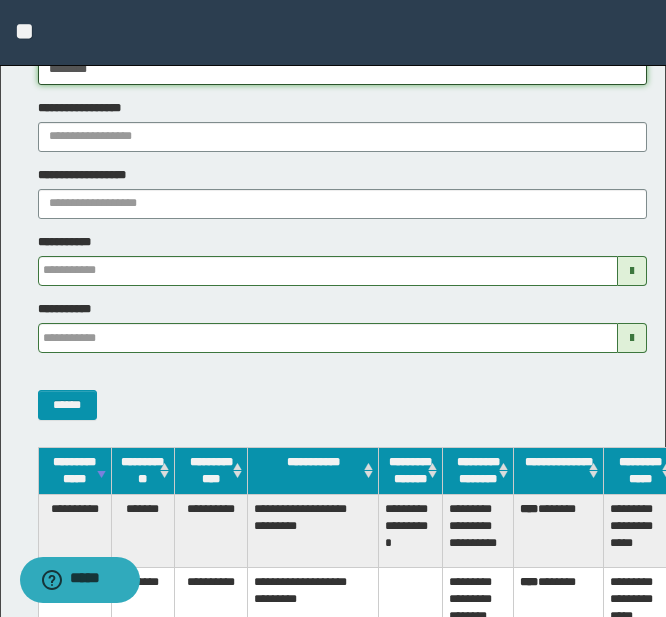 click on "**********" at bounding box center [335, 225] 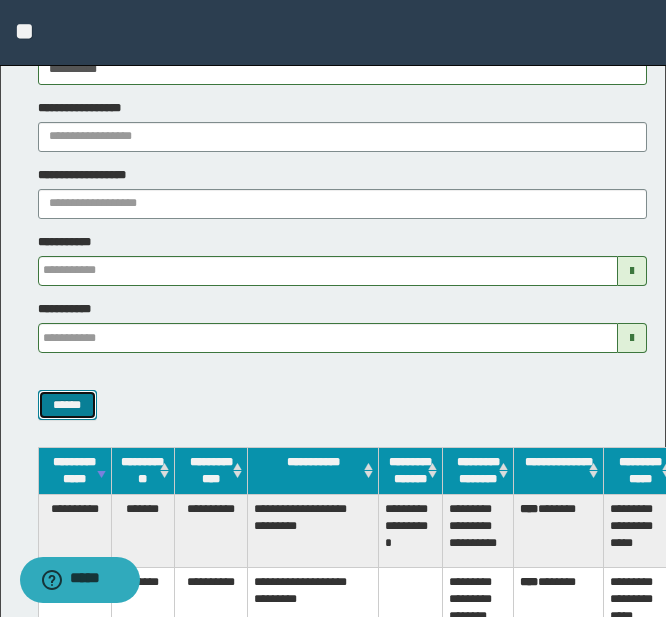 click on "******" at bounding box center (67, 405) 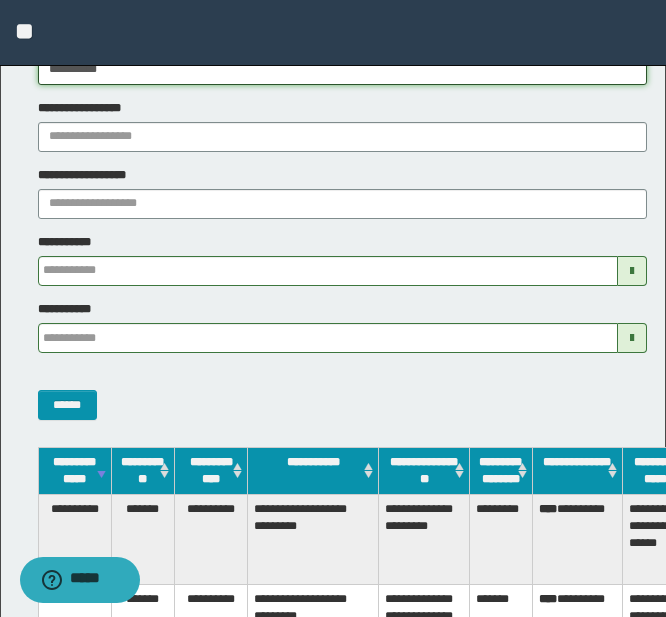 drag, startPoint x: 130, startPoint y: 72, endPoint x: -30, endPoint y: 72, distance: 160 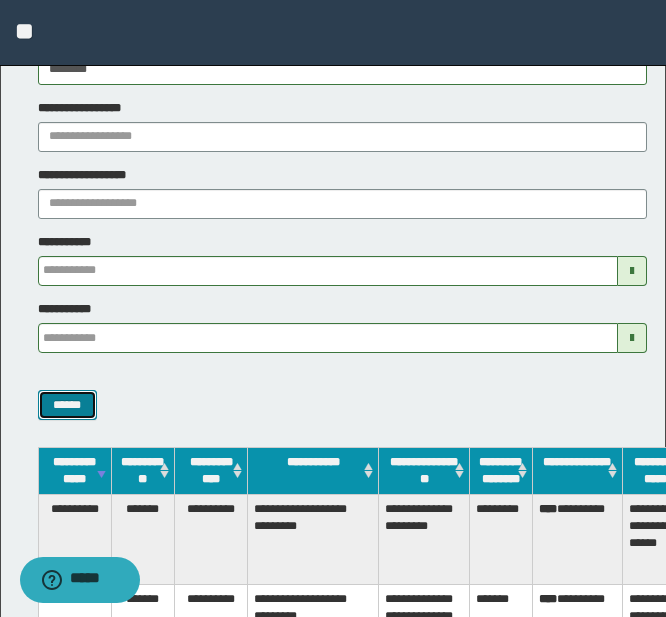 click on "******" at bounding box center [67, 405] 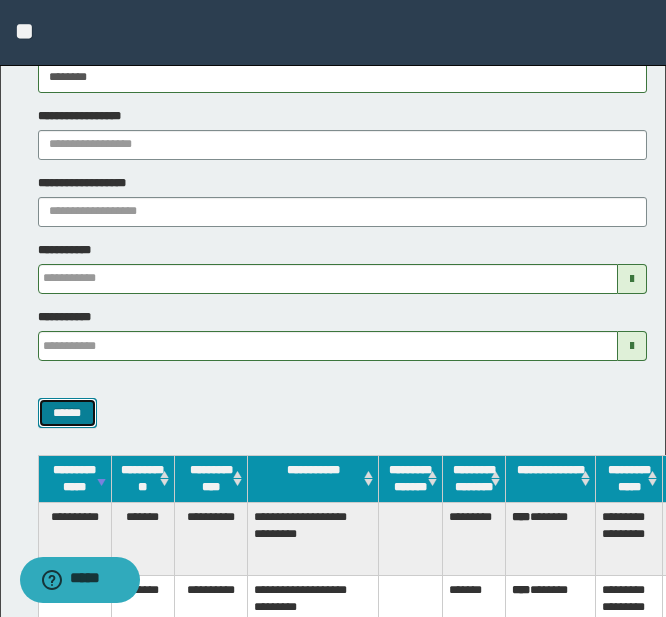 scroll, scrollTop: 99, scrollLeft: 0, axis: vertical 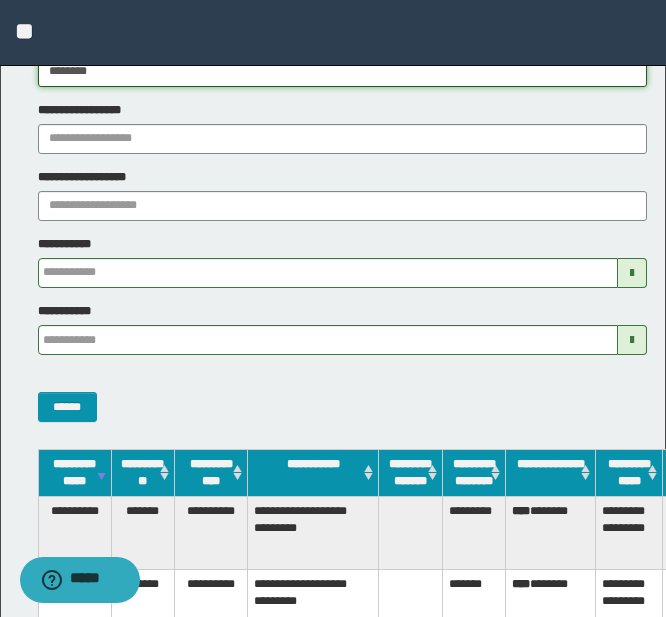 drag, startPoint x: 122, startPoint y: 76, endPoint x: -5, endPoint y: 66, distance: 127.39309 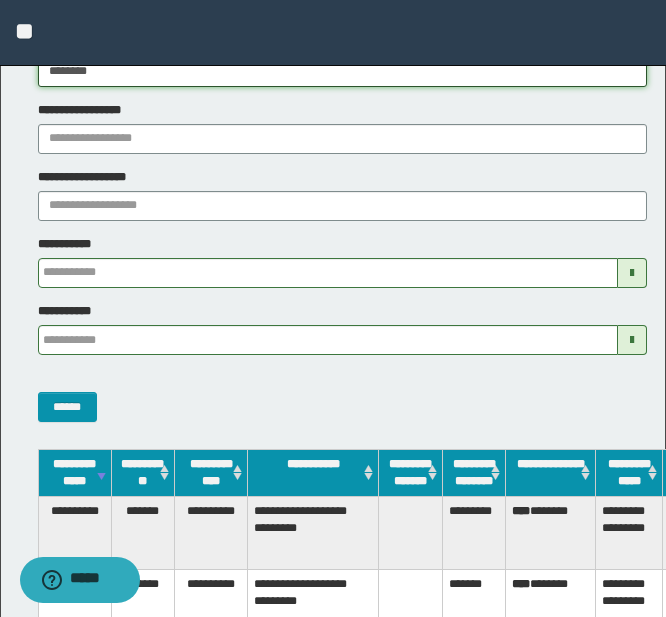 click on "**********" at bounding box center (333, 209) 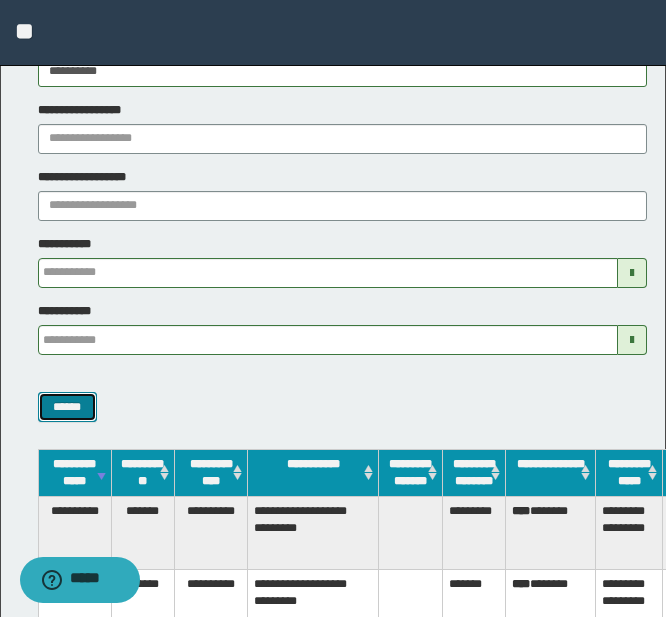 click on "******" at bounding box center (67, 407) 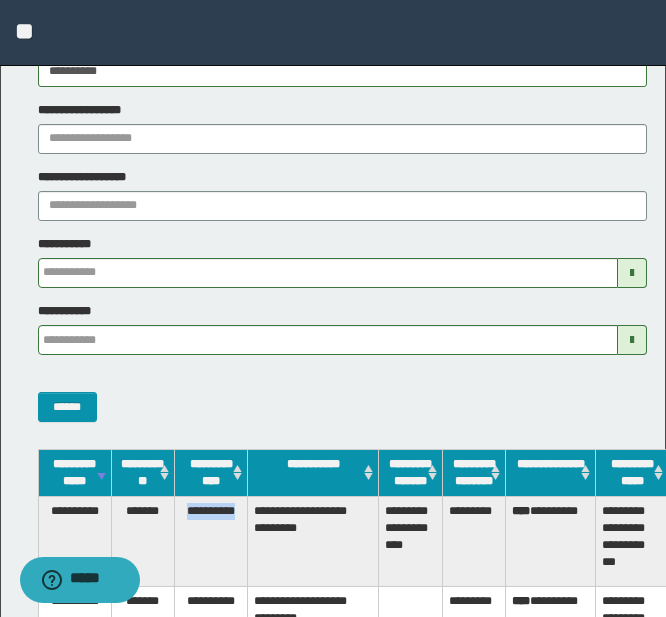 drag, startPoint x: 240, startPoint y: 526, endPoint x: 182, endPoint y: 526, distance: 58 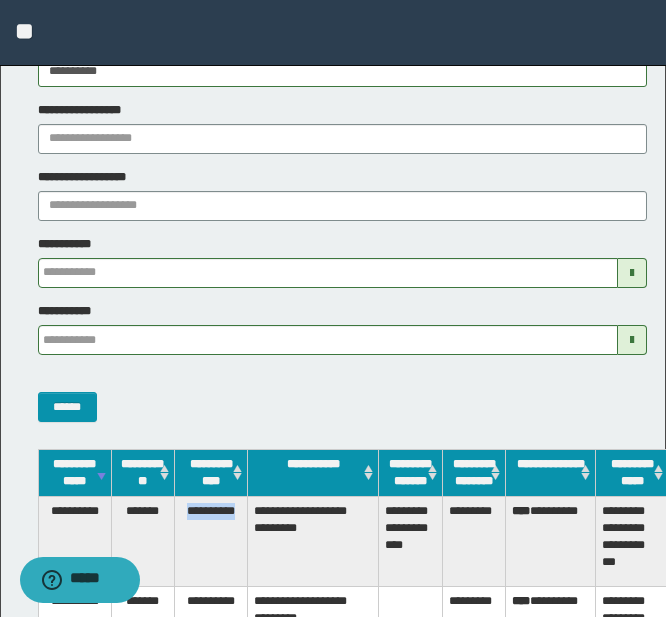 click on "**********" at bounding box center (211, 541) 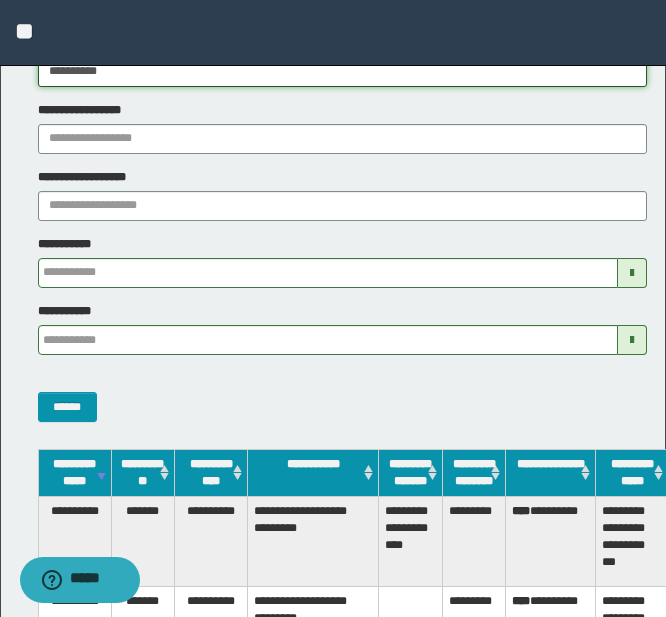 drag, startPoint x: 126, startPoint y: 74, endPoint x: -15, endPoint y: 59, distance: 141.79562 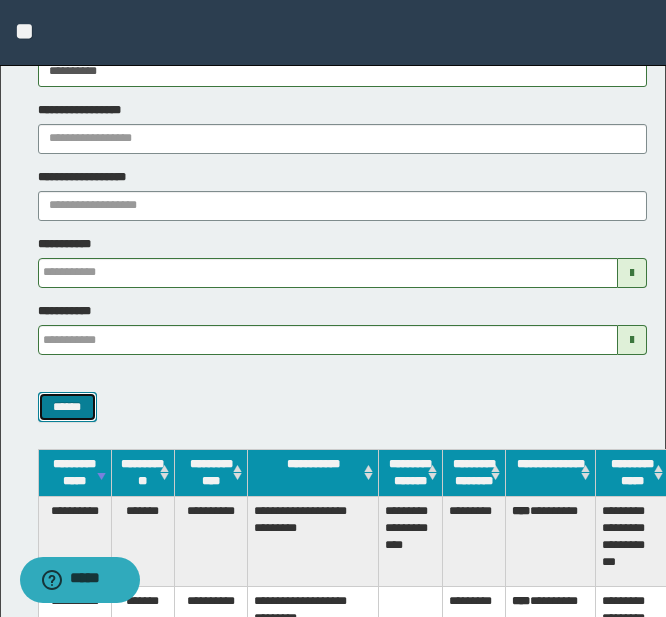 click on "******" at bounding box center [67, 407] 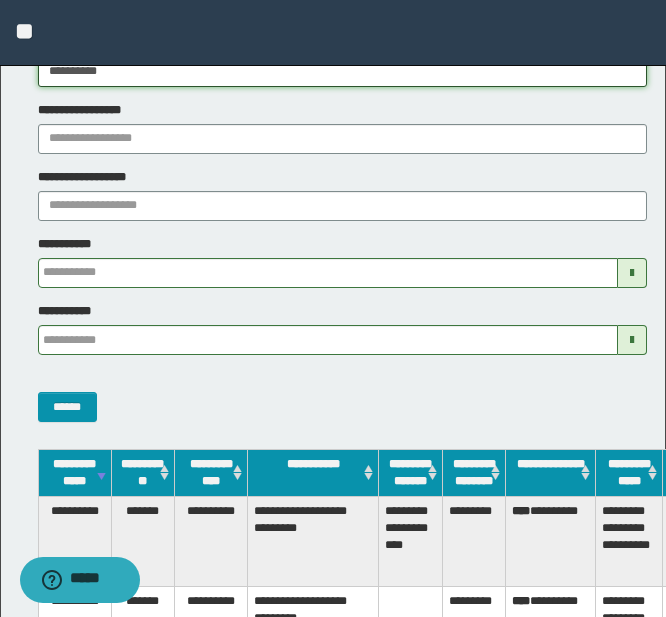 drag, startPoint x: 120, startPoint y: 73, endPoint x: 27, endPoint y: 65, distance: 93.34345 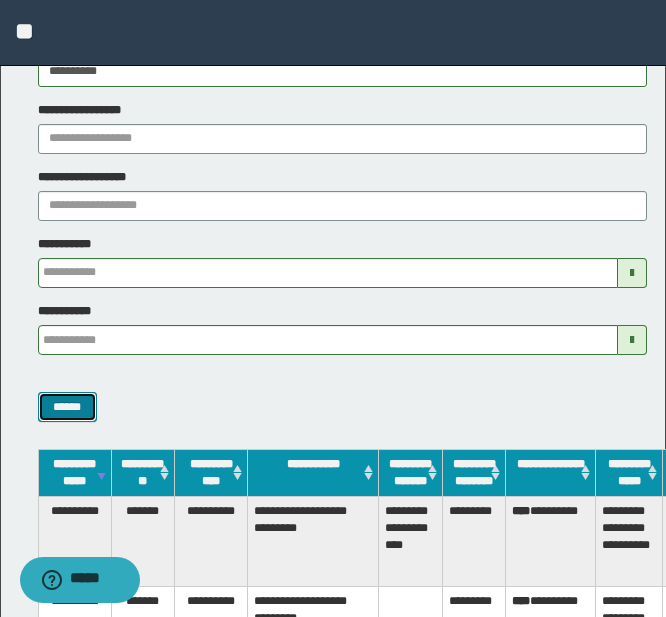 click on "******" at bounding box center [67, 407] 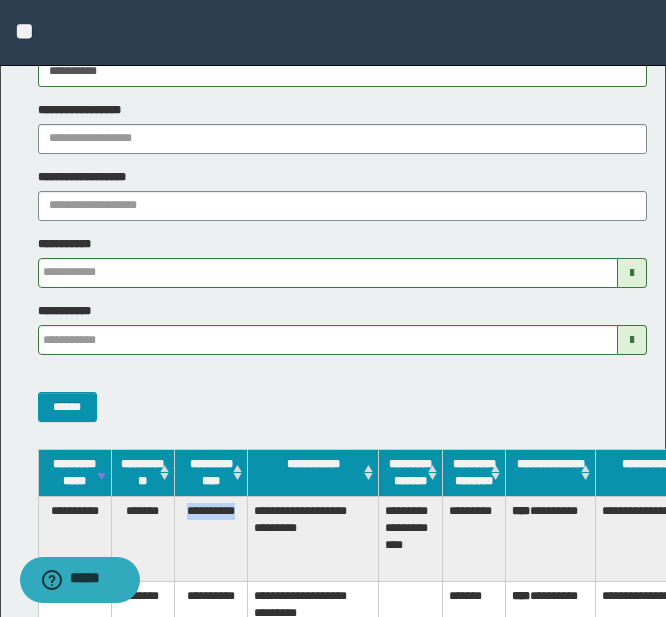 drag, startPoint x: 240, startPoint y: 528, endPoint x: 178, endPoint y: 530, distance: 62.03225 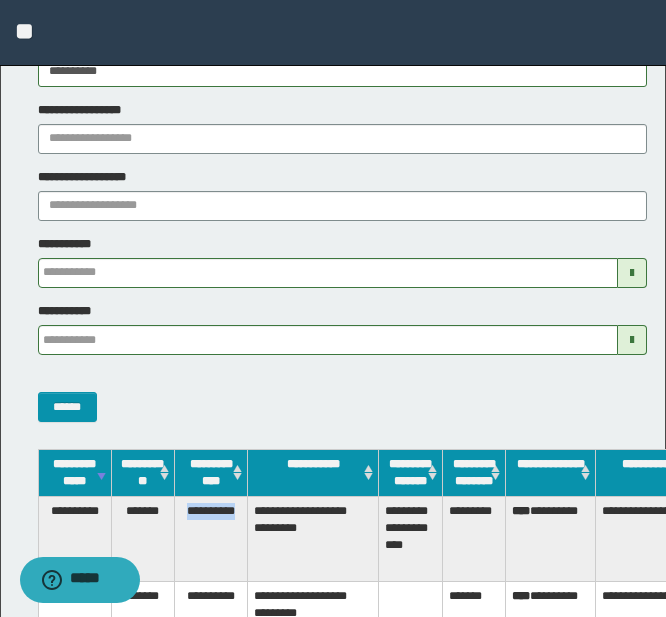 click on "**********" at bounding box center (211, 538) 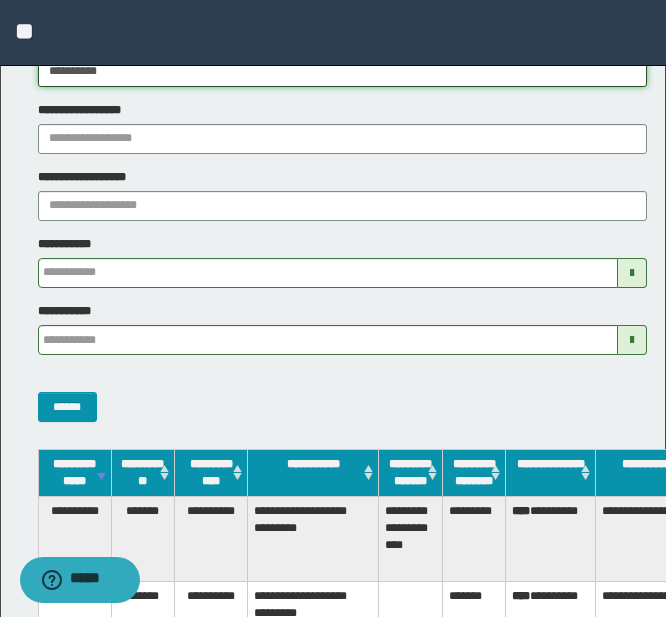 drag, startPoint x: 141, startPoint y: 79, endPoint x: 33, endPoint y: 62, distance: 109.32977 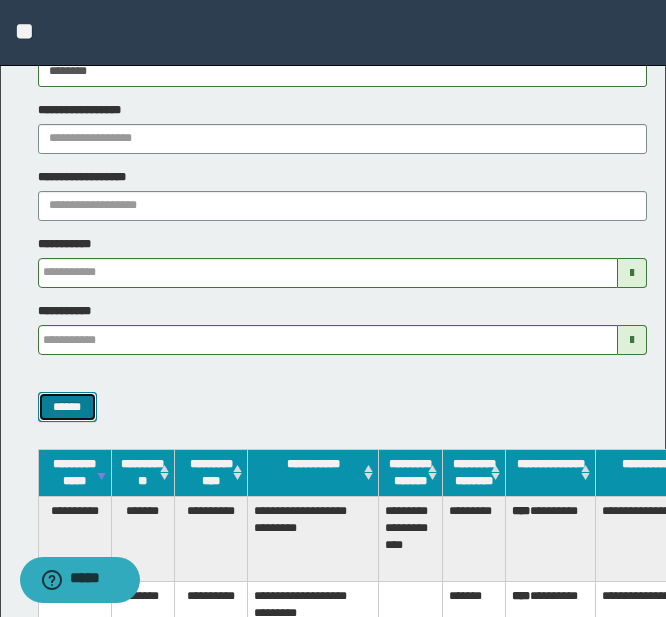 drag, startPoint x: 62, startPoint y: 407, endPoint x: 73, endPoint y: 407, distance: 11 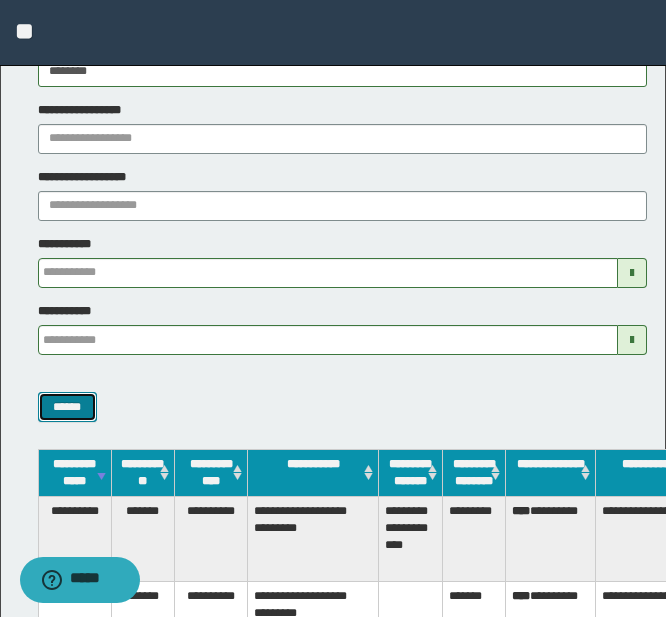 click on "******" at bounding box center [67, 407] 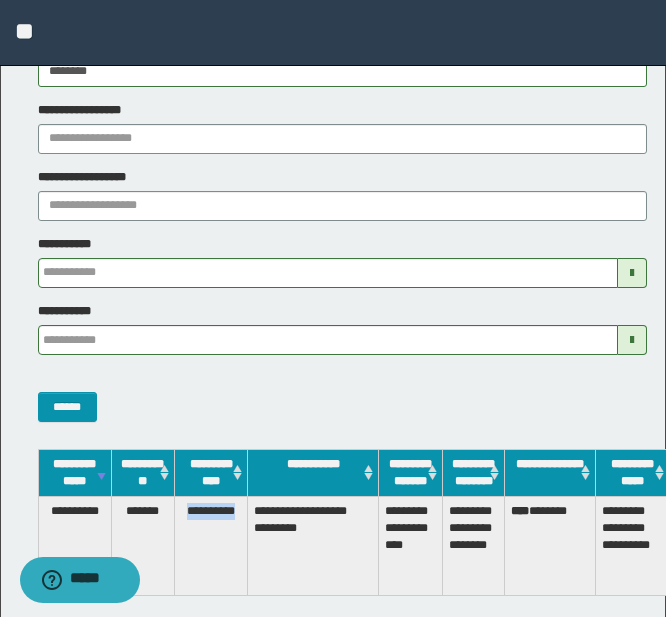 drag, startPoint x: 241, startPoint y: 529, endPoint x: 184, endPoint y: 532, distance: 57.07889 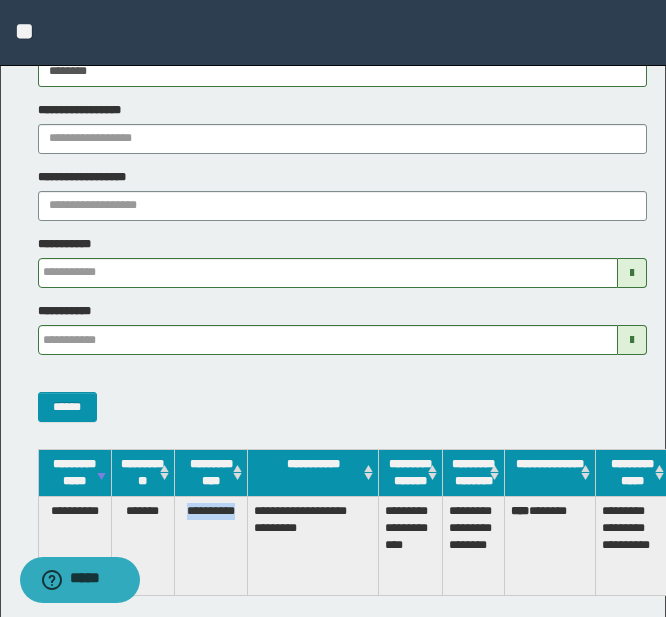 click on "**********" at bounding box center (211, 545) 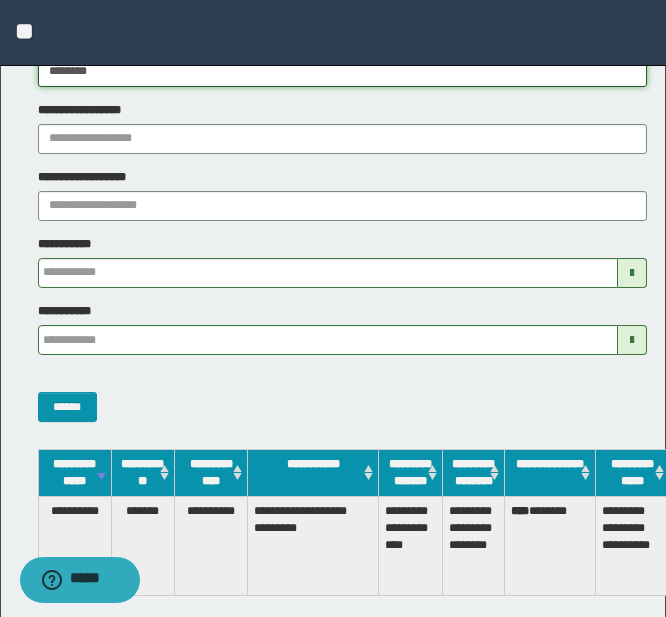 drag, startPoint x: 109, startPoint y: 77, endPoint x: 21, endPoint y: 73, distance: 88.09086 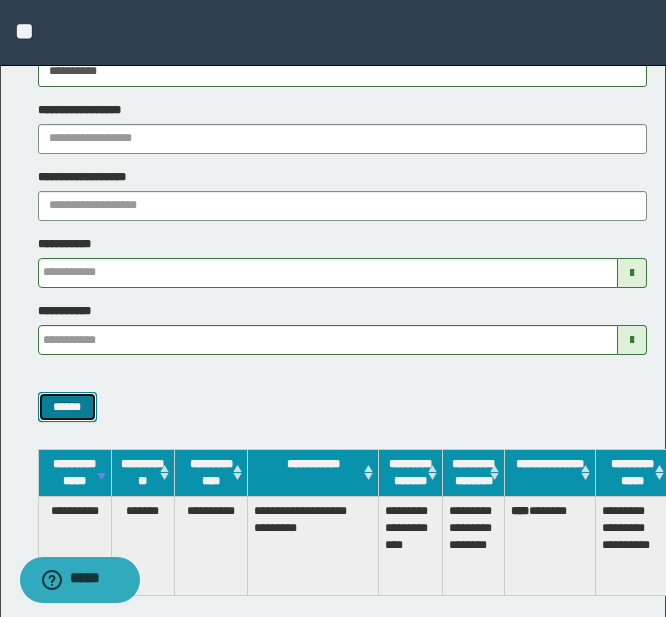 click on "******" at bounding box center (67, 407) 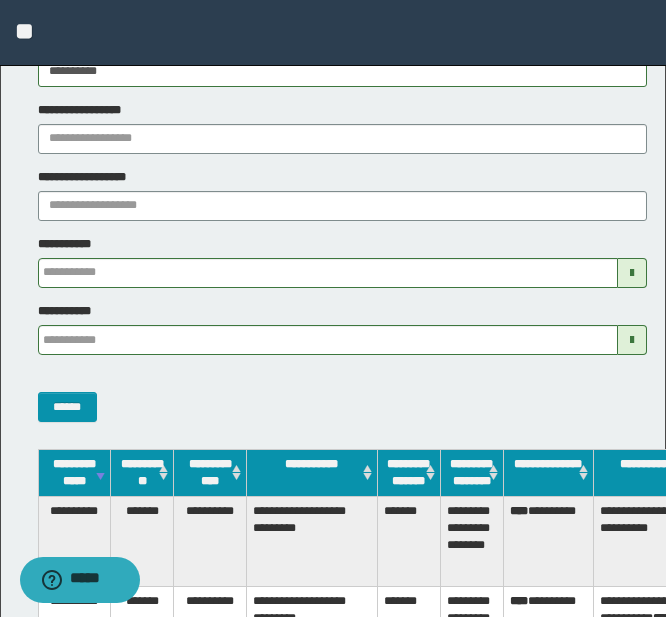 click on "**********" at bounding box center (210, 541) 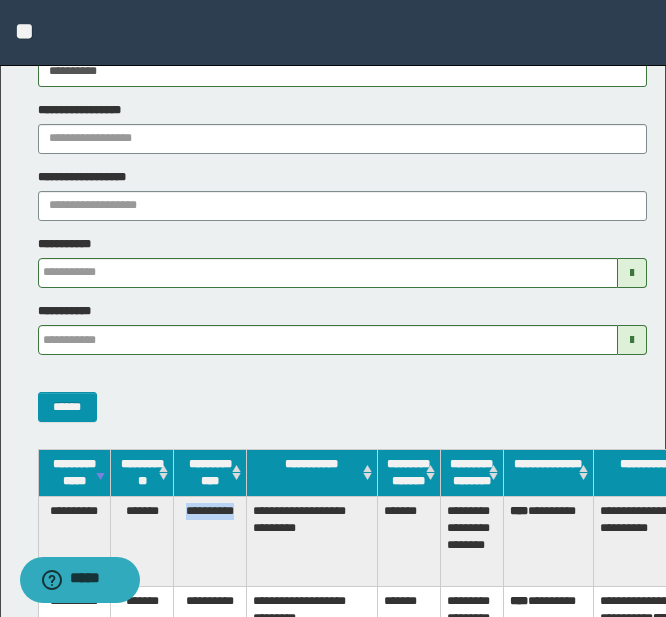 drag, startPoint x: 239, startPoint y: 529, endPoint x: 181, endPoint y: 529, distance: 58 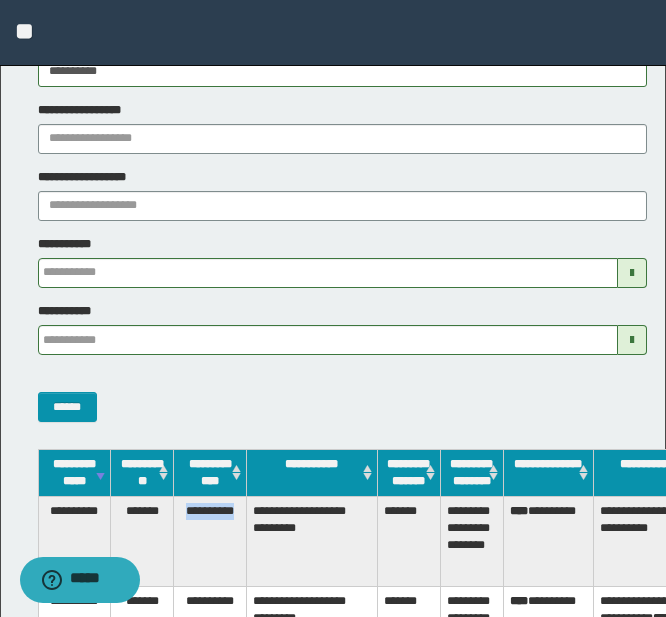 click on "**********" at bounding box center [210, 541] 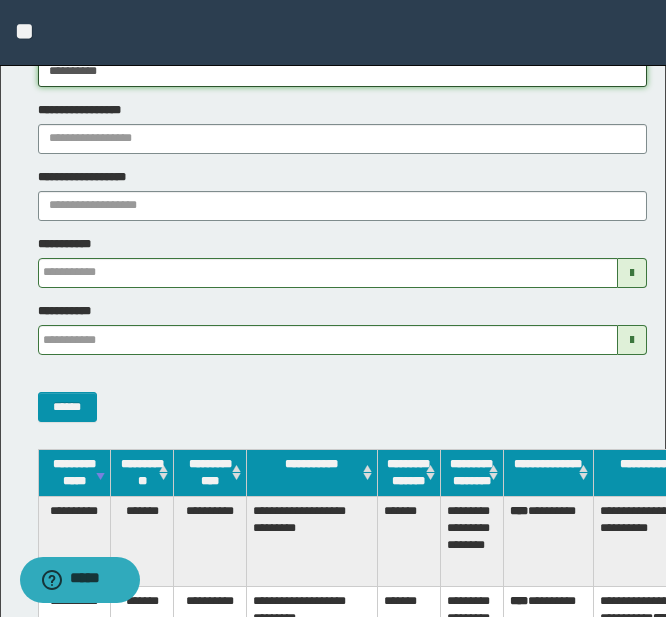 drag, startPoint x: 140, startPoint y: 79, endPoint x: 5, endPoint y: 78, distance: 135.00371 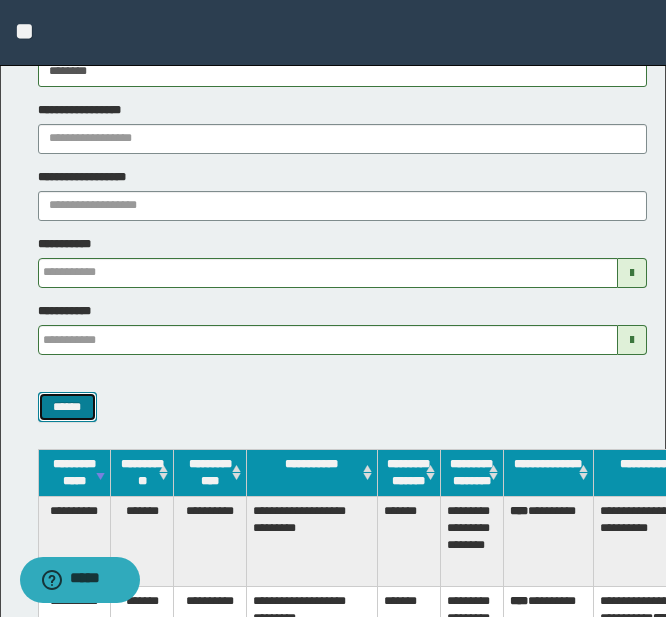 click on "******" at bounding box center [67, 407] 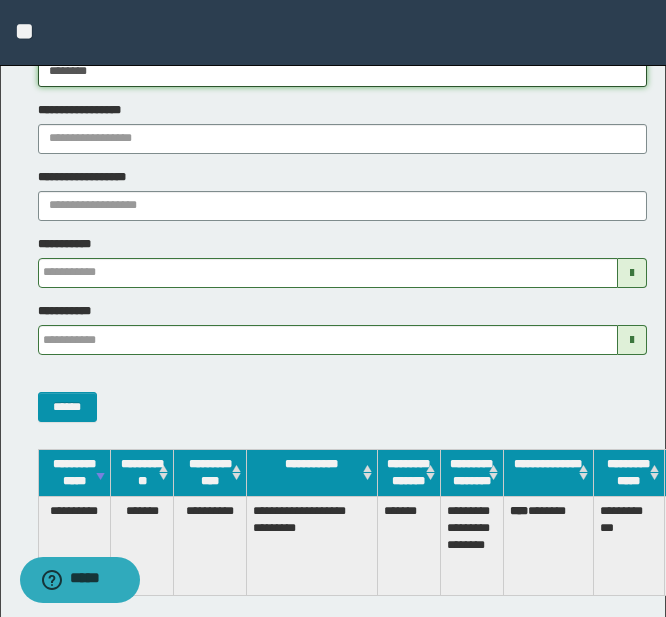 drag, startPoint x: 110, startPoint y: 77, endPoint x: 4, endPoint y: 59, distance: 107.51744 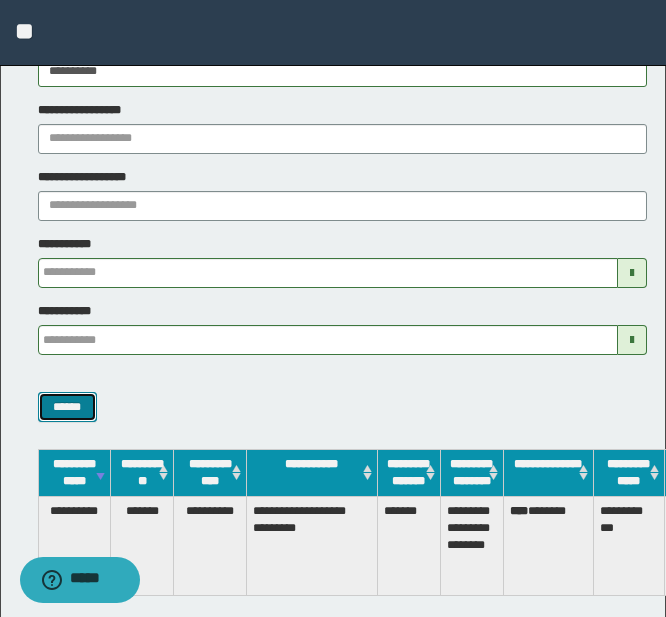 click on "******" at bounding box center (67, 407) 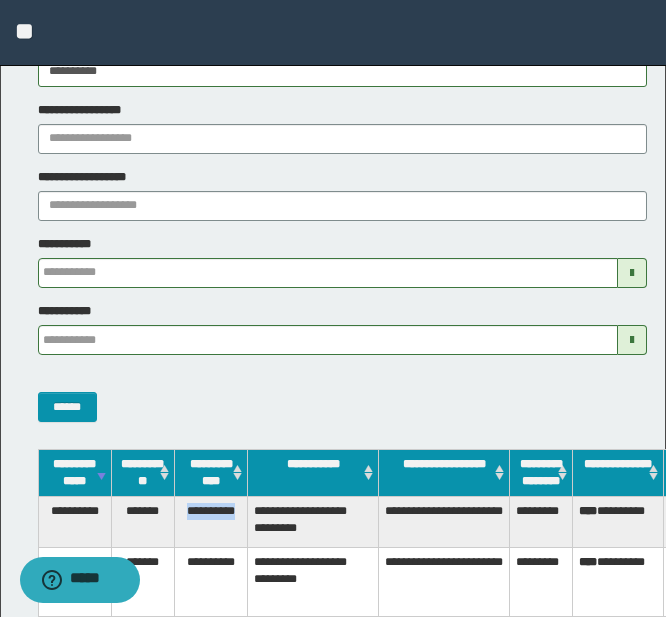 drag, startPoint x: 243, startPoint y: 523, endPoint x: 188, endPoint y: 523, distance: 55 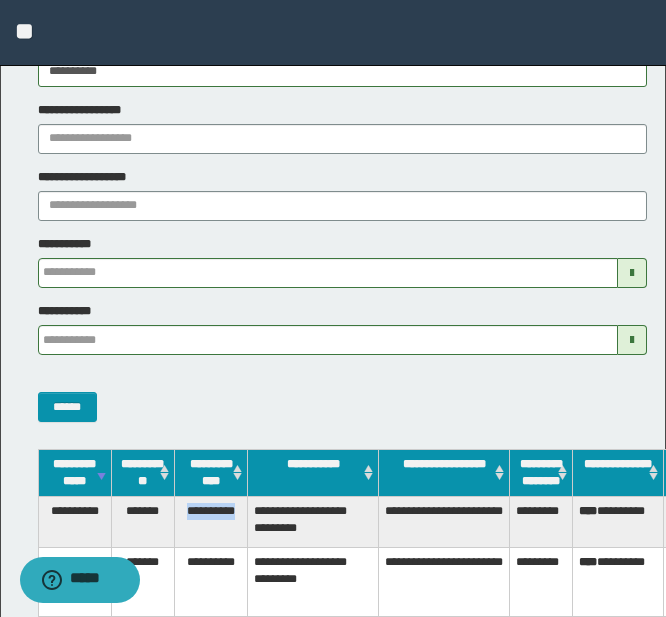 click on "**********" at bounding box center (211, 521) 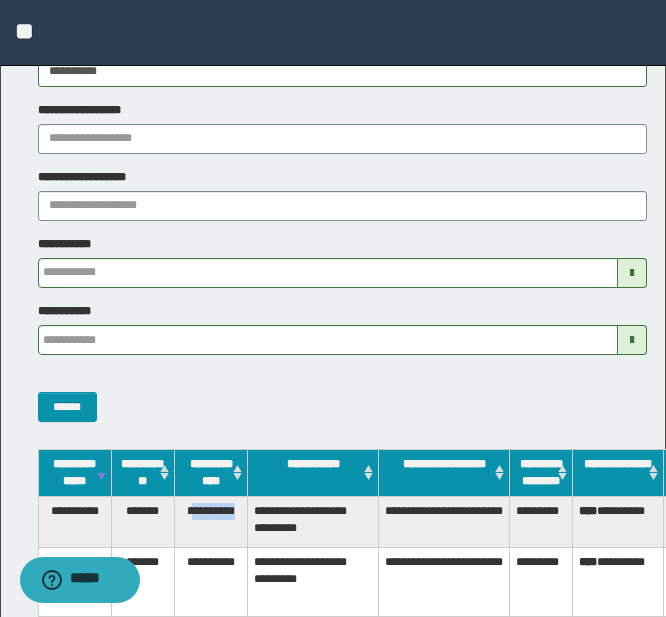 copy on "*********" 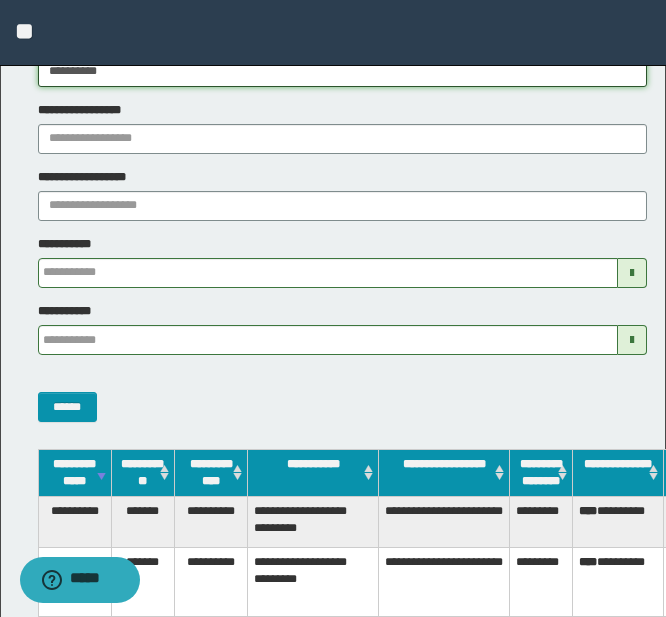 drag, startPoint x: 133, startPoint y: 71, endPoint x: 3, endPoint y: 66, distance: 130.09612 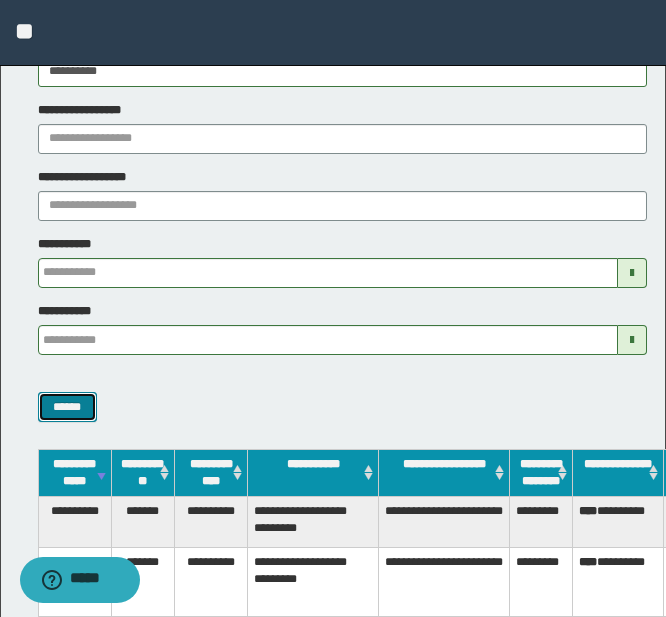 click on "******" at bounding box center [67, 407] 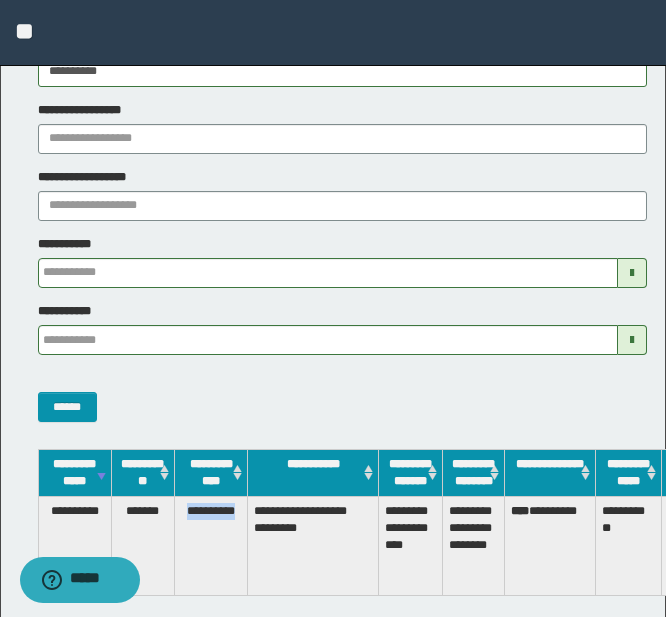 drag, startPoint x: 240, startPoint y: 528, endPoint x: 174, endPoint y: 528, distance: 66 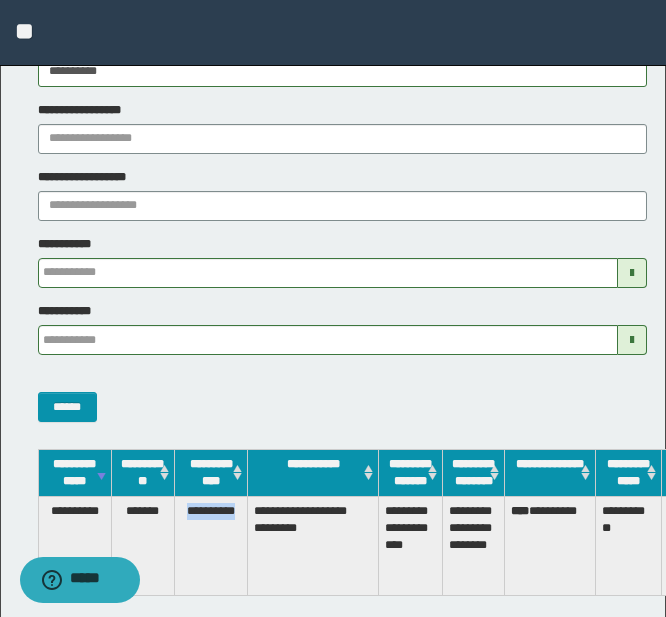 click on "**********" at bounding box center [211, 545] 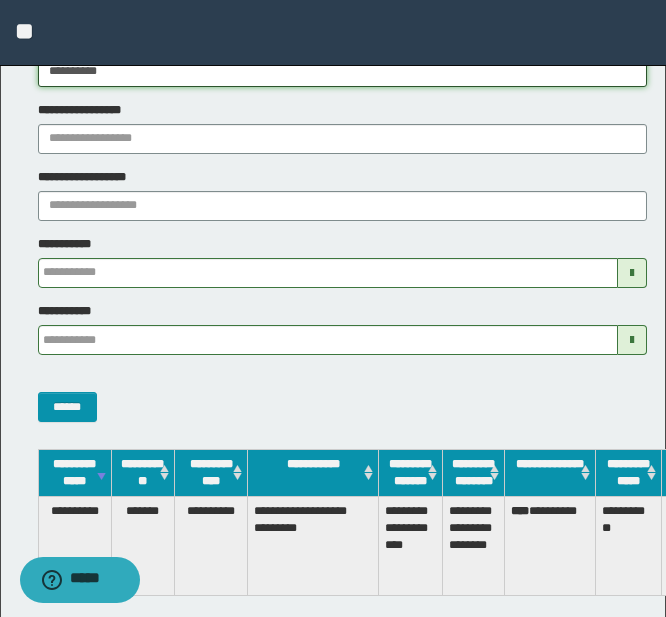 drag, startPoint x: 134, startPoint y: 78, endPoint x: 8, endPoint y: 57, distance: 127.738014 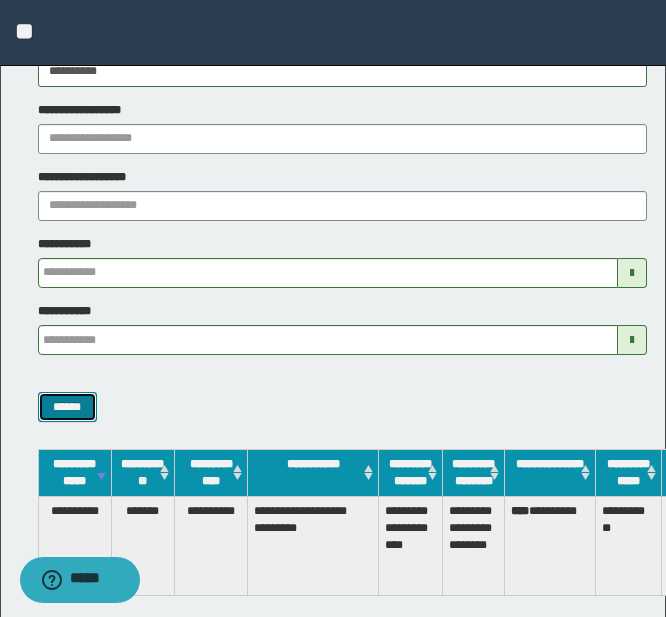 click on "******" at bounding box center (67, 407) 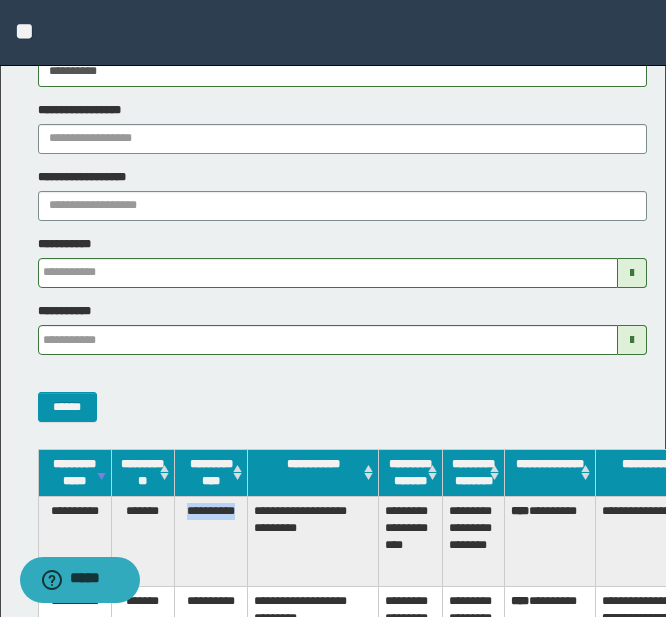 drag, startPoint x: 240, startPoint y: 528, endPoint x: 176, endPoint y: 524, distance: 64.12488 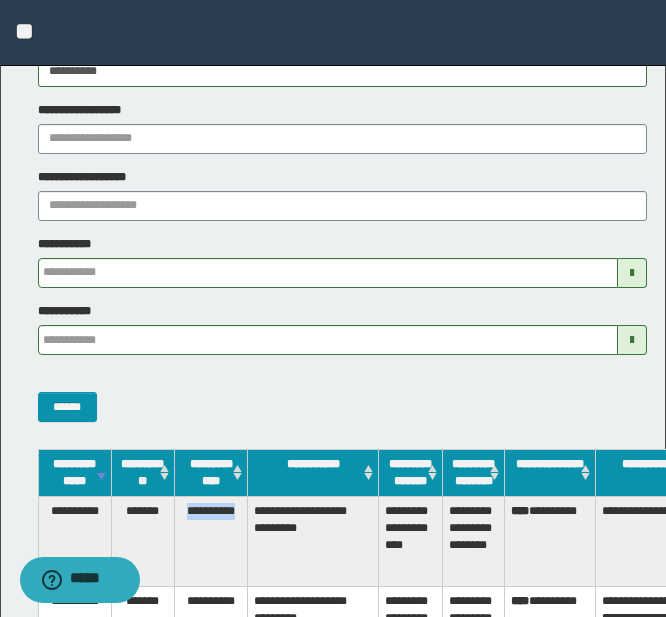 click on "**********" at bounding box center (211, 541) 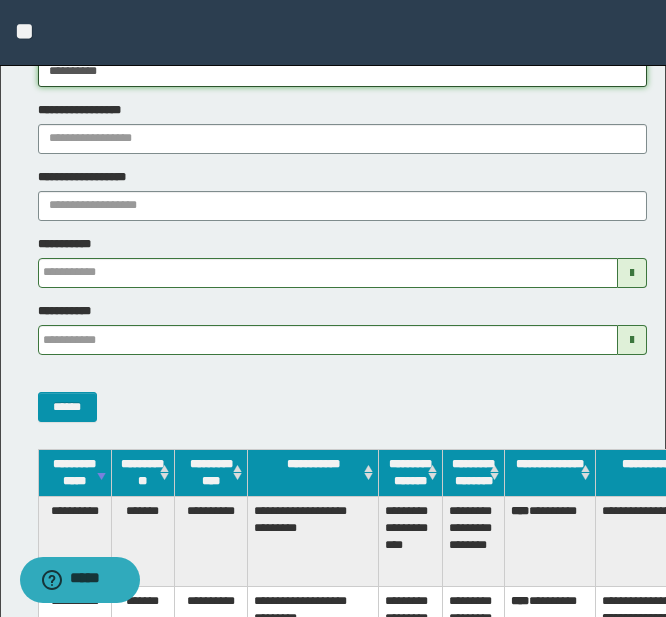 drag, startPoint x: 130, startPoint y: 69, endPoint x: -8, endPoint y: 59, distance: 138.36185 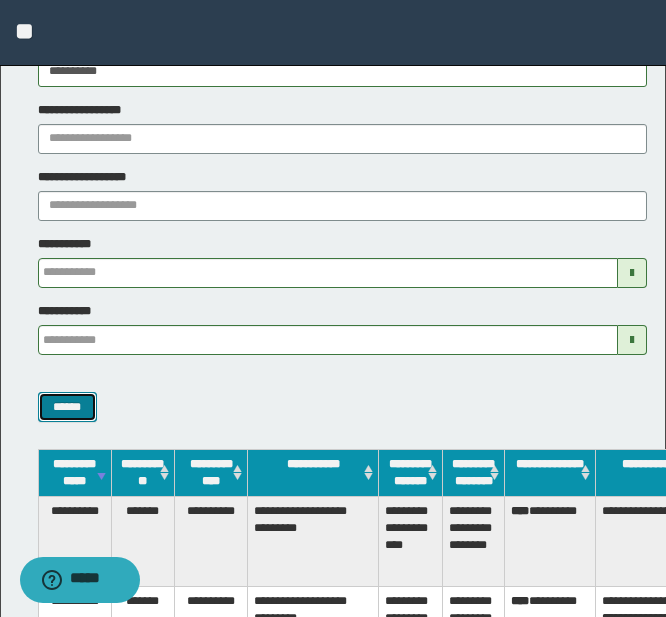 click on "******" at bounding box center (67, 407) 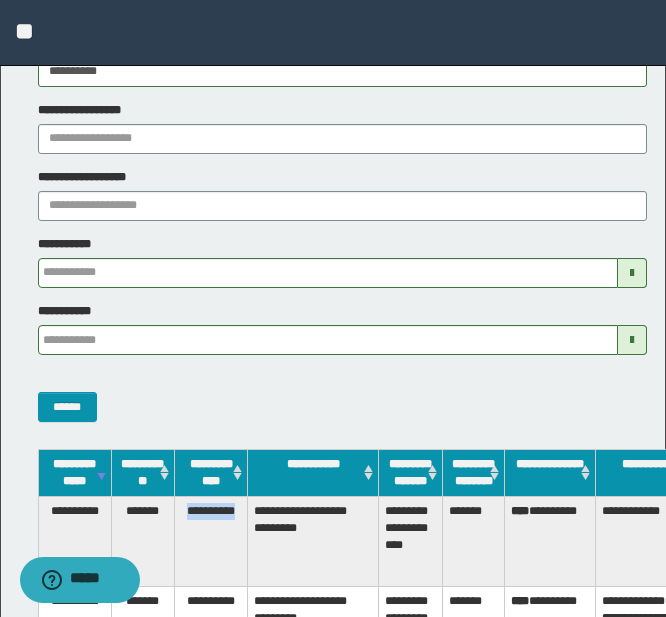 drag, startPoint x: 242, startPoint y: 528, endPoint x: 187, endPoint y: 526, distance: 55.03635 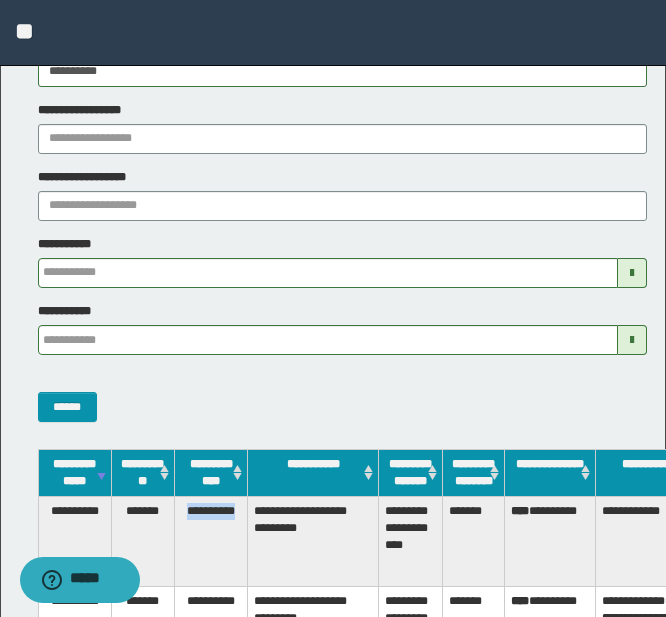 click on "**********" at bounding box center (211, 541) 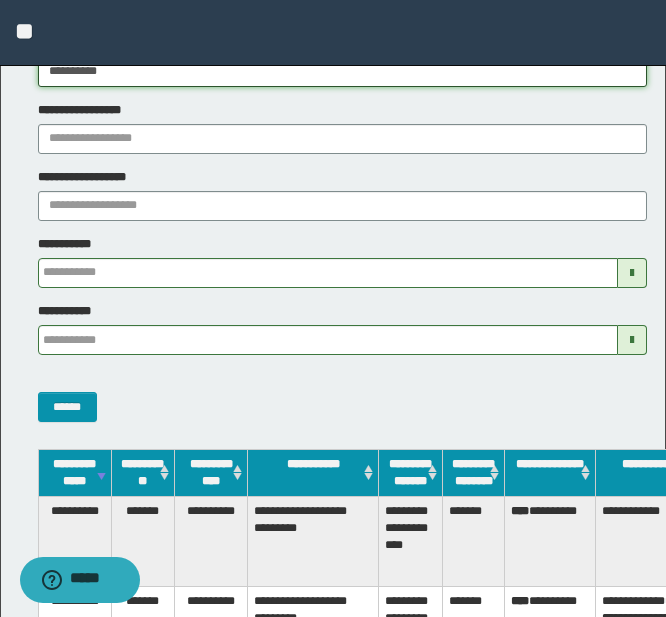 drag, startPoint x: 138, startPoint y: 76, endPoint x: -1, endPoint y: 61, distance: 139.807 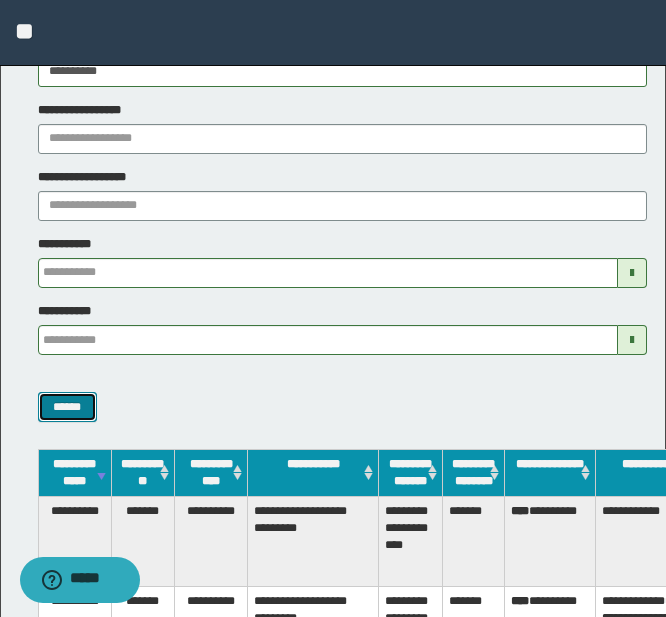 drag, startPoint x: 76, startPoint y: 397, endPoint x: 128, endPoint y: 404, distance: 52.46904 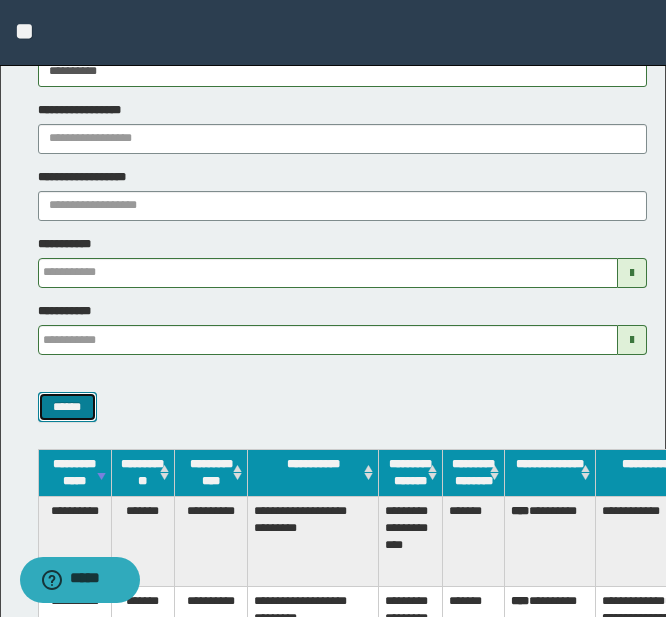 click on "******" at bounding box center (67, 407) 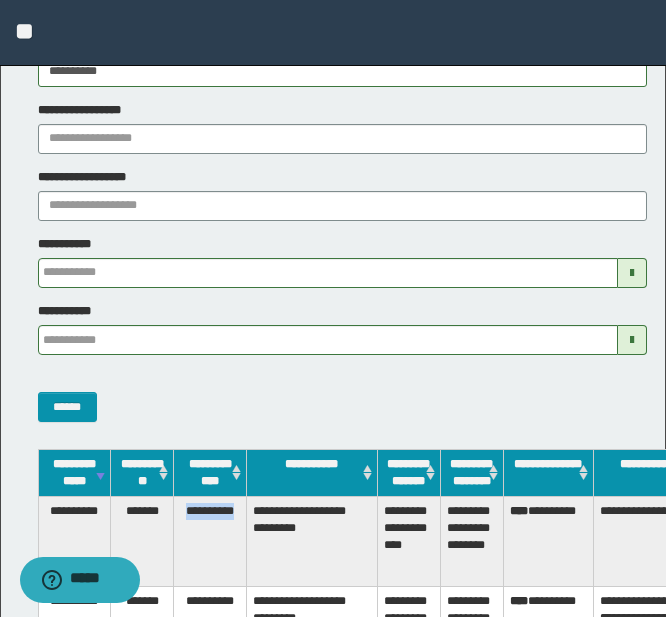drag, startPoint x: 239, startPoint y: 527, endPoint x: 181, endPoint y: 525, distance: 58.034473 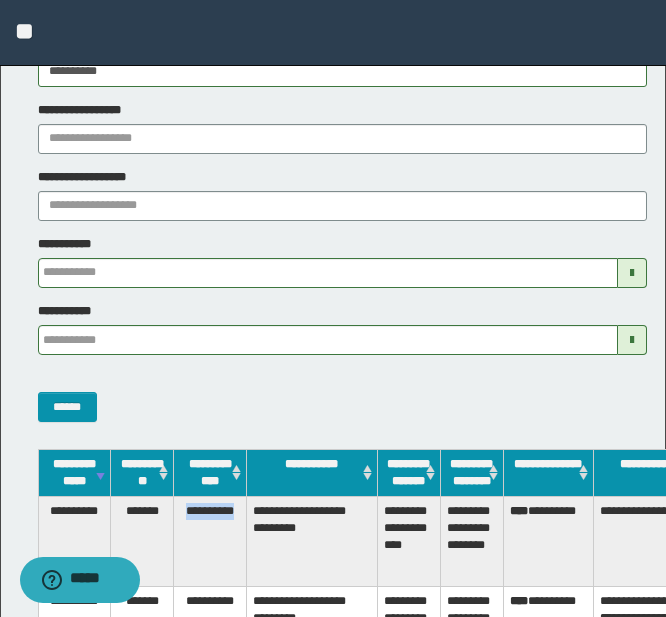 click on "**********" at bounding box center (210, 541) 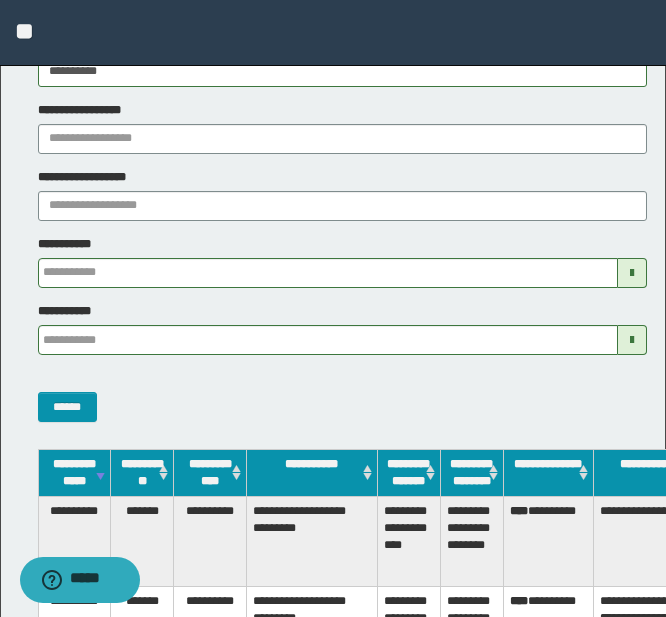 click on "******" at bounding box center [335, 396] 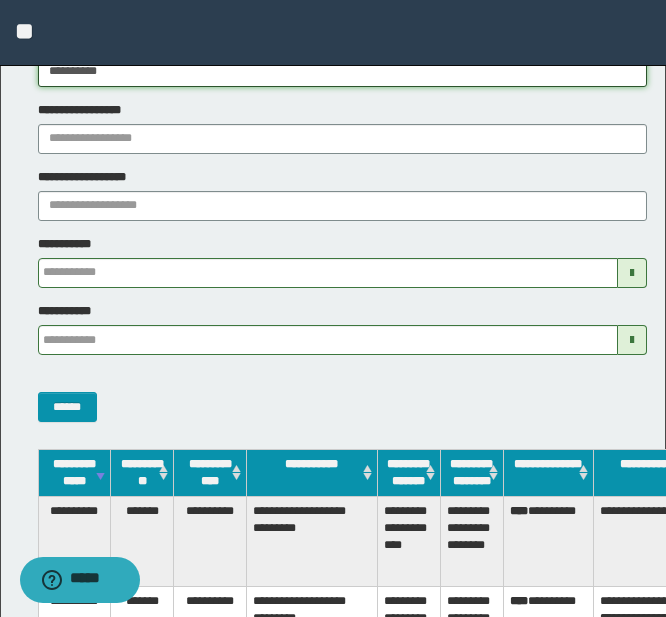 drag, startPoint x: 143, startPoint y: 75, endPoint x: -60, endPoint y: 65, distance: 203.24615 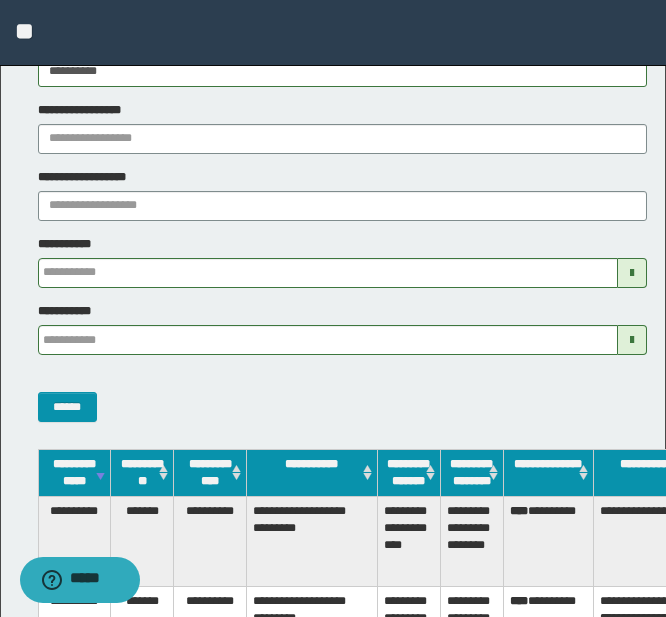 click on "******" at bounding box center [335, 396] 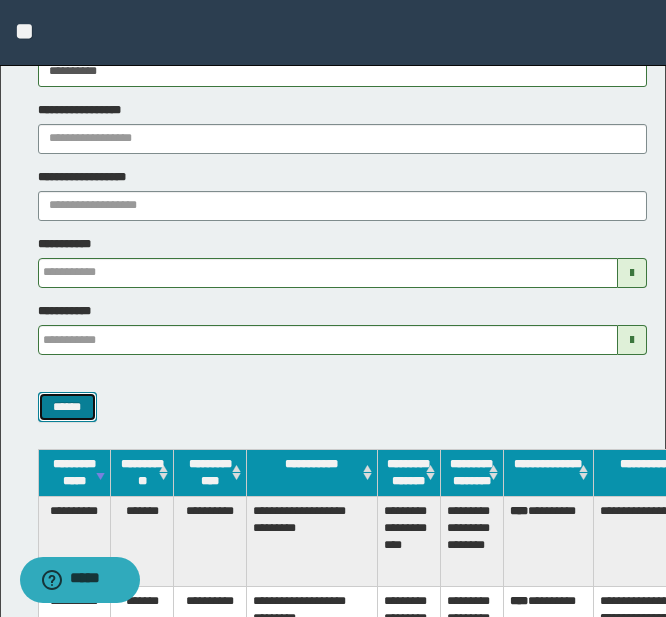 click on "******" at bounding box center [67, 407] 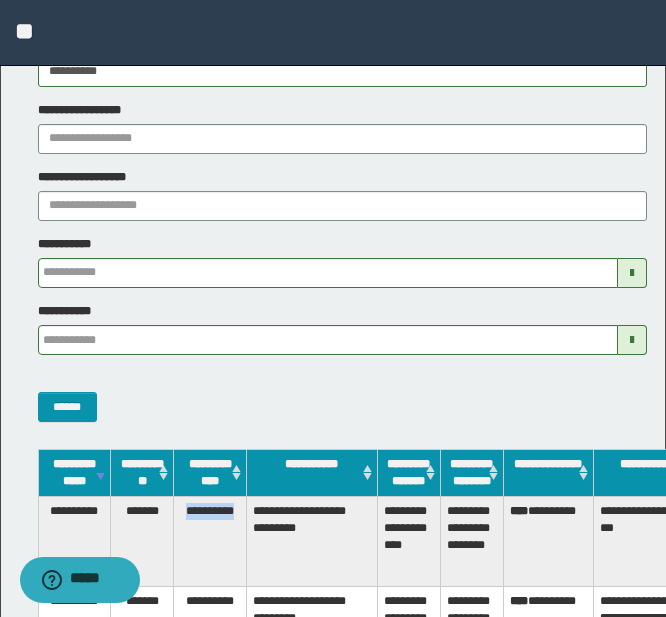 drag, startPoint x: 239, startPoint y: 530, endPoint x: 177, endPoint y: 529, distance: 62.008064 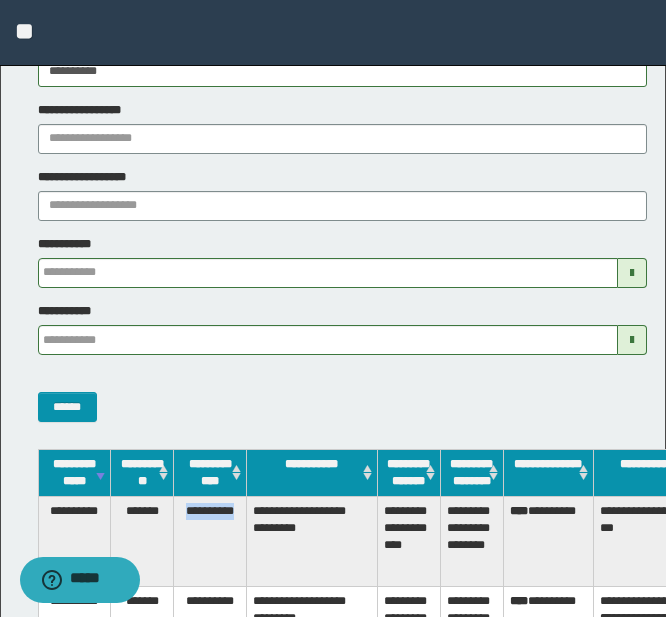 click on "**********" at bounding box center (210, 541) 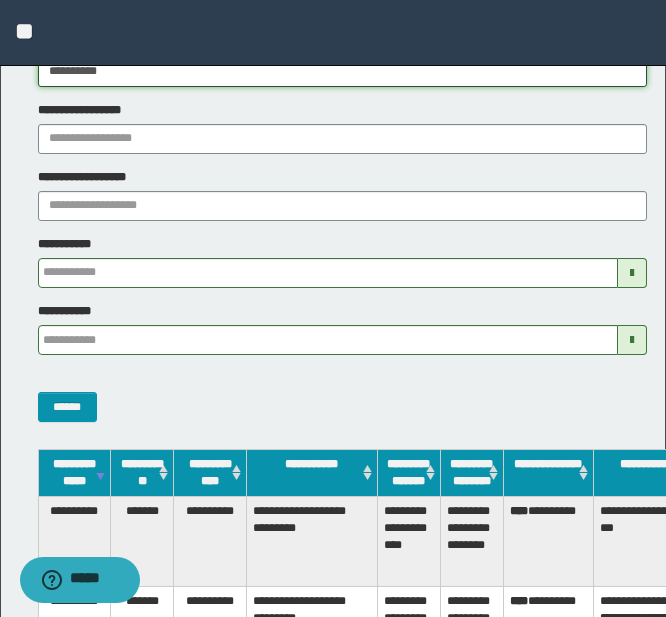 drag, startPoint x: 129, startPoint y: 75, endPoint x: -13, endPoint y: 71, distance: 142.05632 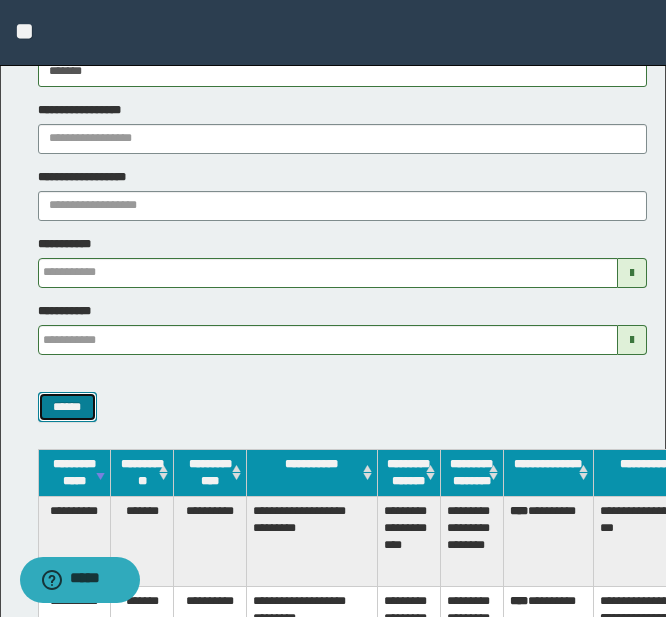 click on "******" at bounding box center [67, 407] 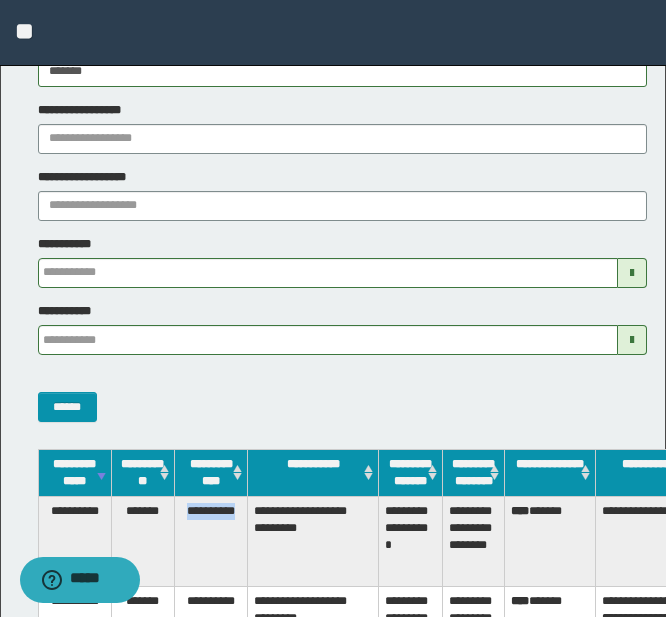 drag, startPoint x: 244, startPoint y: 527, endPoint x: 184, endPoint y: 523, distance: 60.133186 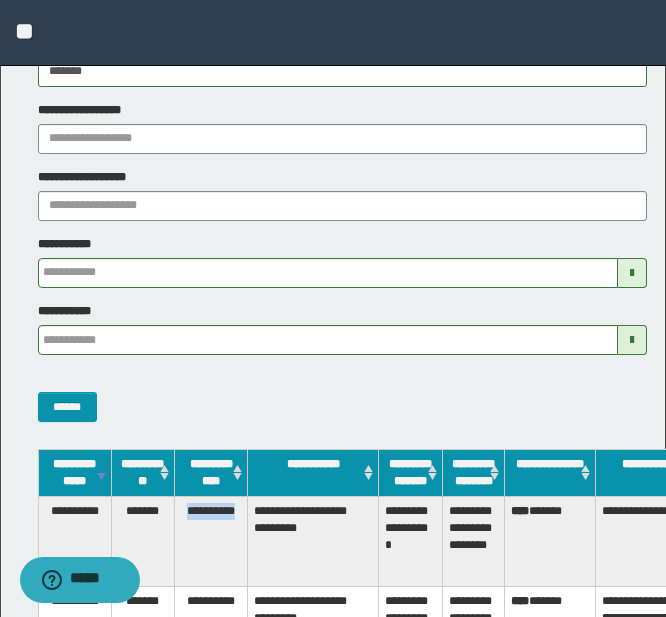 click on "**********" at bounding box center [211, 541] 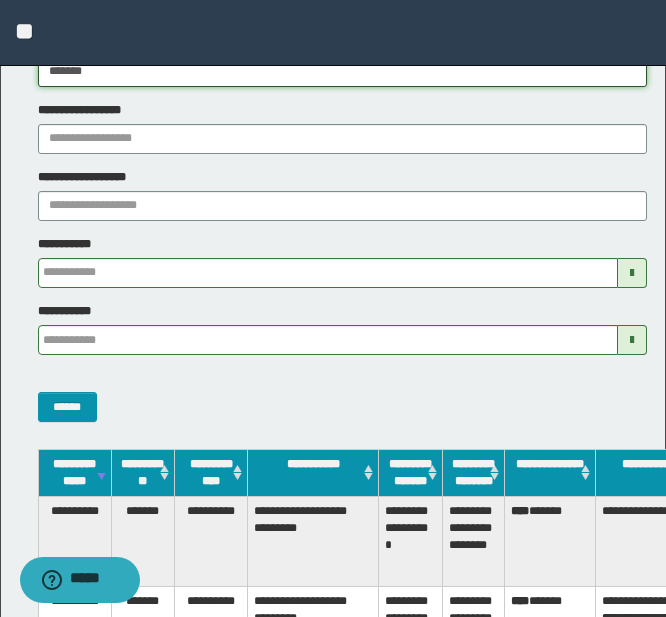 drag, startPoint x: 122, startPoint y: 74, endPoint x: -8, endPoint y: 60, distance: 130.75168 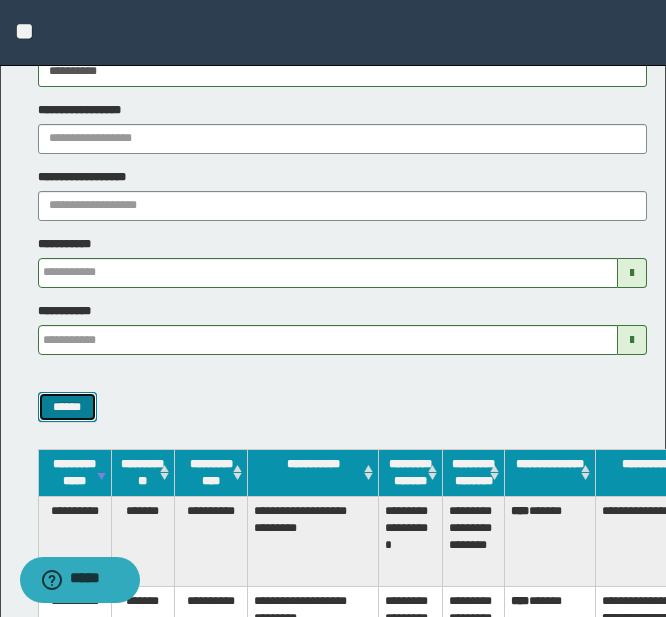 click on "******" at bounding box center [67, 407] 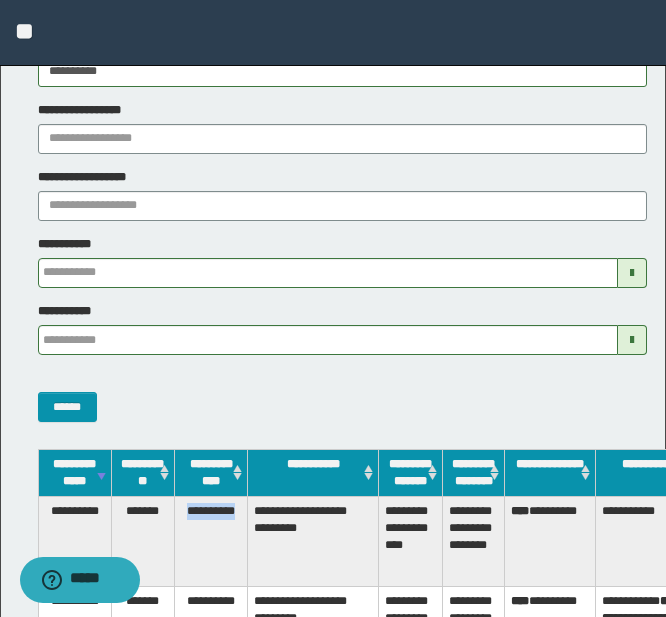 drag, startPoint x: 240, startPoint y: 526, endPoint x: 183, endPoint y: 525, distance: 57.00877 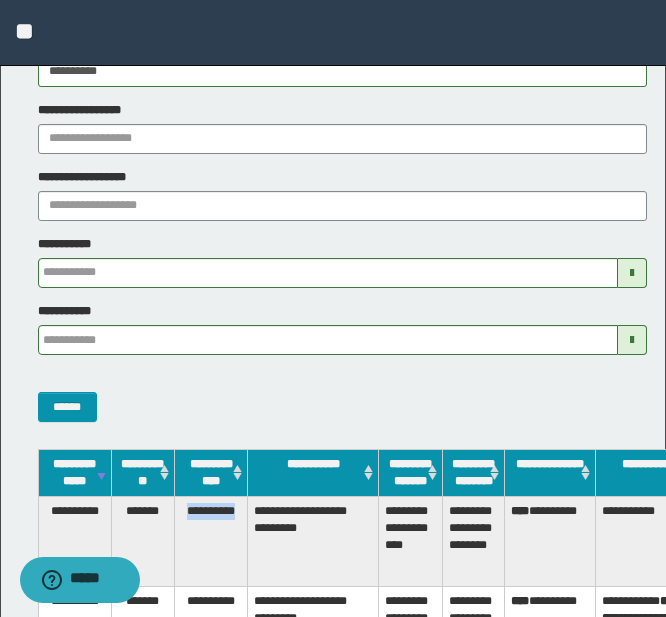 click on "**********" at bounding box center (211, 541) 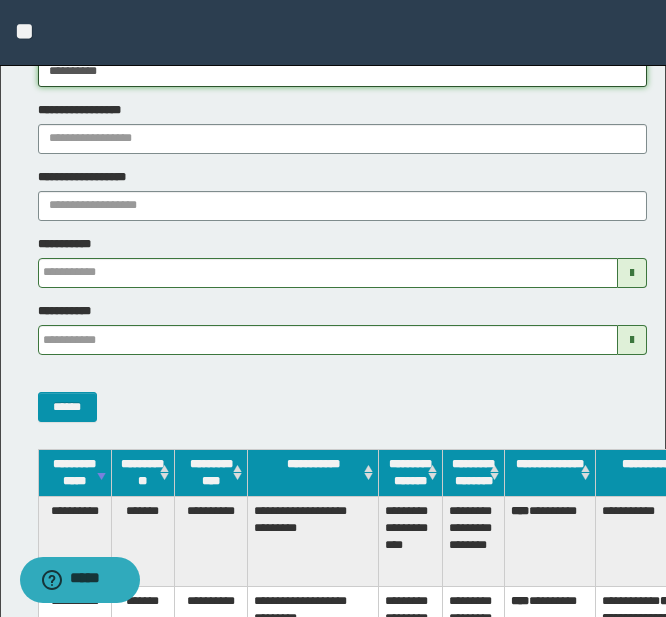 drag, startPoint x: 128, startPoint y: 76, endPoint x: -72, endPoint y: 66, distance: 200.24985 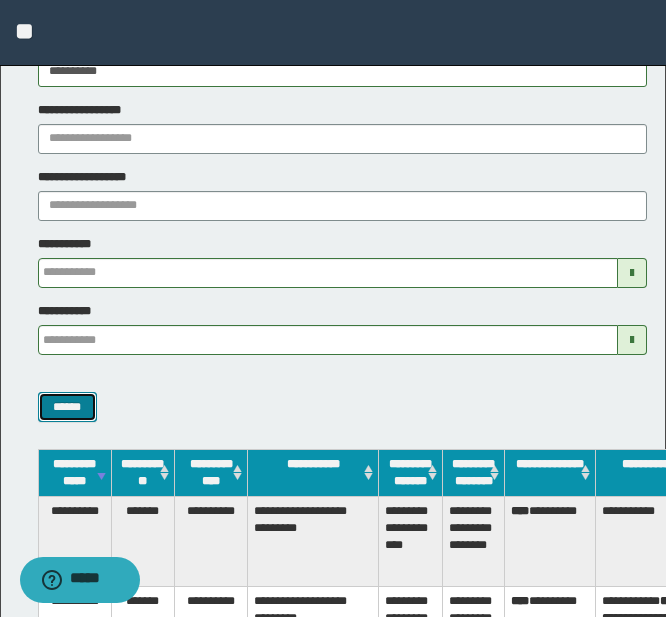 drag, startPoint x: 77, startPoint y: 406, endPoint x: 67, endPoint y: 396, distance: 14.142136 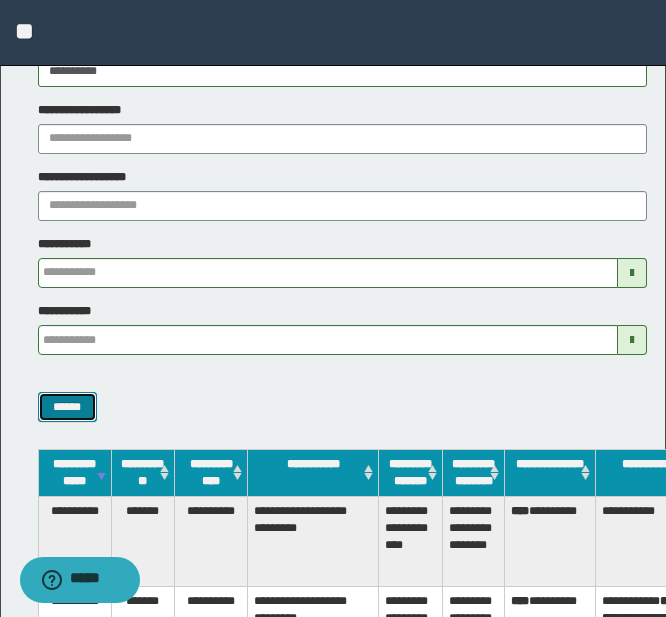 click on "******" at bounding box center [67, 407] 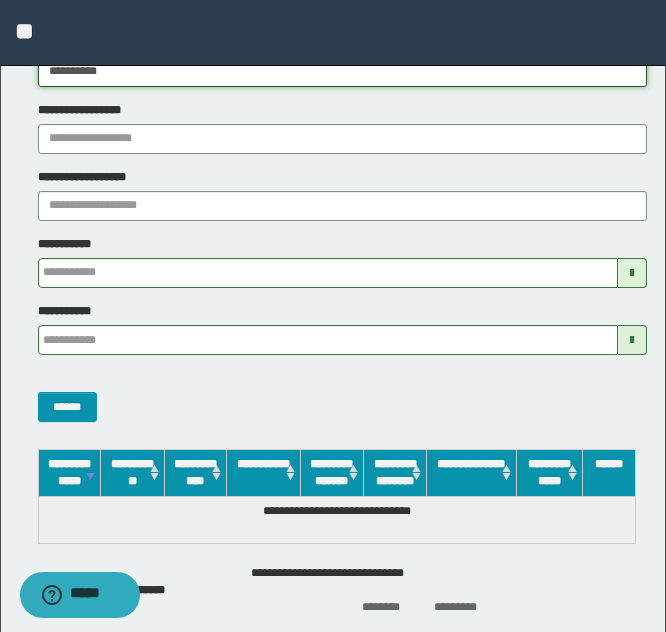 drag, startPoint x: 126, startPoint y: 70, endPoint x: 0, endPoint y: 66, distance: 126.06348 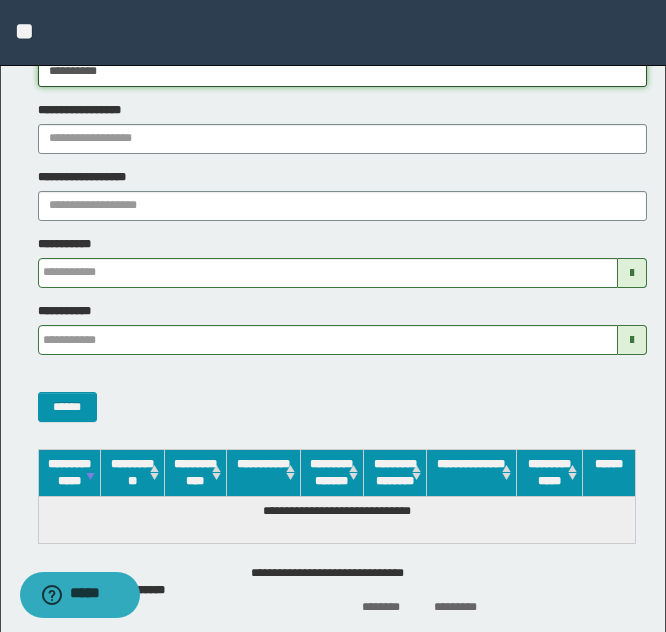 click on "**********" at bounding box center (333, 298) 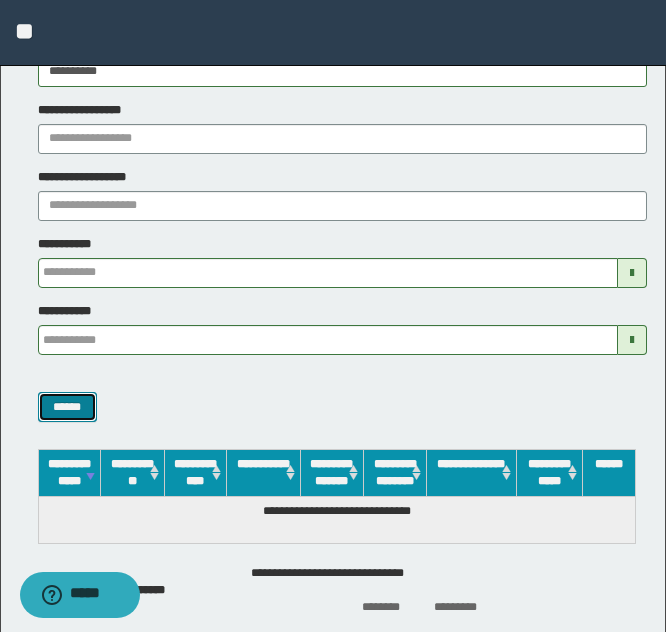 click on "******" at bounding box center [67, 407] 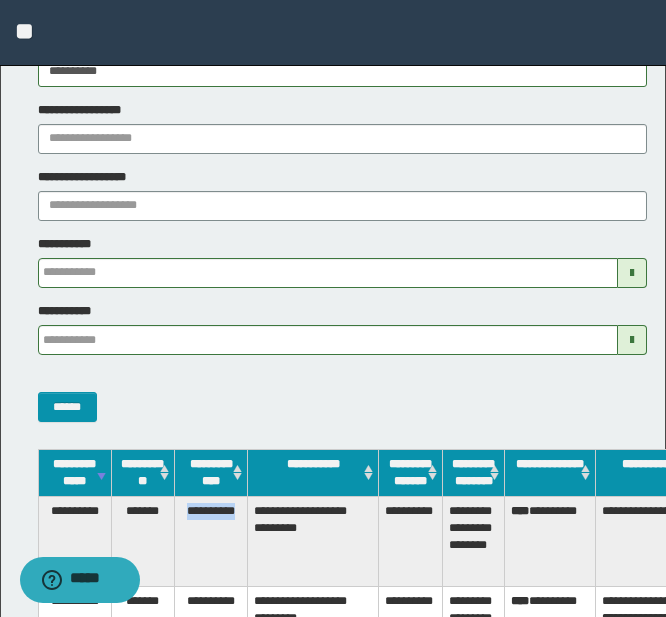 drag, startPoint x: 243, startPoint y: 526, endPoint x: 177, endPoint y: 527, distance: 66.007576 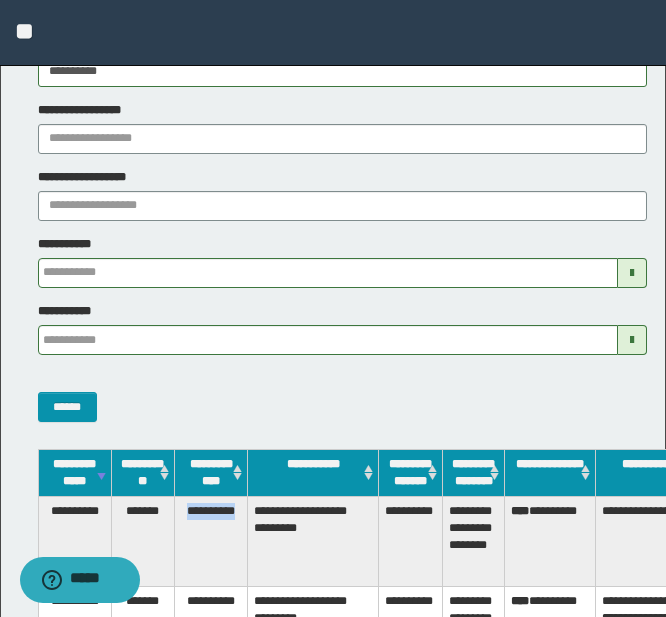click on "**********" at bounding box center [211, 541] 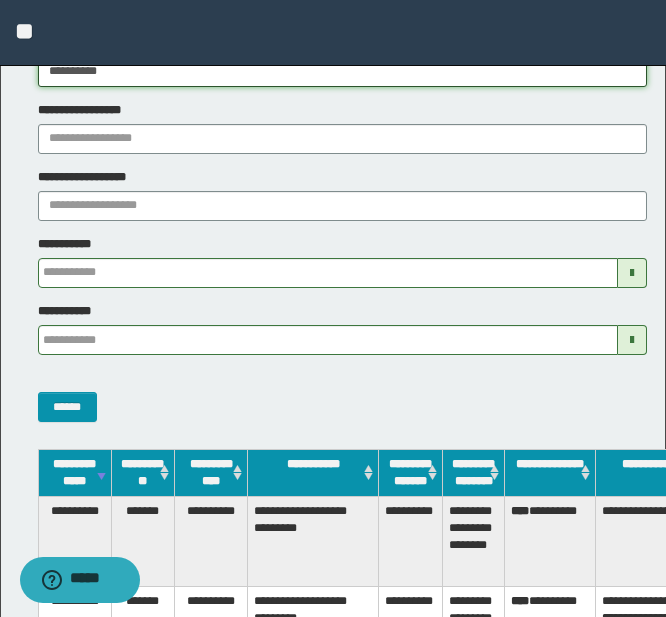 drag, startPoint x: 119, startPoint y: 69, endPoint x: 3, endPoint y: 69, distance: 116 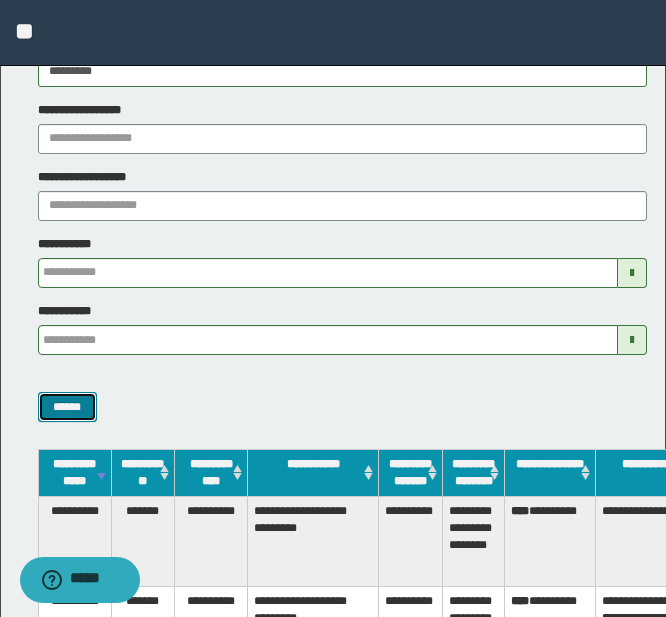 drag, startPoint x: 81, startPoint y: 409, endPoint x: 128, endPoint y: 405, distance: 47.169907 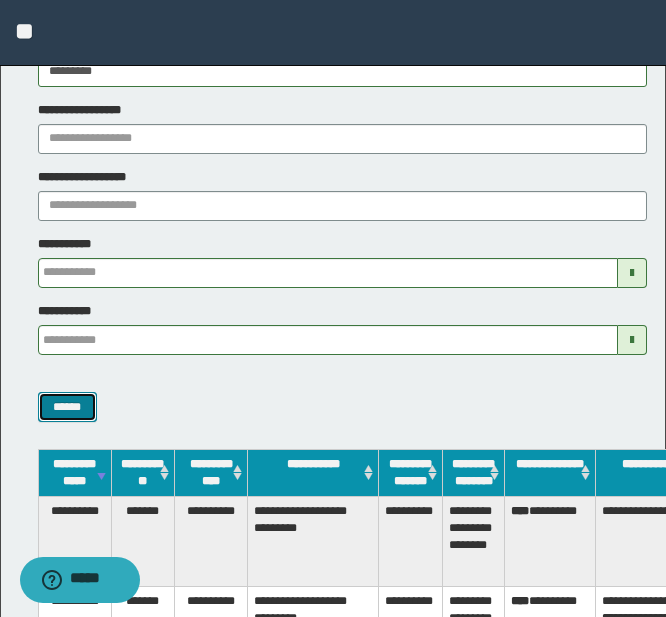 click on "******" at bounding box center (67, 407) 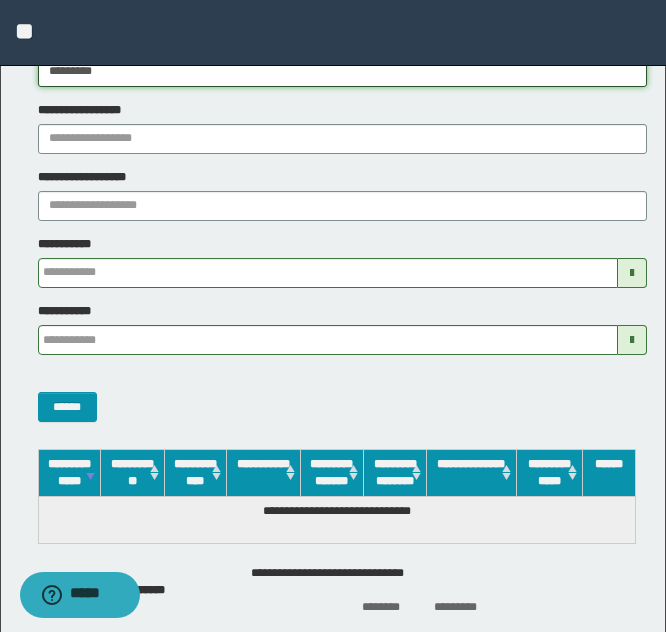 drag, startPoint x: 123, startPoint y: 72, endPoint x: -16, endPoint y: 72, distance: 139 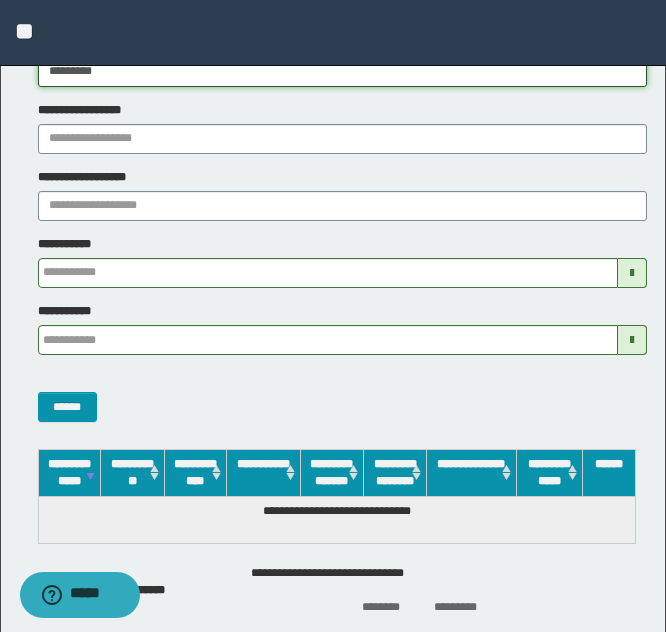 click on "**********" at bounding box center (333, 217) 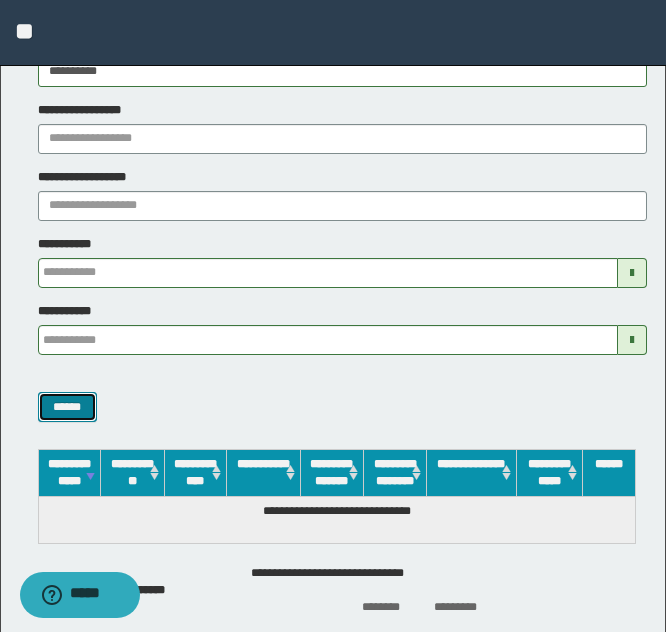 click on "******" at bounding box center [67, 407] 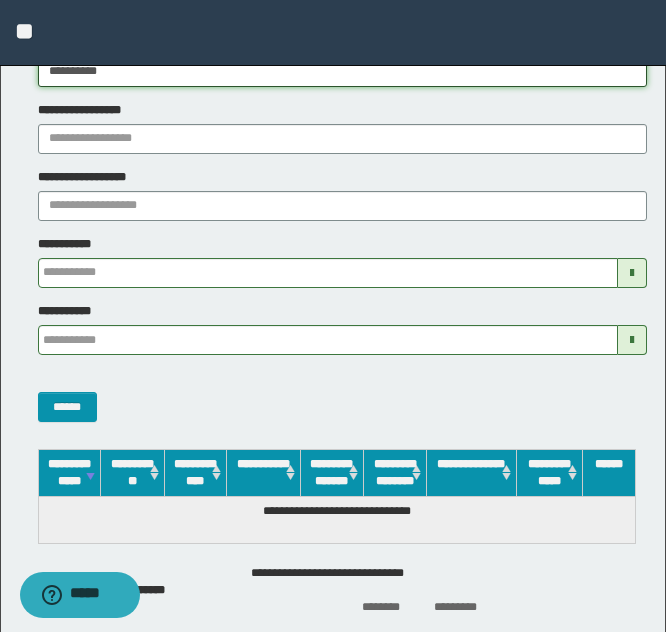 drag, startPoint x: 142, startPoint y: 71, endPoint x: -79, endPoint y: 71, distance: 221 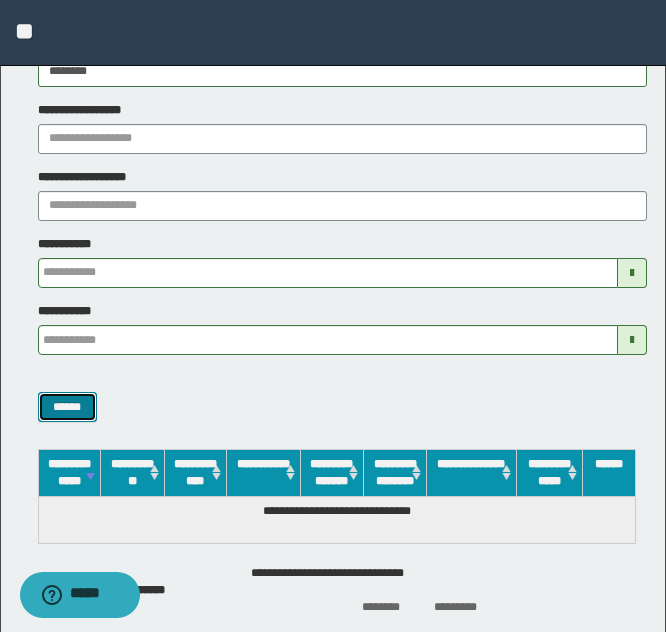 click on "******" at bounding box center [67, 407] 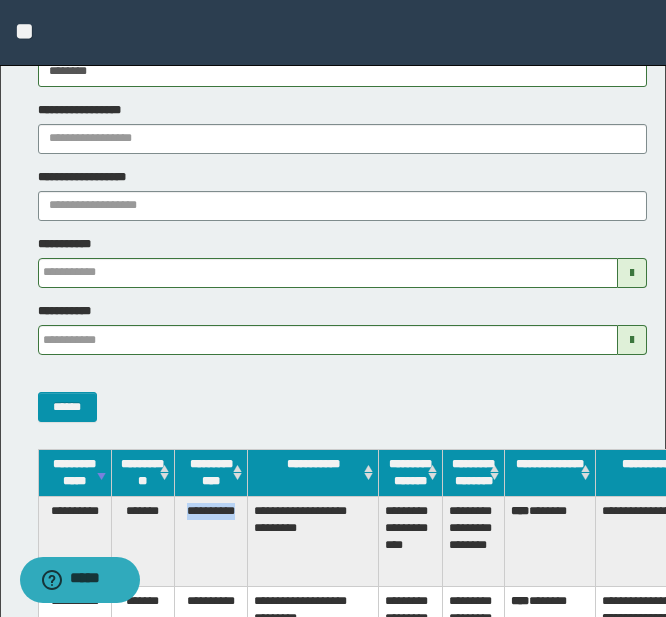 drag, startPoint x: 242, startPoint y: 529, endPoint x: 188, endPoint y: 531, distance: 54.037025 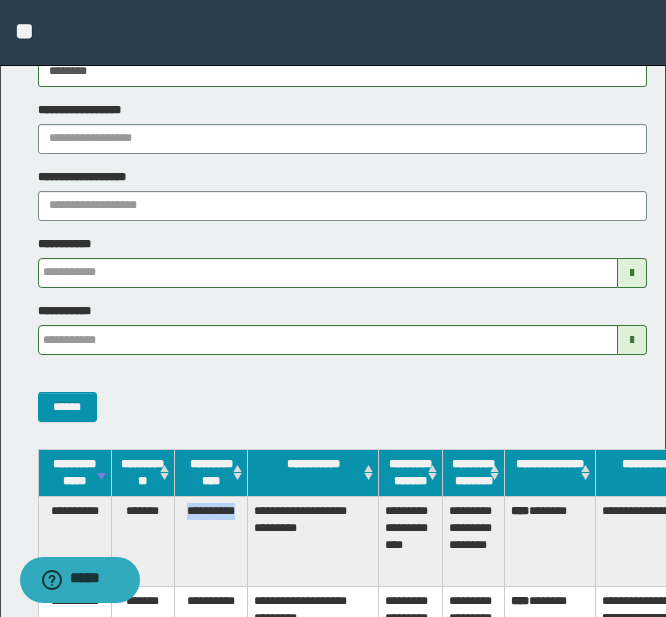 click on "**********" at bounding box center (211, 541) 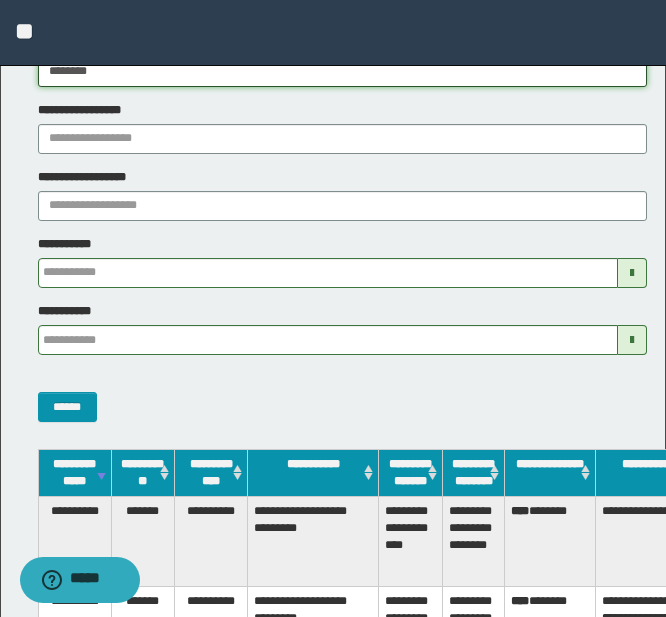 drag, startPoint x: 126, startPoint y: 74, endPoint x: -45, endPoint y: 74, distance: 171 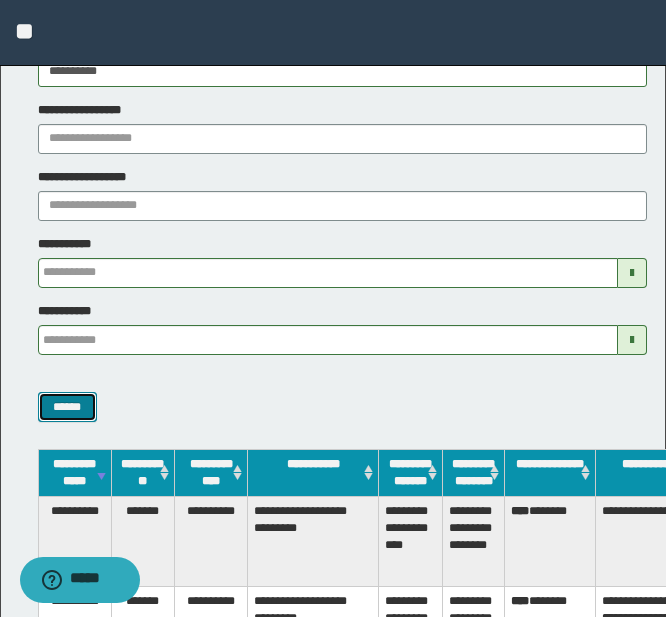 click on "******" at bounding box center (67, 407) 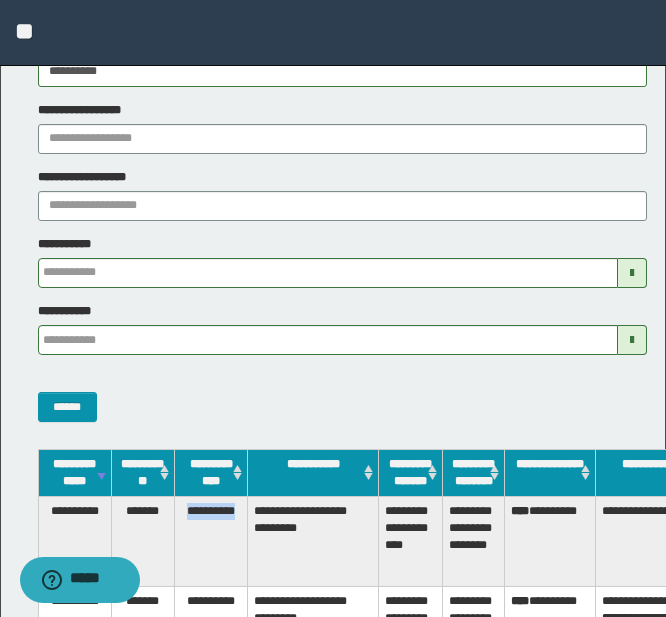 drag, startPoint x: 243, startPoint y: 526, endPoint x: 181, endPoint y: 529, distance: 62.072536 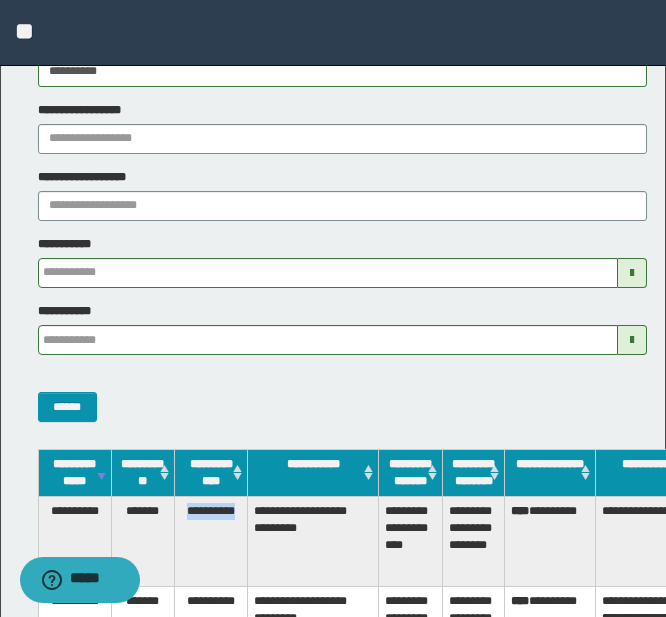 click on "**********" at bounding box center [211, 541] 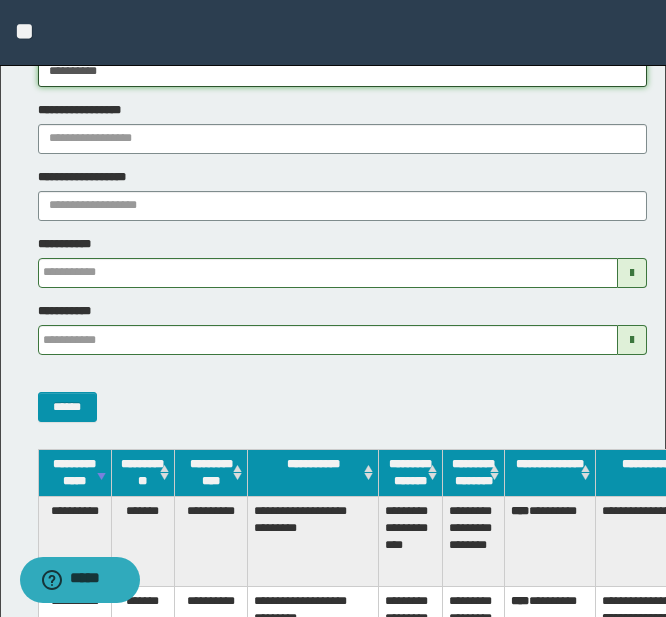 drag, startPoint x: 141, startPoint y: 71, endPoint x: -72, endPoint y: 74, distance: 213.02112 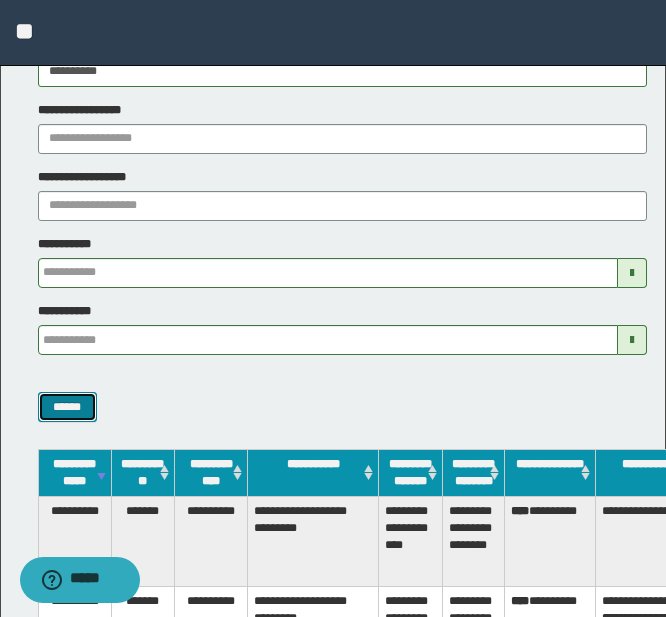 click on "******" at bounding box center [67, 407] 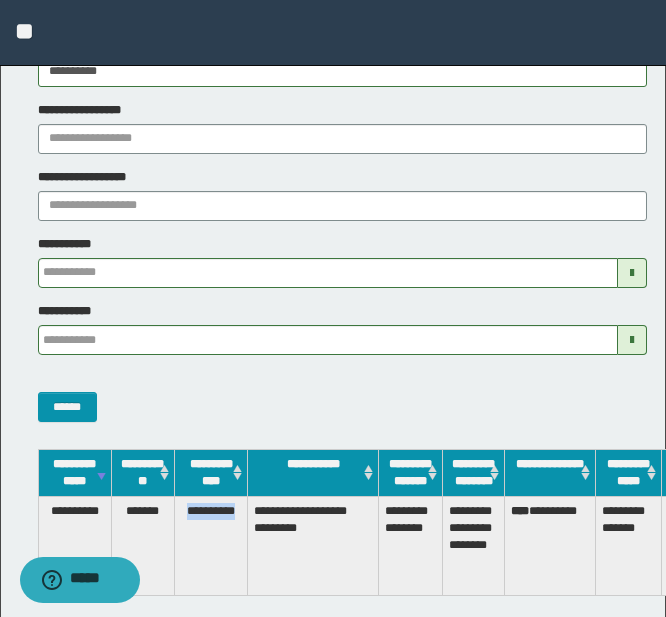 drag, startPoint x: 243, startPoint y: 527, endPoint x: 182, endPoint y: 530, distance: 61.073727 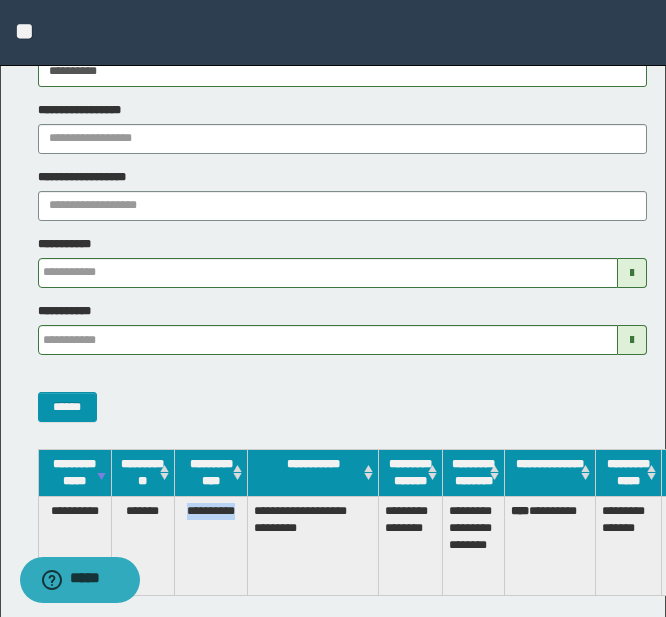click on "**********" at bounding box center (211, 545) 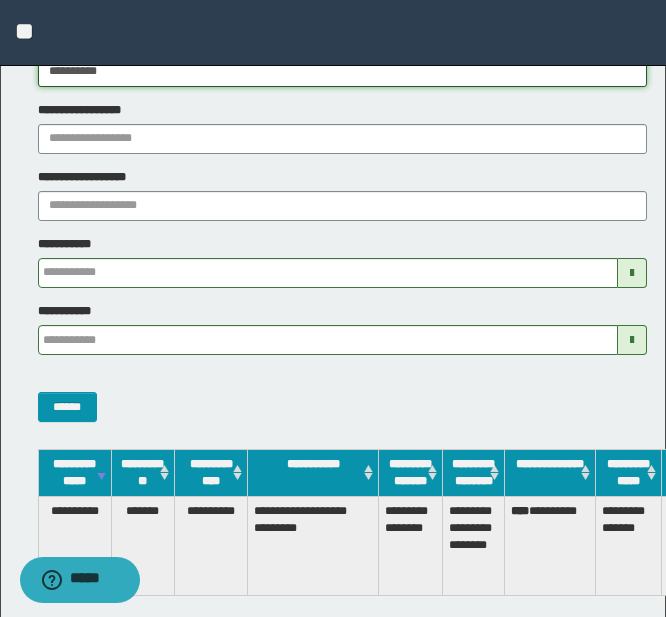 drag, startPoint x: 127, startPoint y: 79, endPoint x: 14, endPoint y: 73, distance: 113.15918 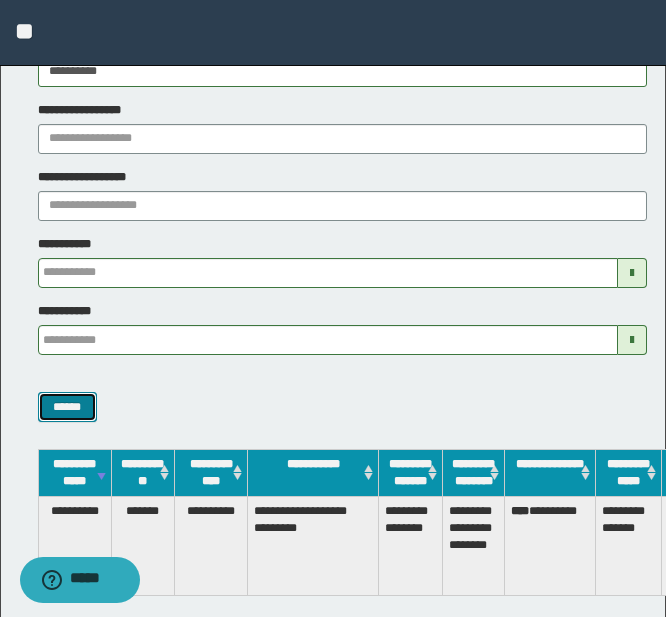 click on "******" at bounding box center [67, 407] 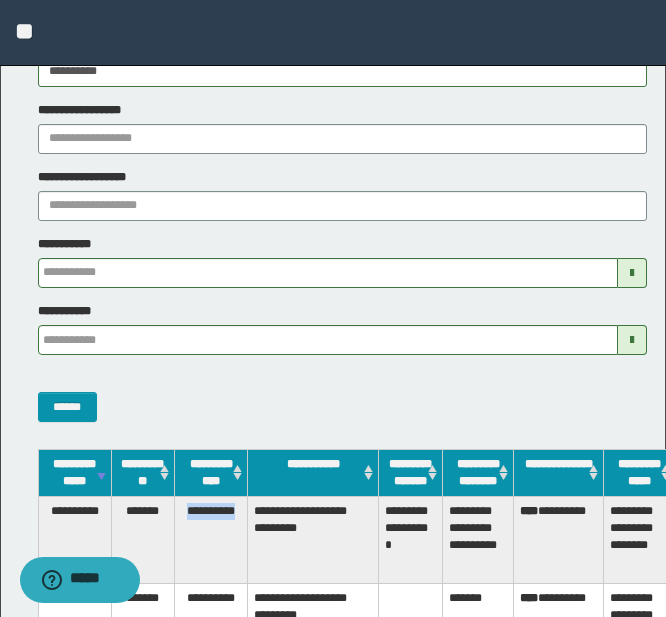 drag, startPoint x: 240, startPoint y: 527, endPoint x: 175, endPoint y: 526, distance: 65.00769 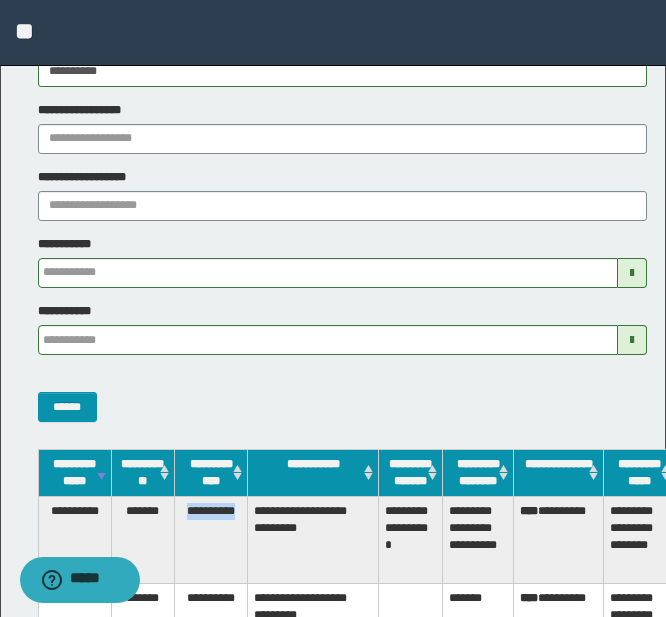 click on "**********" at bounding box center [211, 539] 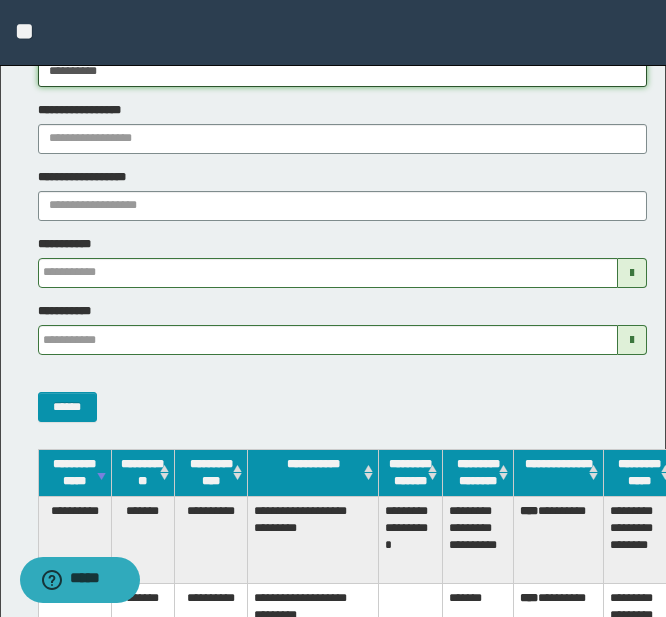 drag, startPoint x: 128, startPoint y: 67, endPoint x: -5, endPoint y: 67, distance: 133 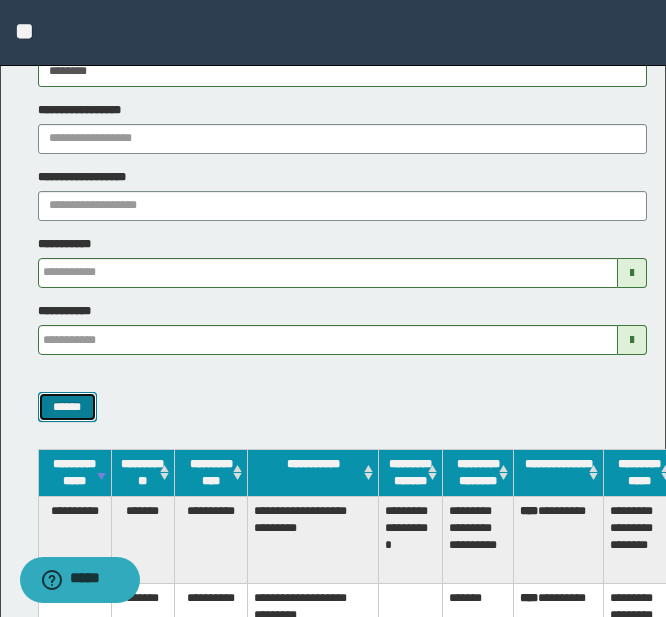 click on "******" at bounding box center [67, 407] 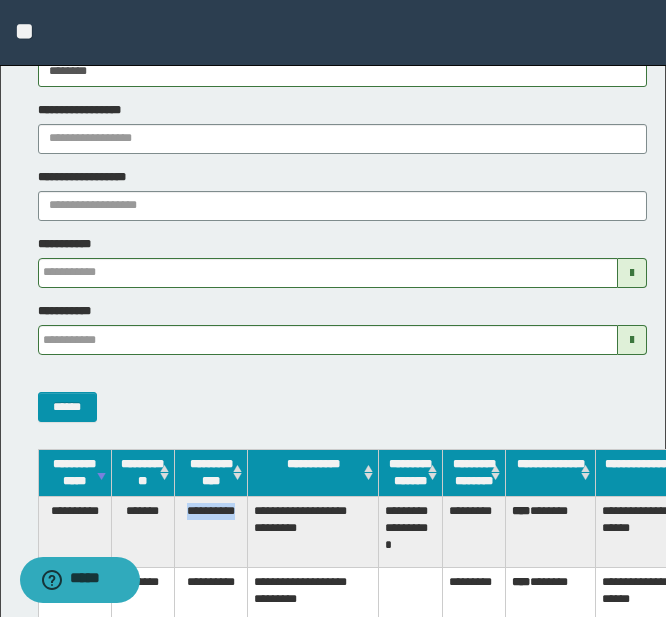 drag, startPoint x: 243, startPoint y: 530, endPoint x: 182, endPoint y: 530, distance: 61 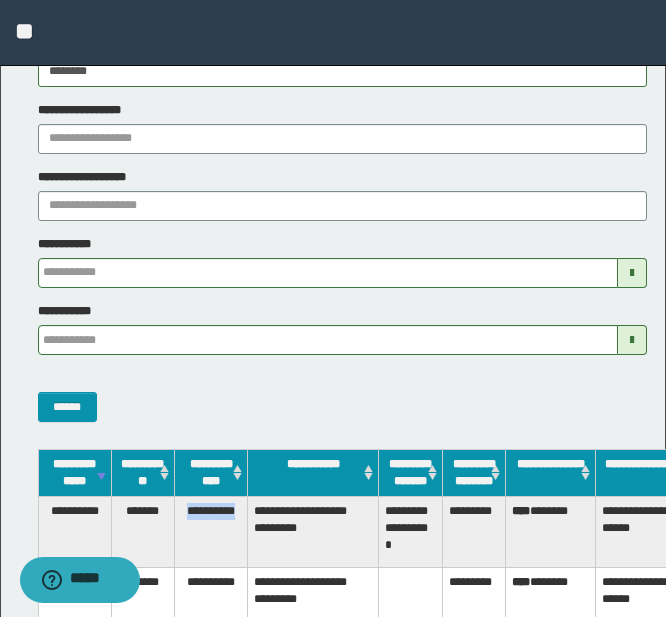 click on "**********" at bounding box center (211, 531) 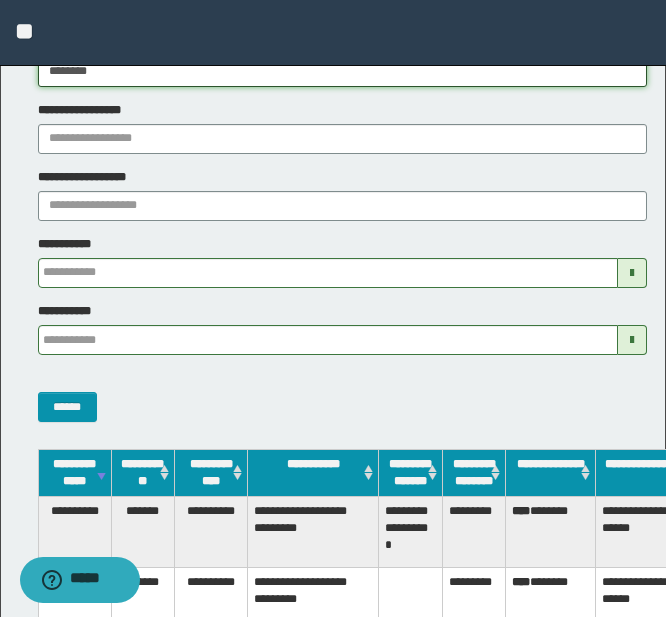 drag, startPoint x: 117, startPoint y: 73, endPoint x: -11, endPoint y: 65, distance: 128.24976 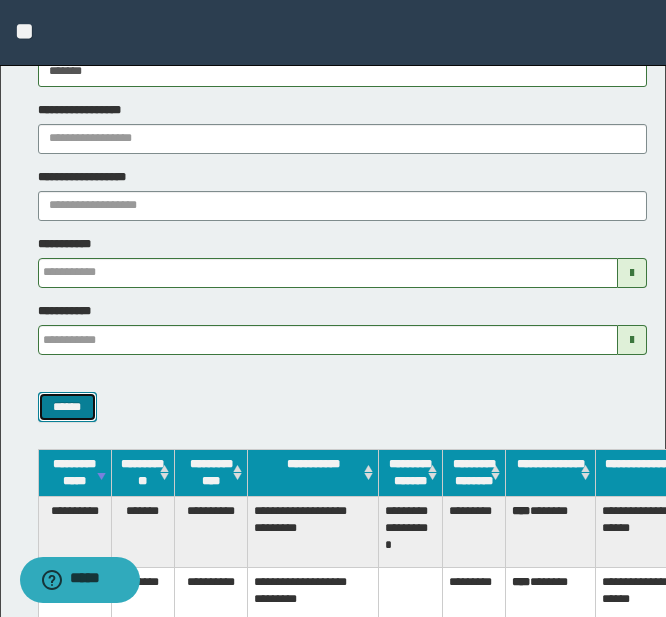 click on "******" at bounding box center [67, 407] 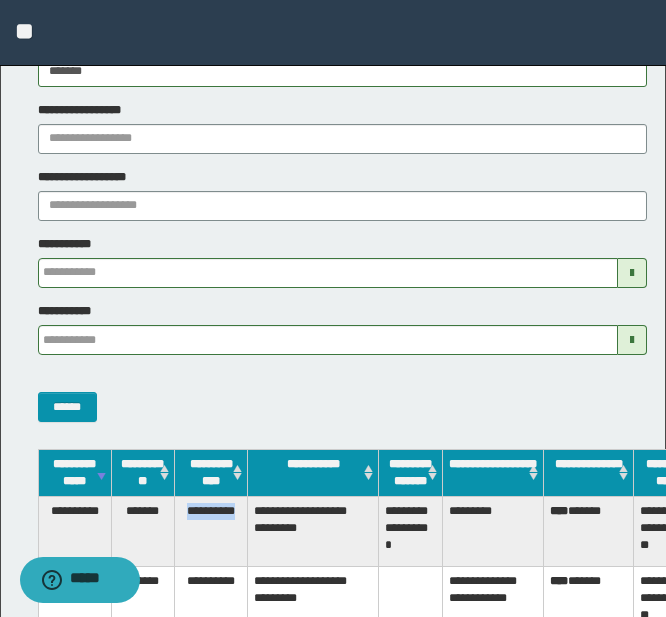 drag, startPoint x: 243, startPoint y: 526, endPoint x: 180, endPoint y: 527, distance: 63.007935 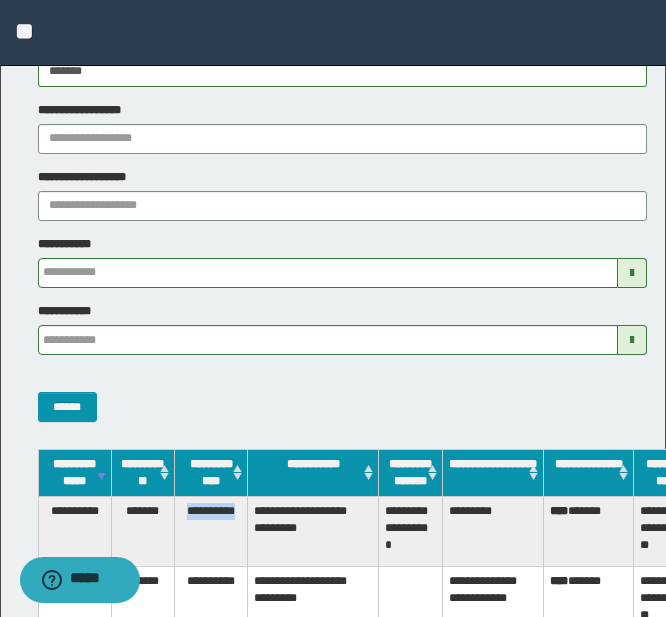 click on "**********" at bounding box center [211, 531] 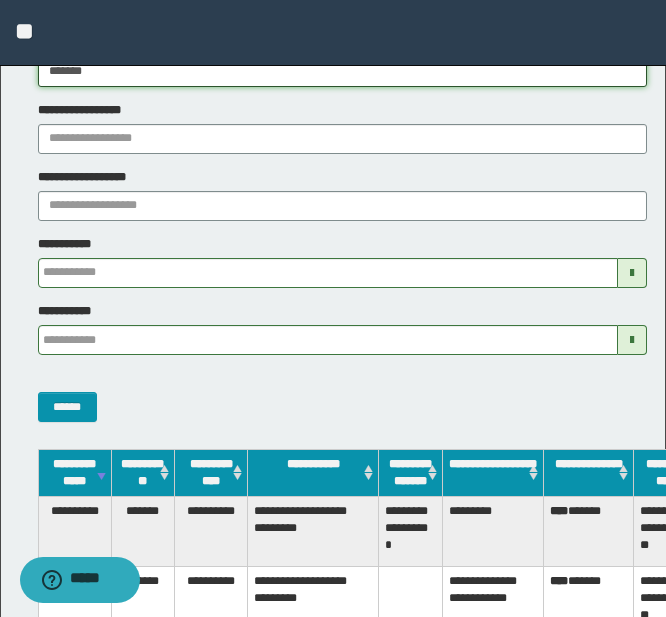 drag, startPoint x: 126, startPoint y: 74, endPoint x: -13, endPoint y: 59, distance: 139.807 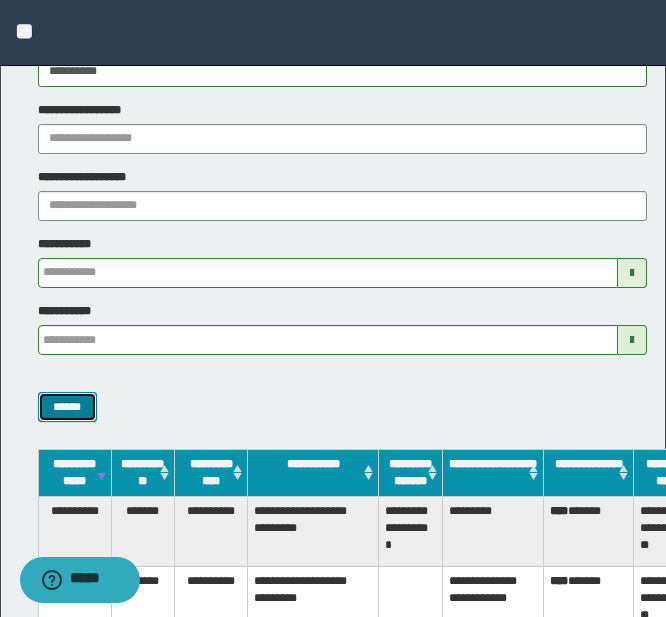 click on "******" at bounding box center [67, 407] 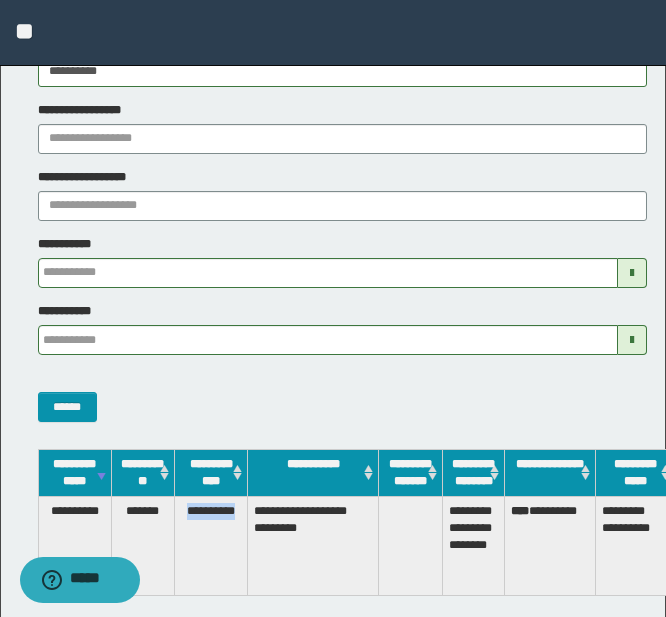 drag, startPoint x: 242, startPoint y: 527, endPoint x: 182, endPoint y: 525, distance: 60.033325 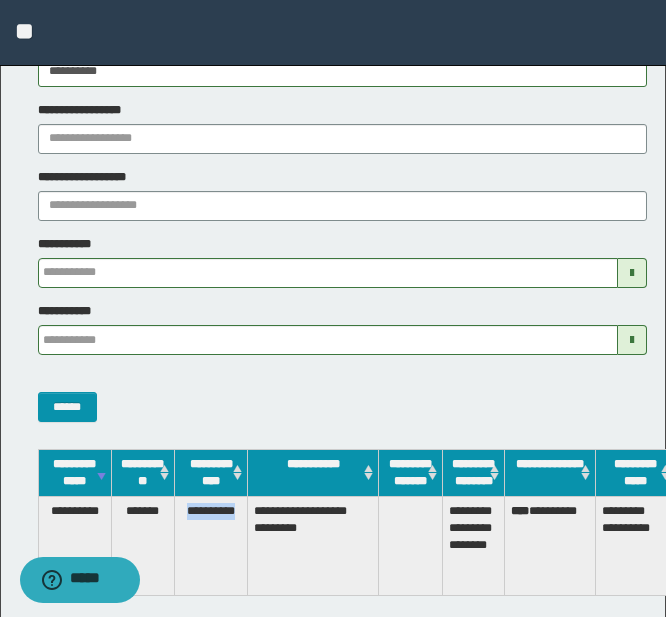 click on "**********" at bounding box center [211, 545] 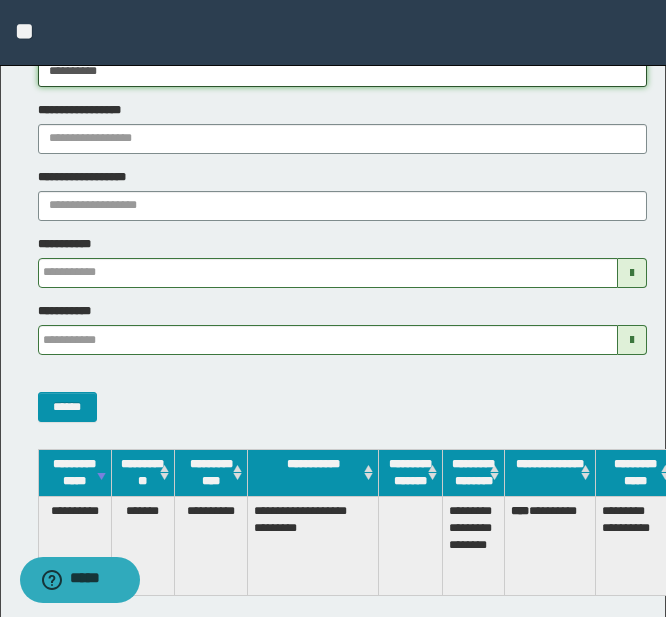 drag, startPoint x: 122, startPoint y: 71, endPoint x: 5, endPoint y: 72, distance: 117.00427 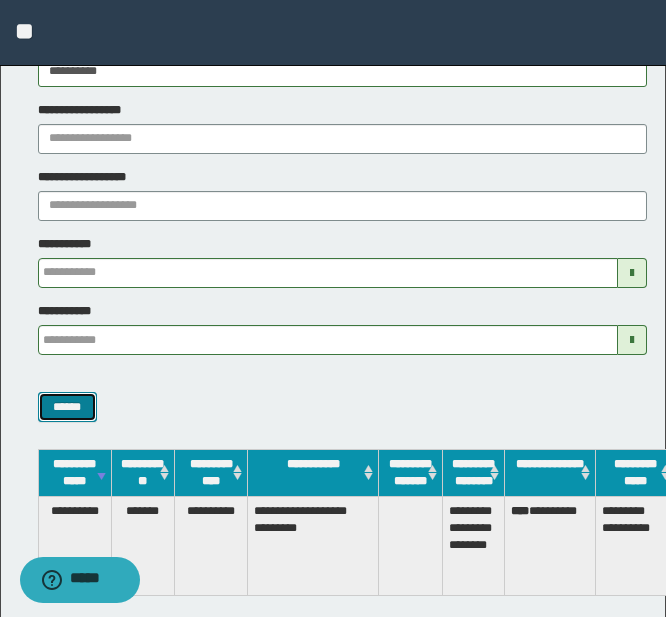 click on "******" at bounding box center (67, 407) 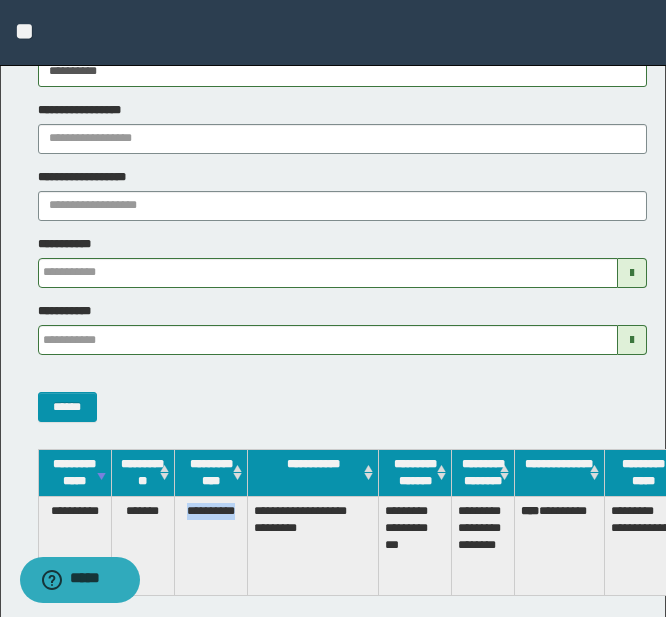 drag, startPoint x: 242, startPoint y: 531, endPoint x: 179, endPoint y: 522, distance: 63.63961 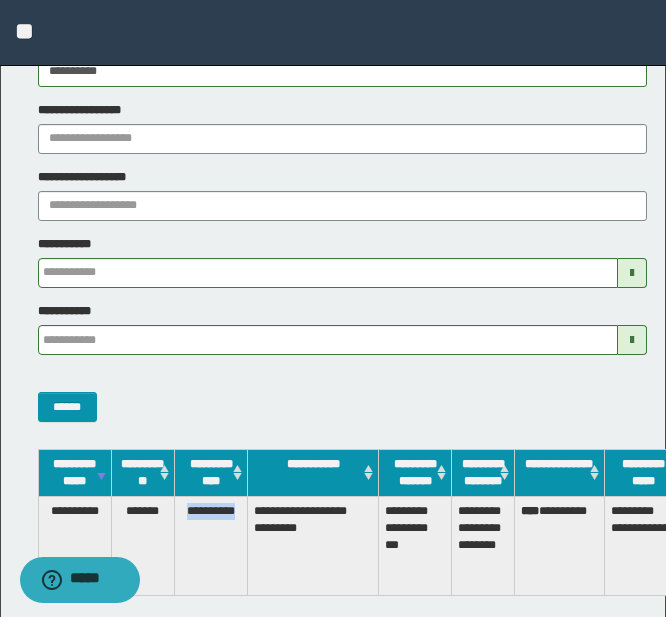 click on "**********" at bounding box center (211, 545) 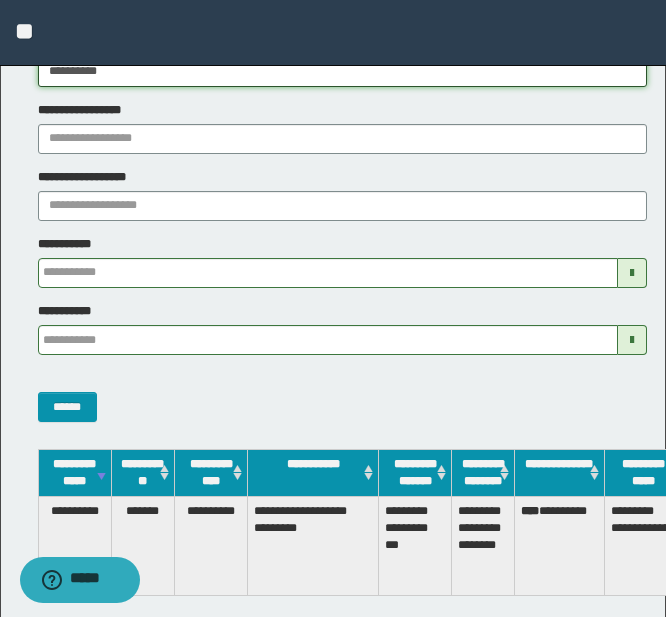 drag, startPoint x: 89, startPoint y: 68, endPoint x: -25, endPoint y: 68, distance: 114 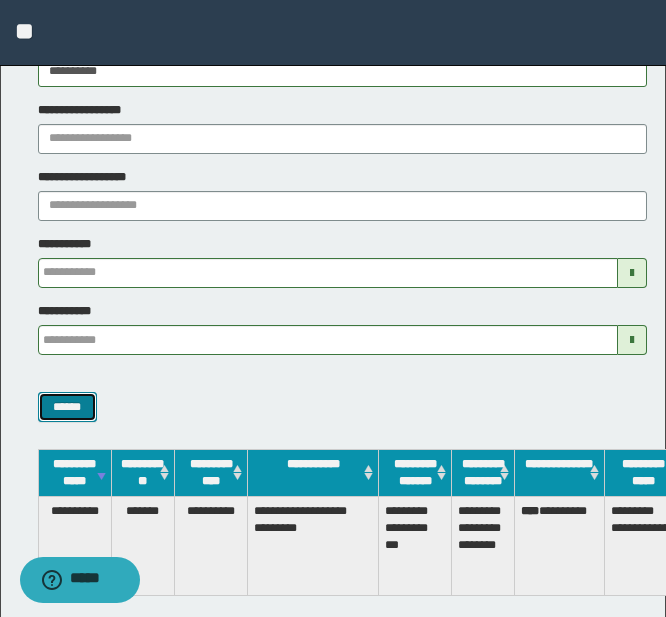 click on "******" at bounding box center (67, 407) 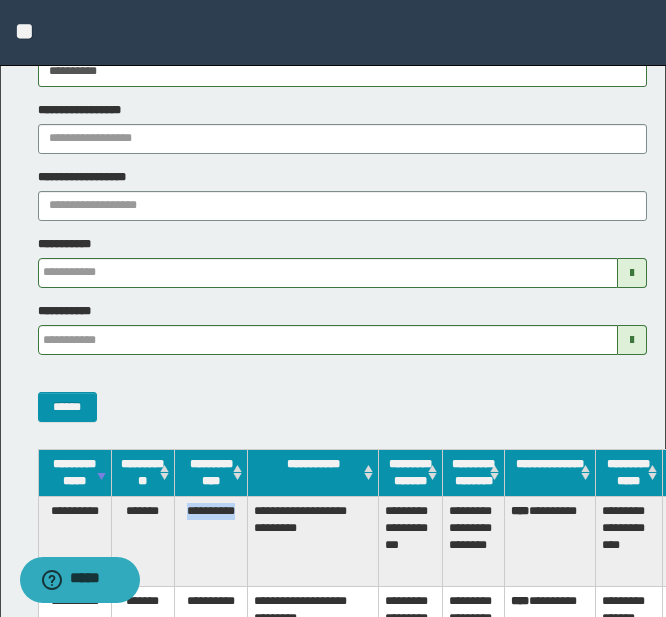 drag, startPoint x: 244, startPoint y: 526, endPoint x: 185, endPoint y: 532, distance: 59.3043 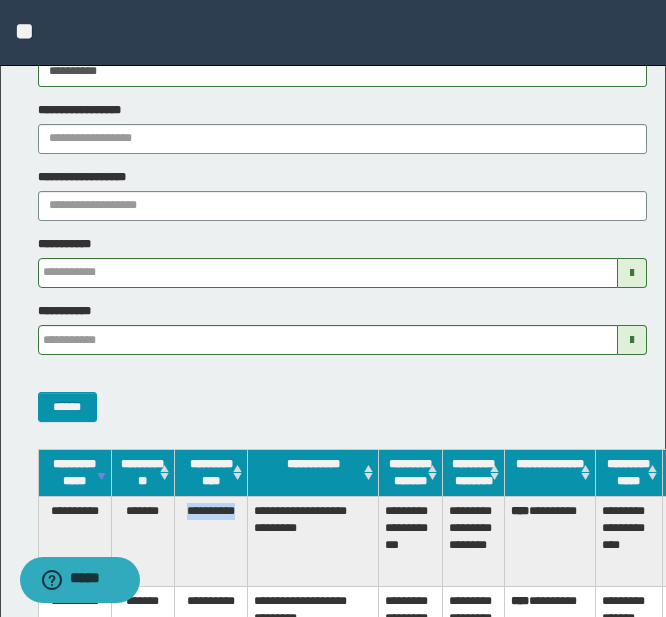 click on "**********" at bounding box center [211, 541] 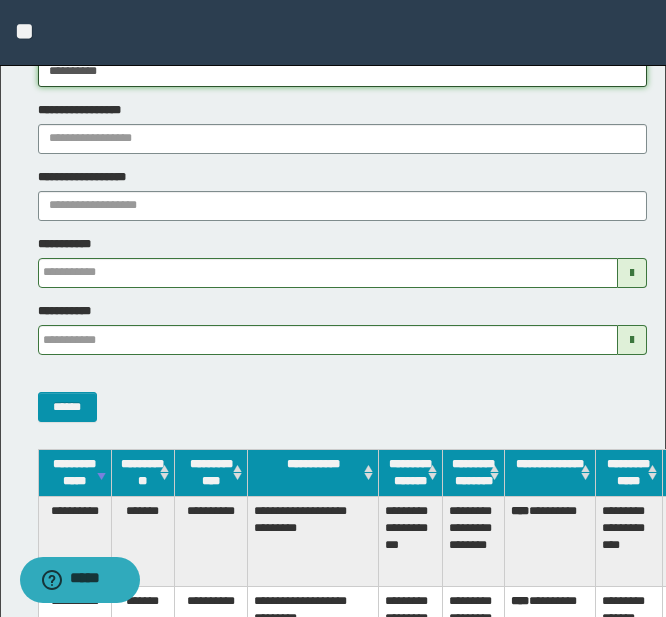 drag, startPoint x: 147, startPoint y: 73, endPoint x: -33, endPoint y: 73, distance: 180 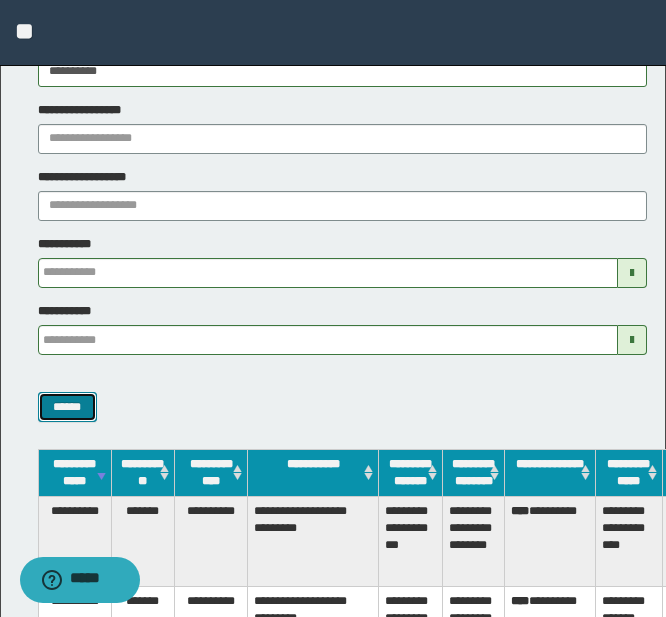 click on "******" at bounding box center [67, 407] 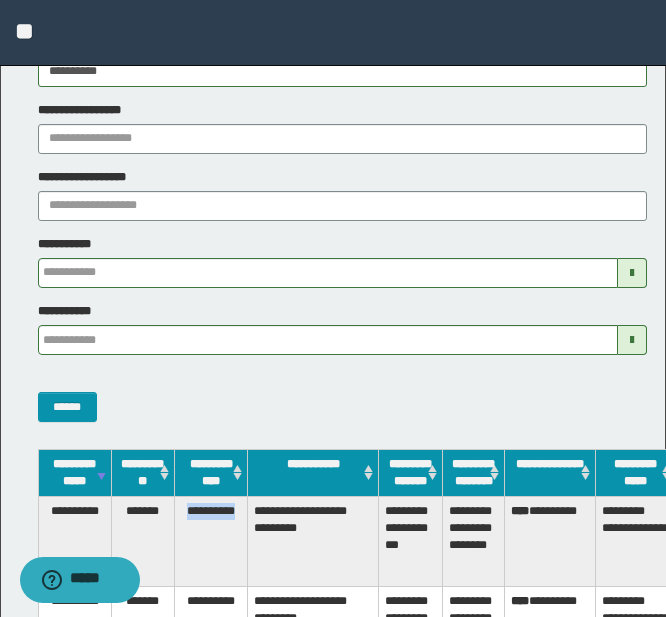 drag, startPoint x: 240, startPoint y: 532, endPoint x: 182, endPoint y: 535, distance: 58.077534 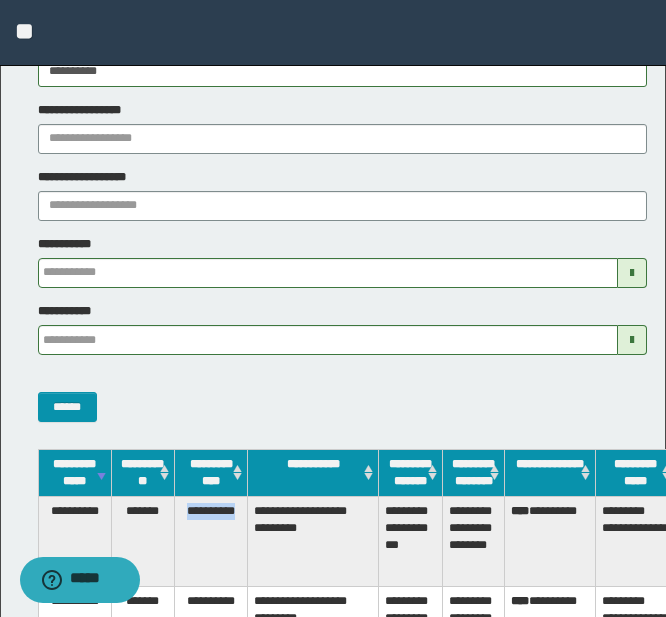 click on "**********" at bounding box center (211, 541) 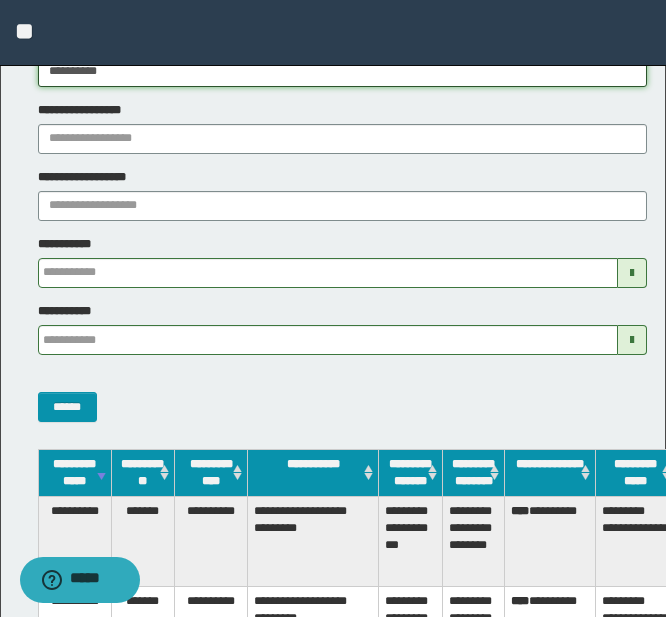 drag, startPoint x: 134, startPoint y: 76, endPoint x: 11, endPoint y: 74, distance: 123.01626 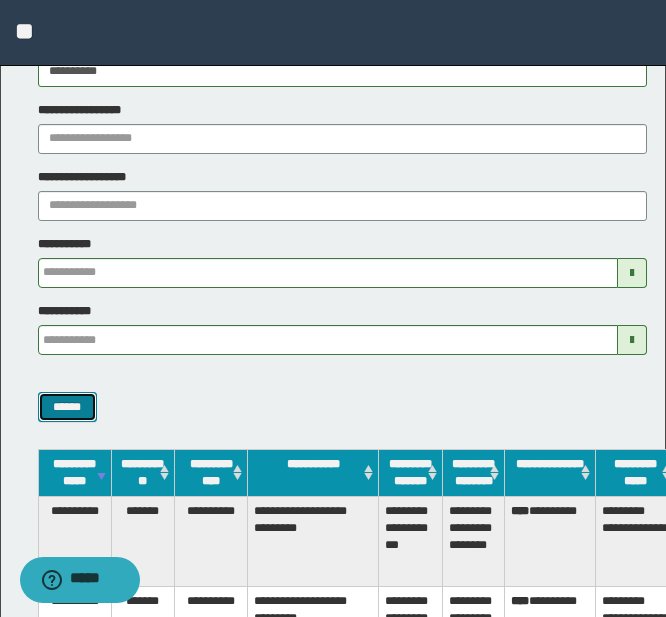 drag, startPoint x: 71, startPoint y: 392, endPoint x: 92, endPoint y: 403, distance: 23.70654 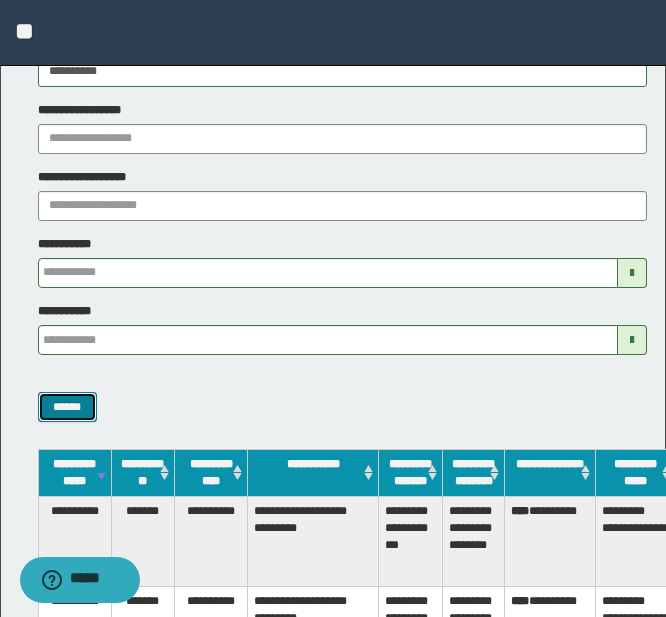 click on "******" at bounding box center (67, 407) 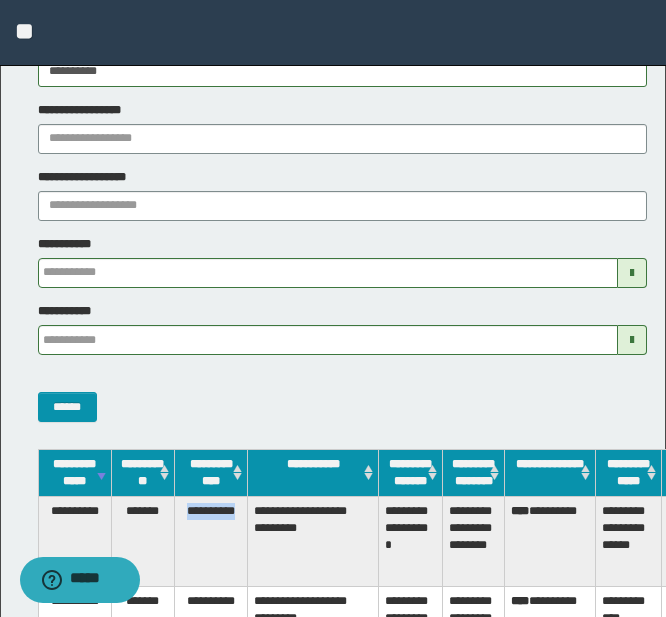 drag, startPoint x: 243, startPoint y: 526, endPoint x: 182, endPoint y: 528, distance: 61.03278 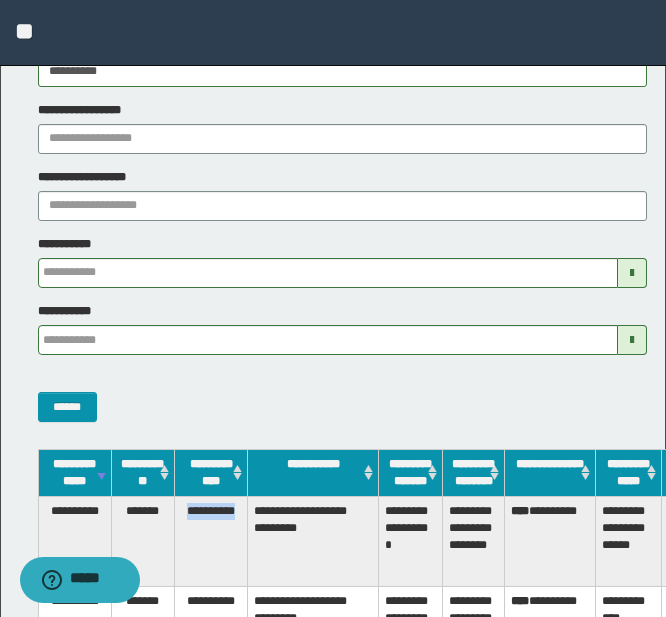 click on "**********" at bounding box center (211, 541) 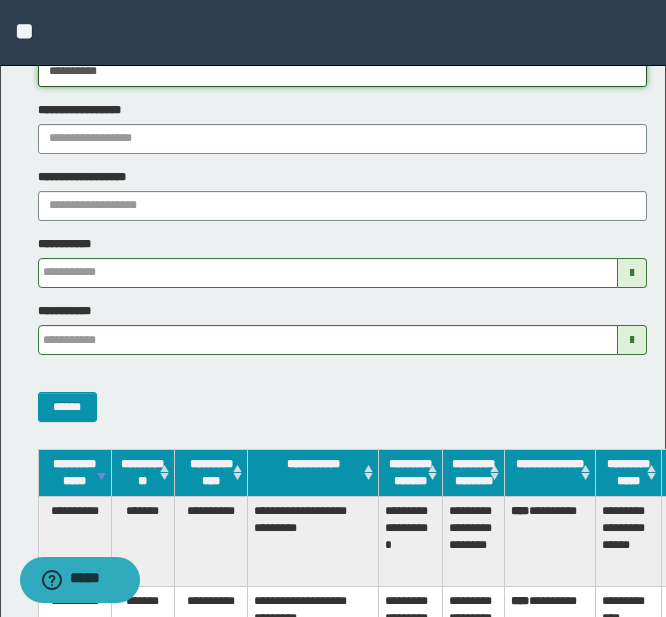 drag, startPoint x: 133, startPoint y: 75, endPoint x: -19, endPoint y: 67, distance: 152.21039 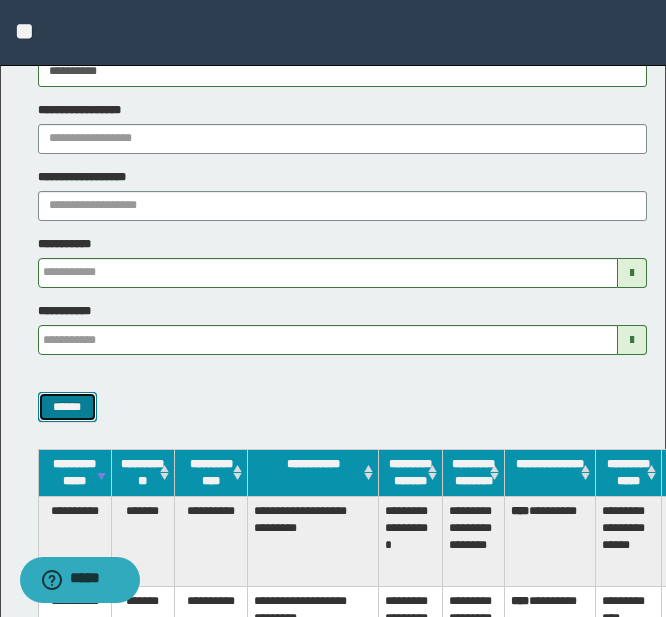 drag, startPoint x: 80, startPoint y: 396, endPoint x: 95, endPoint y: 398, distance: 15.132746 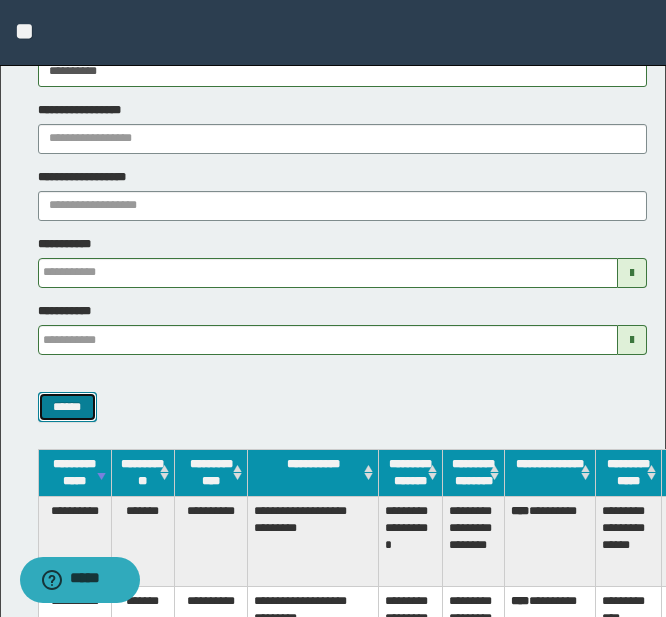 click on "******" at bounding box center (67, 407) 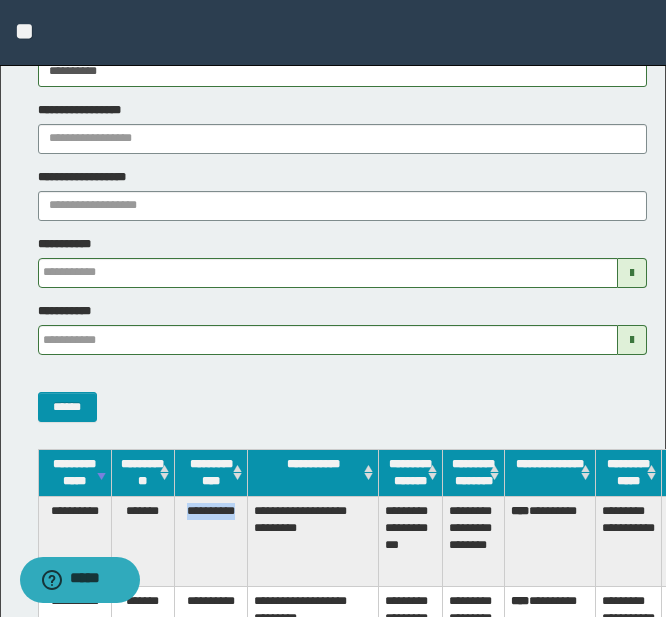 drag, startPoint x: 241, startPoint y: 529, endPoint x: 183, endPoint y: 530, distance: 58.00862 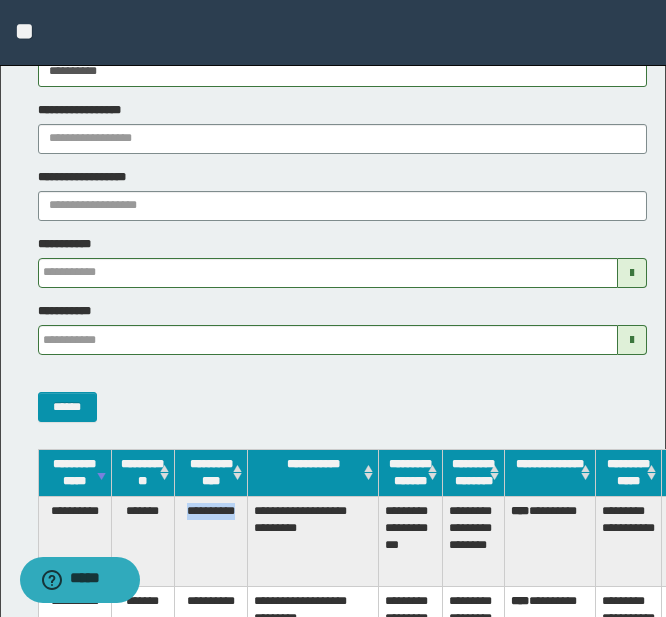 click on "**********" at bounding box center (211, 541) 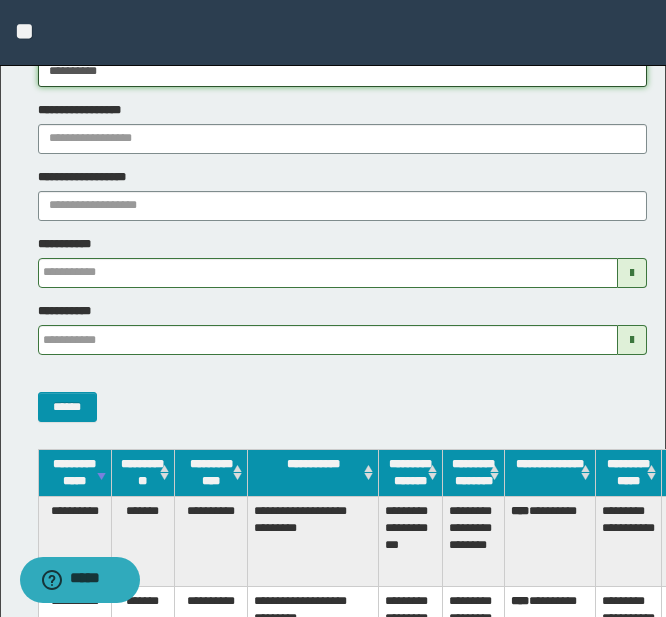drag, startPoint x: 130, startPoint y: 80, endPoint x: 9, endPoint y: 73, distance: 121.20231 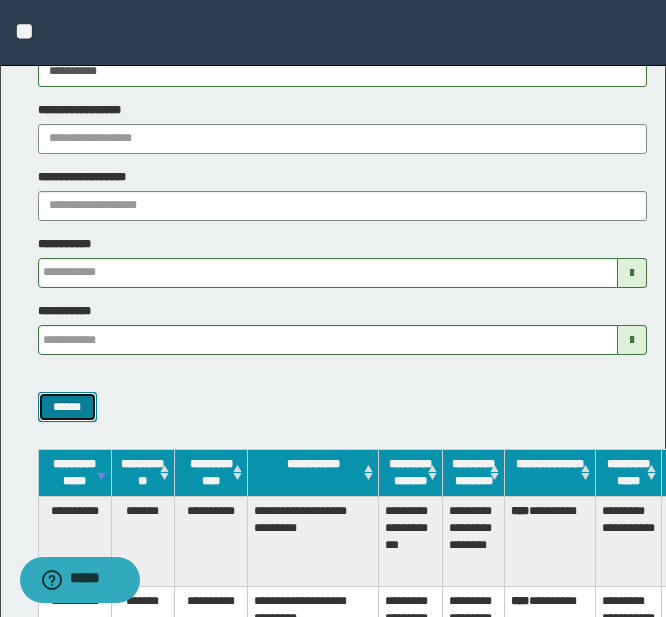 click on "******" at bounding box center [67, 407] 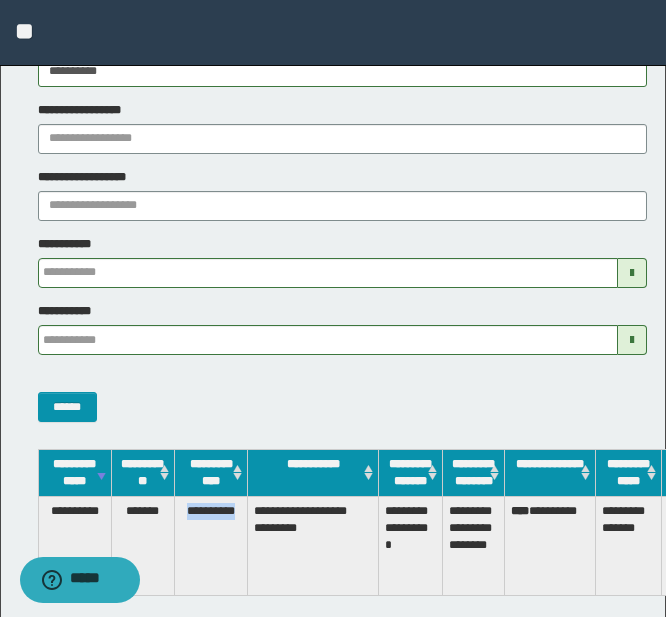 drag, startPoint x: 240, startPoint y: 530, endPoint x: 177, endPoint y: 529, distance: 63.007935 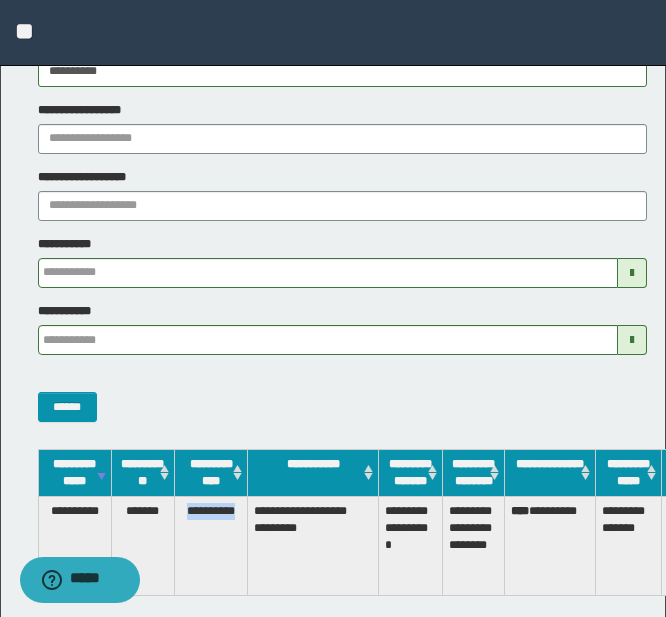 click on "**********" at bounding box center (211, 545) 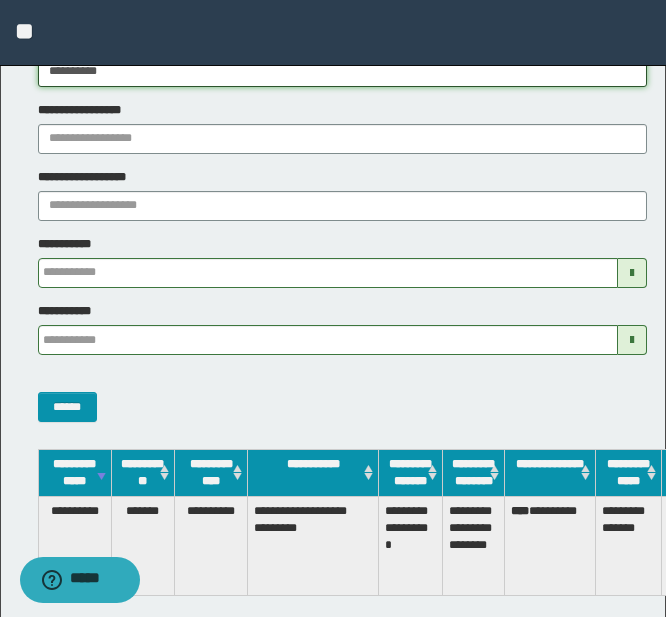 drag, startPoint x: 136, startPoint y: 74, endPoint x: -55, endPoint y: 74, distance: 191 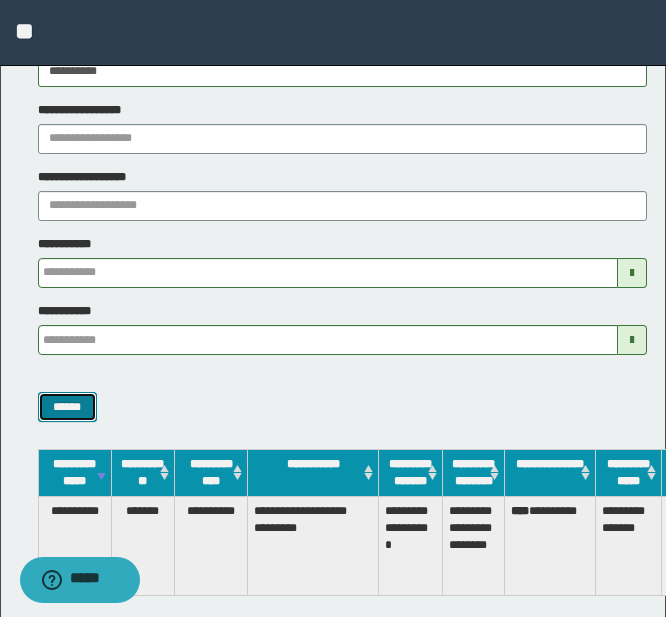 click on "******" at bounding box center (67, 407) 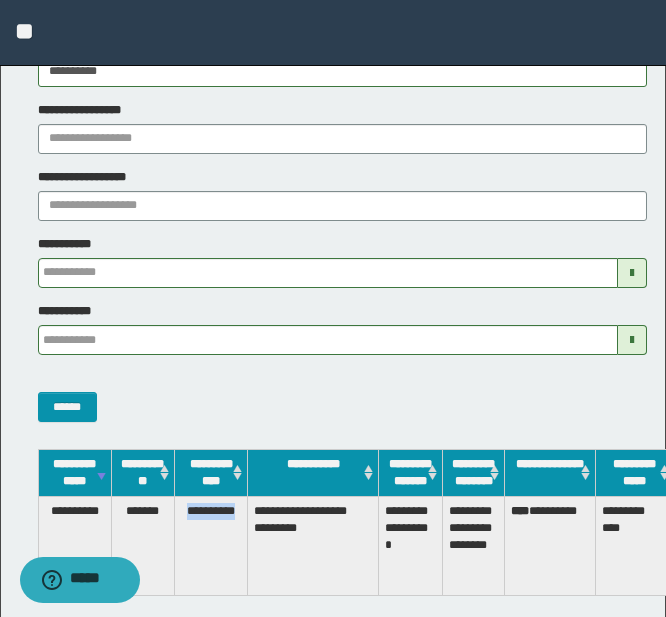 drag, startPoint x: 239, startPoint y: 529, endPoint x: 170, endPoint y: 531, distance: 69.02898 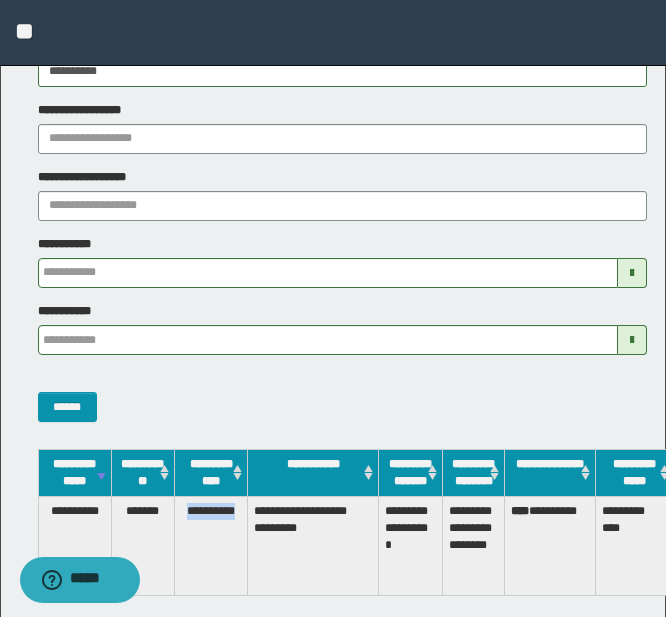 click on "**********" at bounding box center (382, 545) 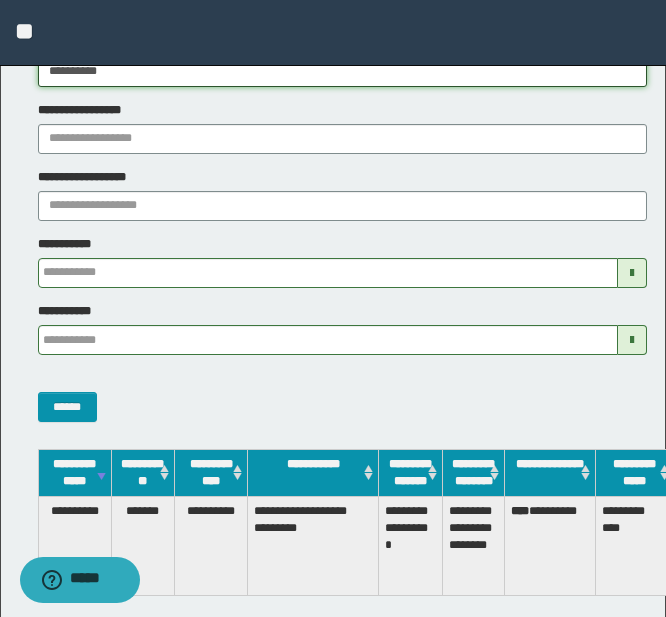 drag, startPoint x: 128, startPoint y: 74, endPoint x: -25, endPoint y: 69, distance: 153.08168 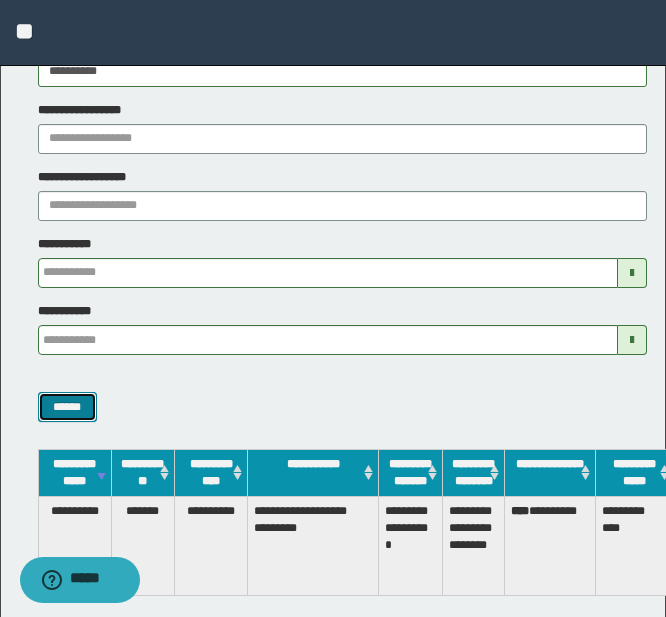 drag, startPoint x: 77, startPoint y: 410, endPoint x: 102, endPoint y: 394, distance: 29.681644 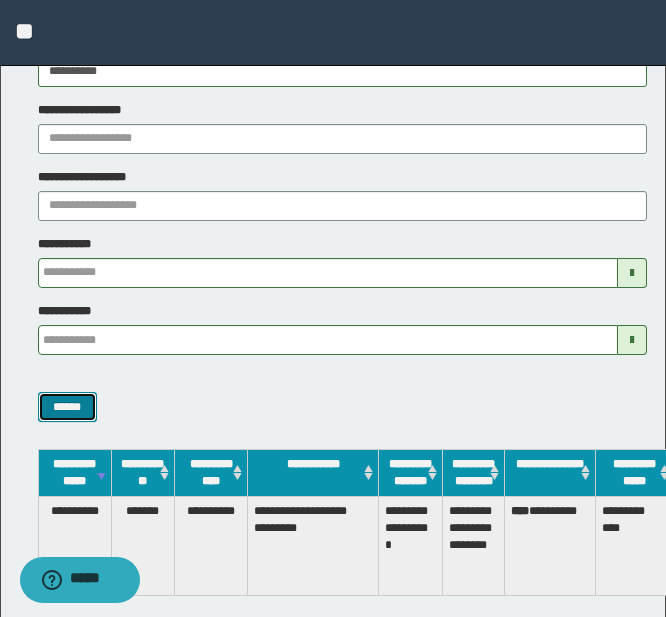 click on "******" at bounding box center [67, 407] 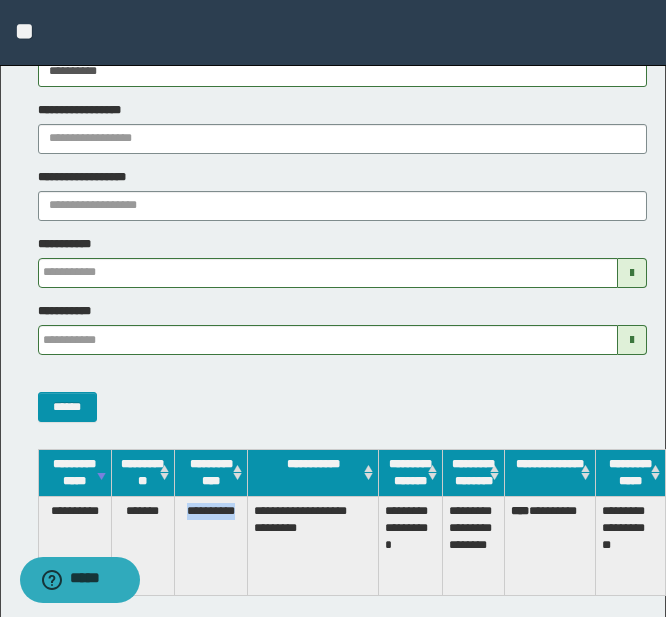 drag, startPoint x: 242, startPoint y: 527, endPoint x: 176, endPoint y: 524, distance: 66.068146 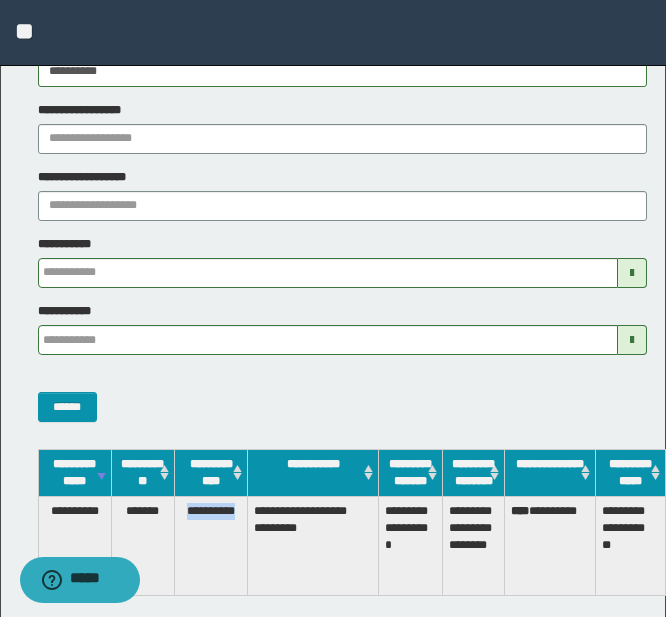 click on "**********" at bounding box center (211, 545) 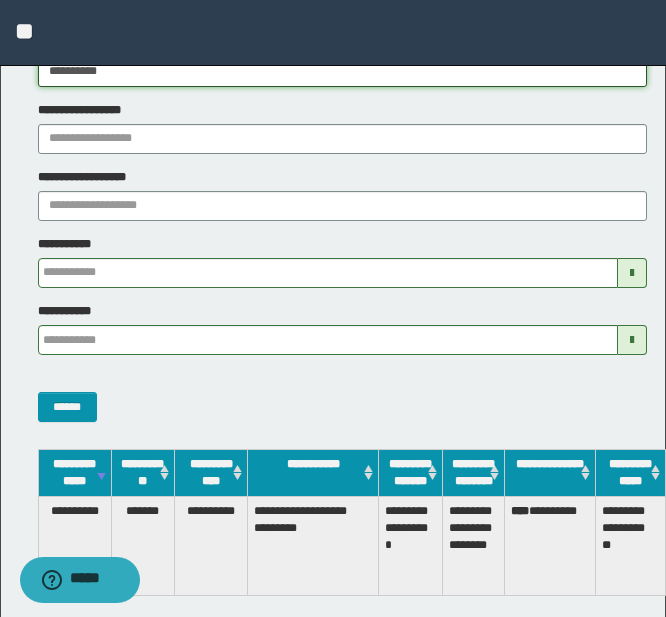 drag, startPoint x: 126, startPoint y: 72, endPoint x: -17, endPoint y: 70, distance: 143.01399 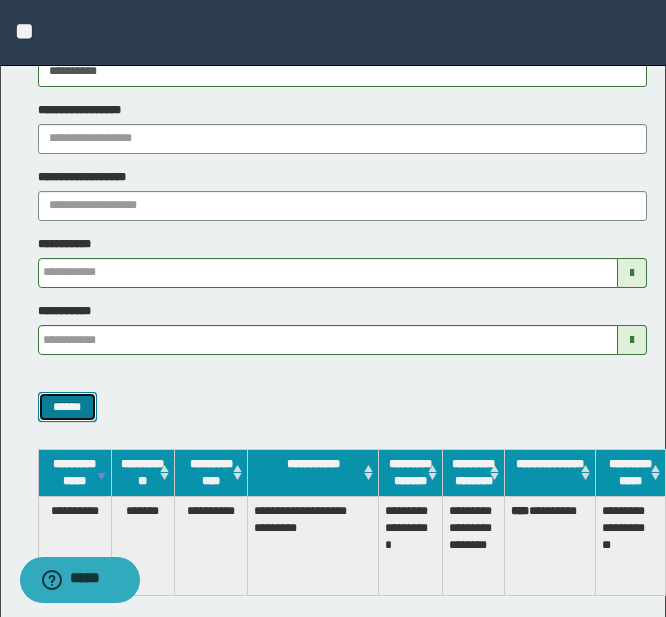 click on "******" at bounding box center (67, 407) 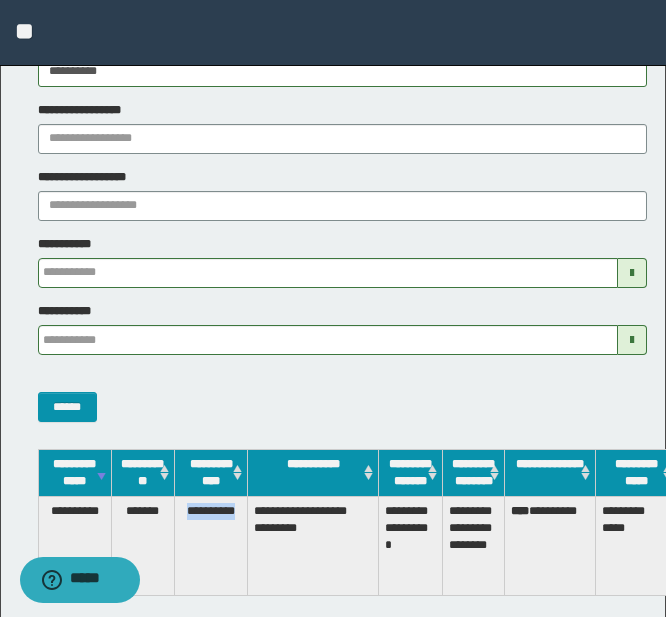 drag, startPoint x: 240, startPoint y: 532, endPoint x: 182, endPoint y: 531, distance: 58.00862 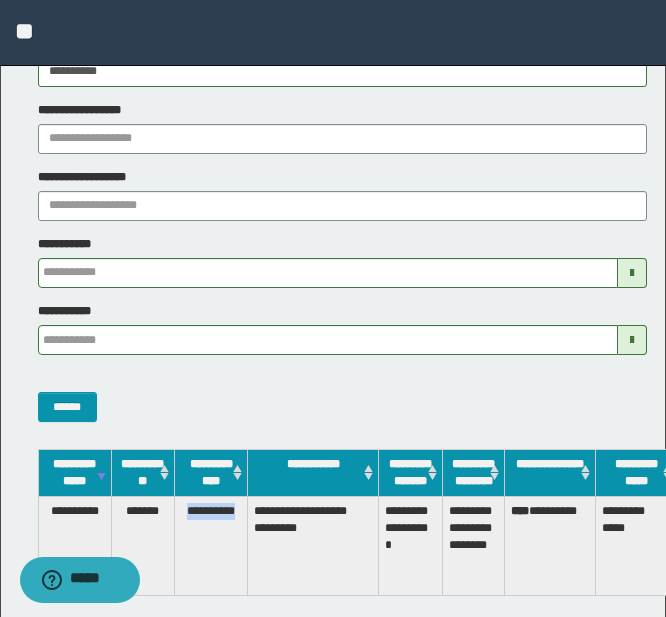 click on "**********" at bounding box center (211, 545) 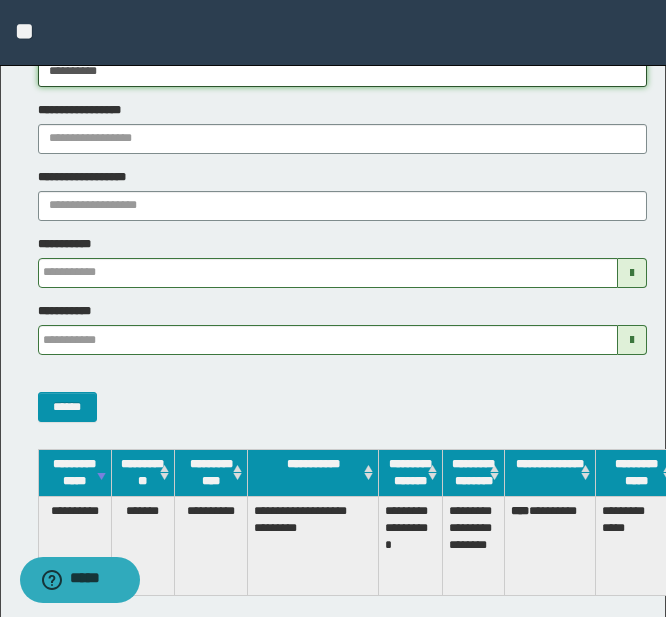 drag, startPoint x: 78, startPoint y: 69, endPoint x: -60, endPoint y: 67, distance: 138.0145 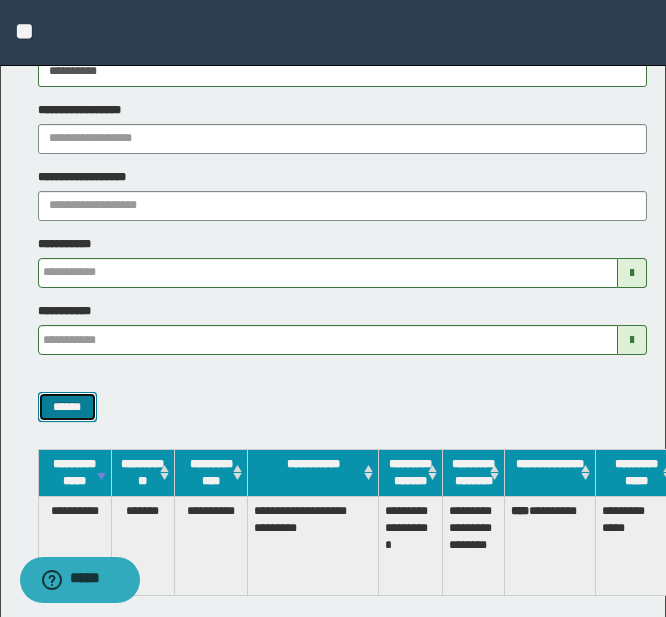 click on "******" at bounding box center (67, 407) 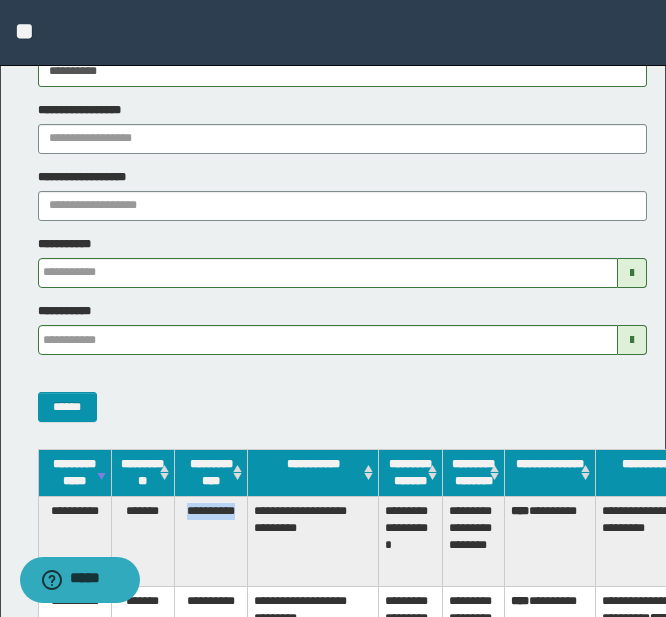 drag, startPoint x: 242, startPoint y: 530, endPoint x: 184, endPoint y: 536, distance: 58.30952 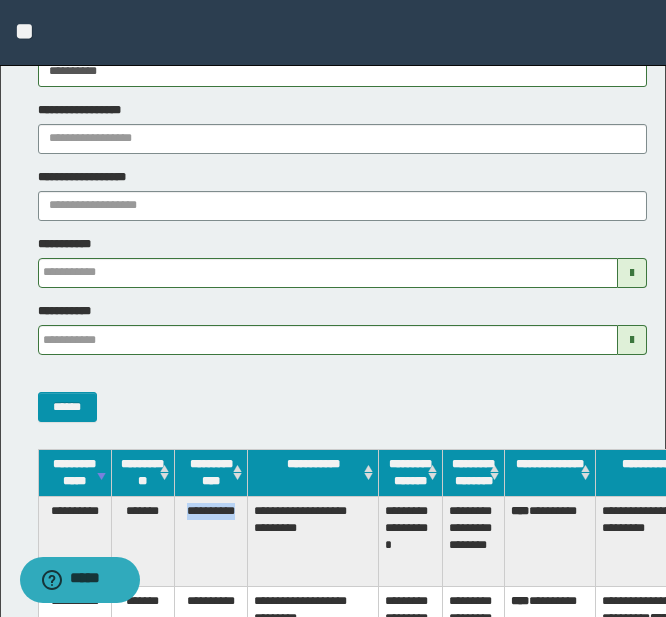 click on "**********" at bounding box center (211, 541) 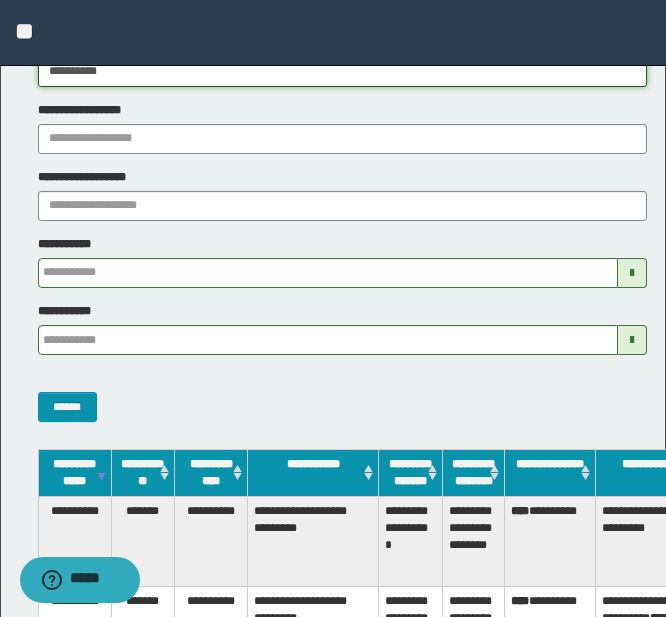 drag, startPoint x: 118, startPoint y: 76, endPoint x: -16, endPoint y: 74, distance: 134.01492 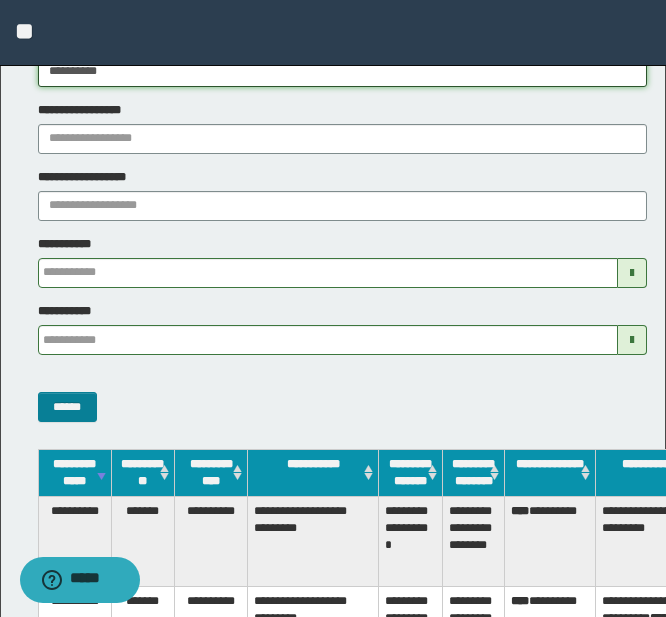 type on "**********" 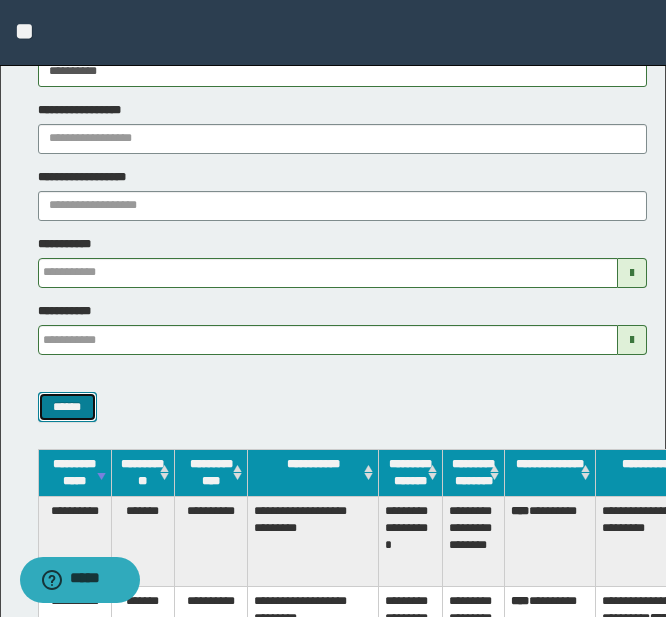 click on "******" at bounding box center [67, 407] 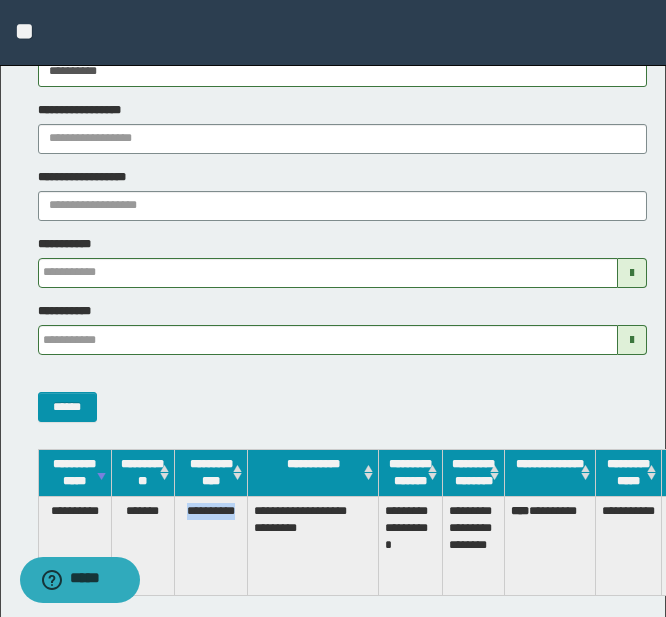 drag, startPoint x: 242, startPoint y: 529, endPoint x: 174, endPoint y: 533, distance: 68.117546 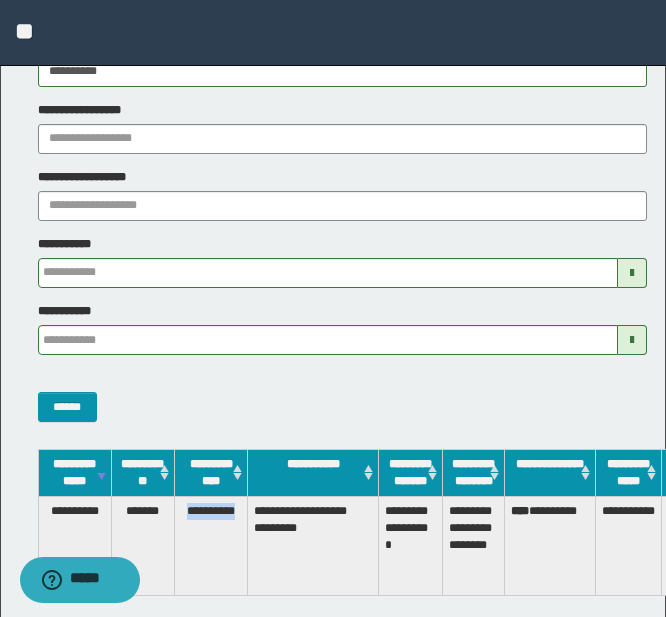 click on "**********" at bounding box center [211, 545] 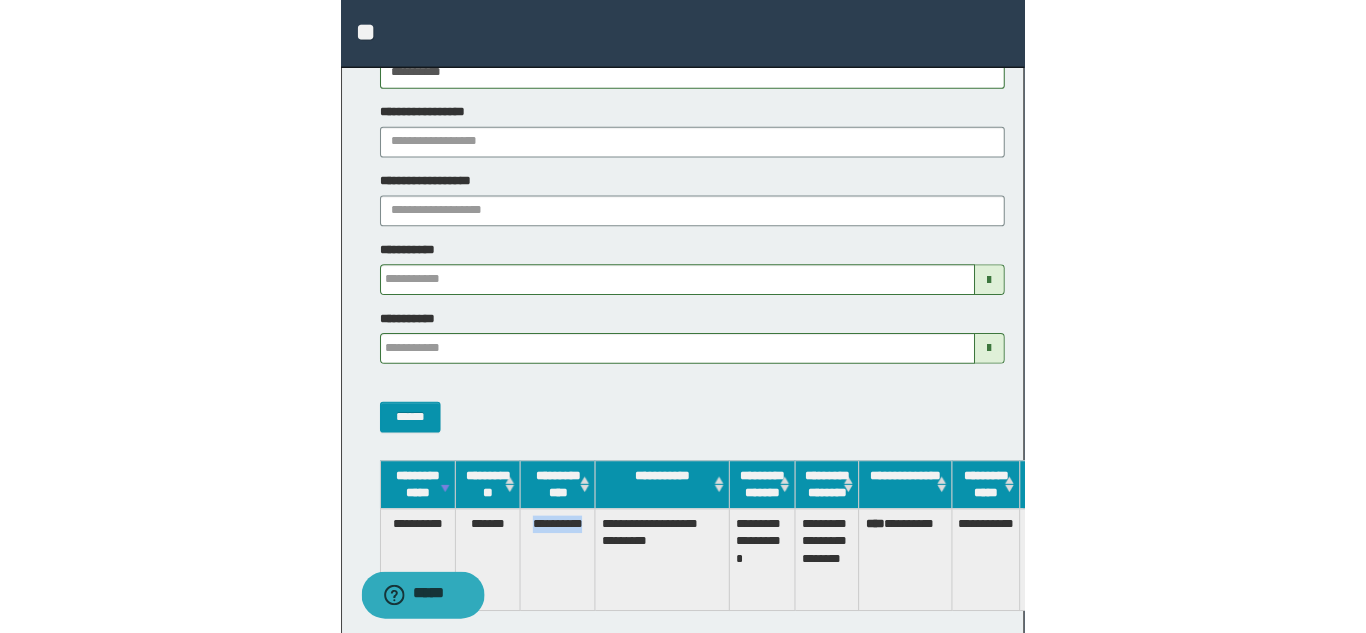 scroll, scrollTop: 0, scrollLeft: 0, axis: both 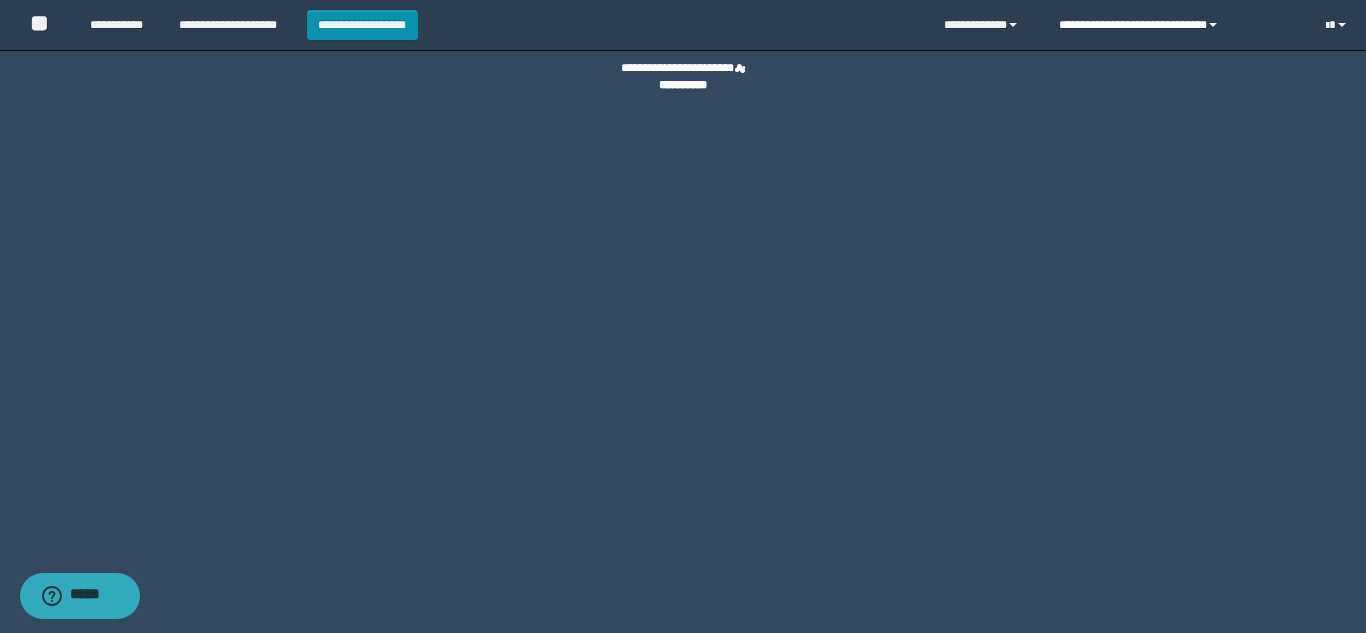 click on "**********" at bounding box center (1177, 25) 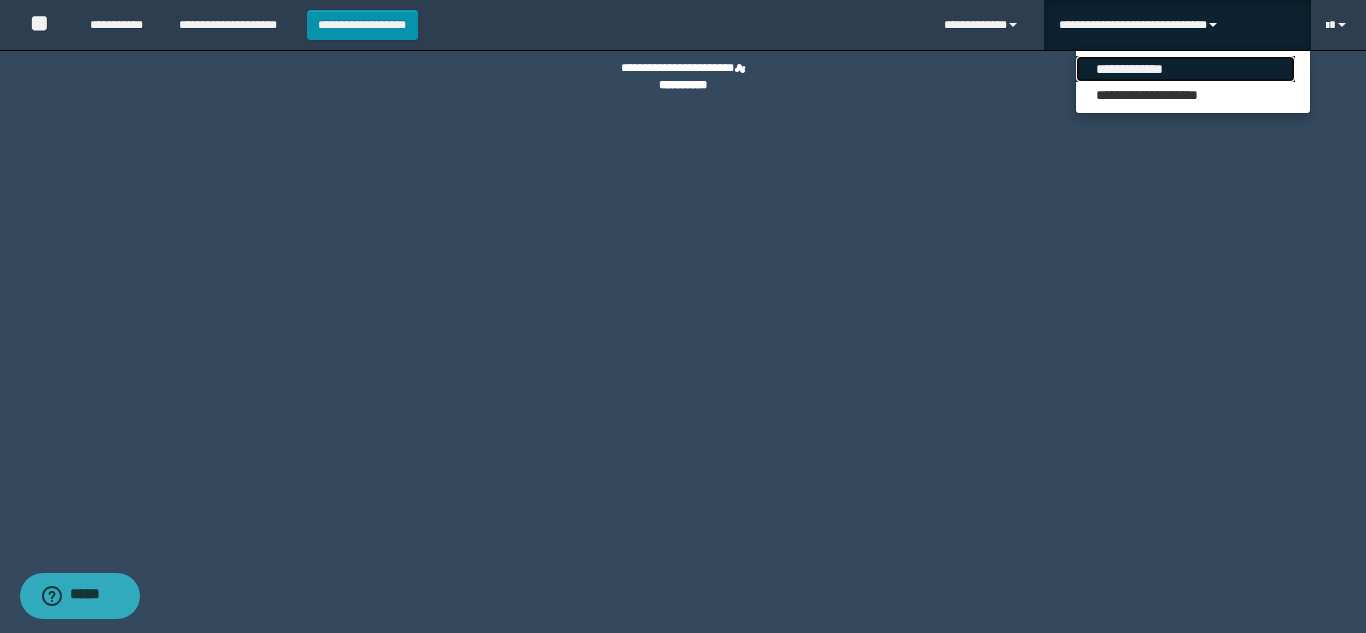 click on "**********" at bounding box center [1185, 69] 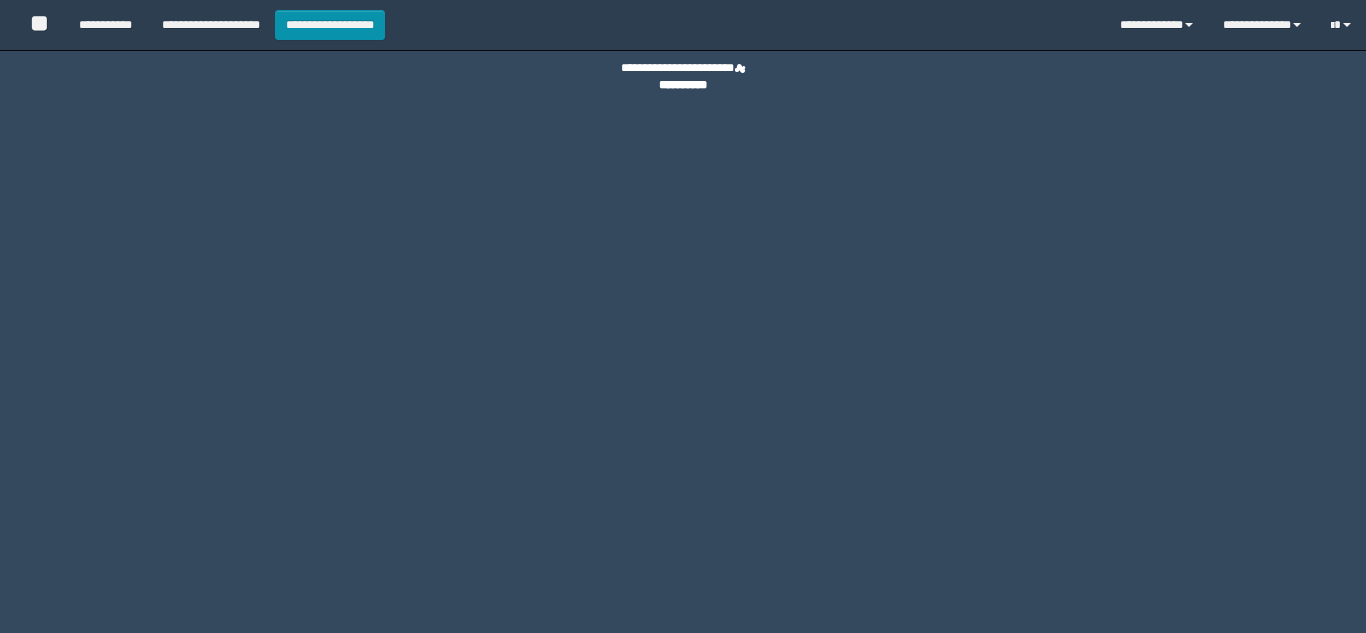 scroll, scrollTop: 0, scrollLeft: 0, axis: both 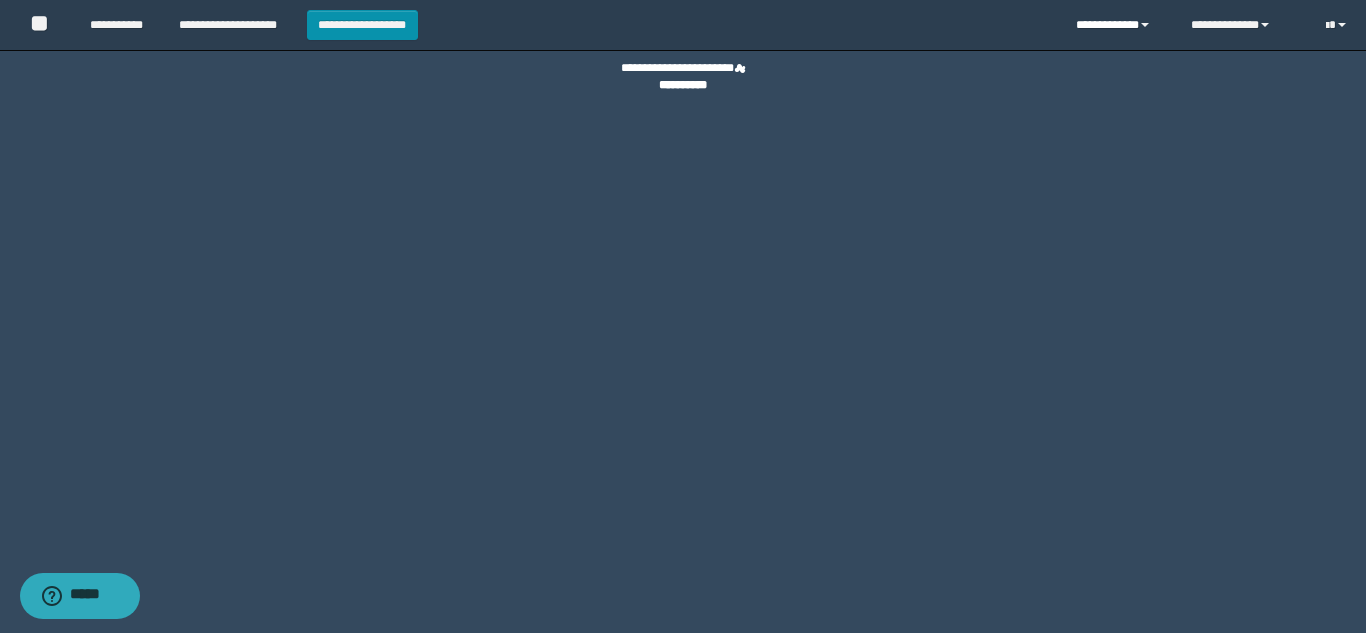 click on "**********" at bounding box center (1118, 25) 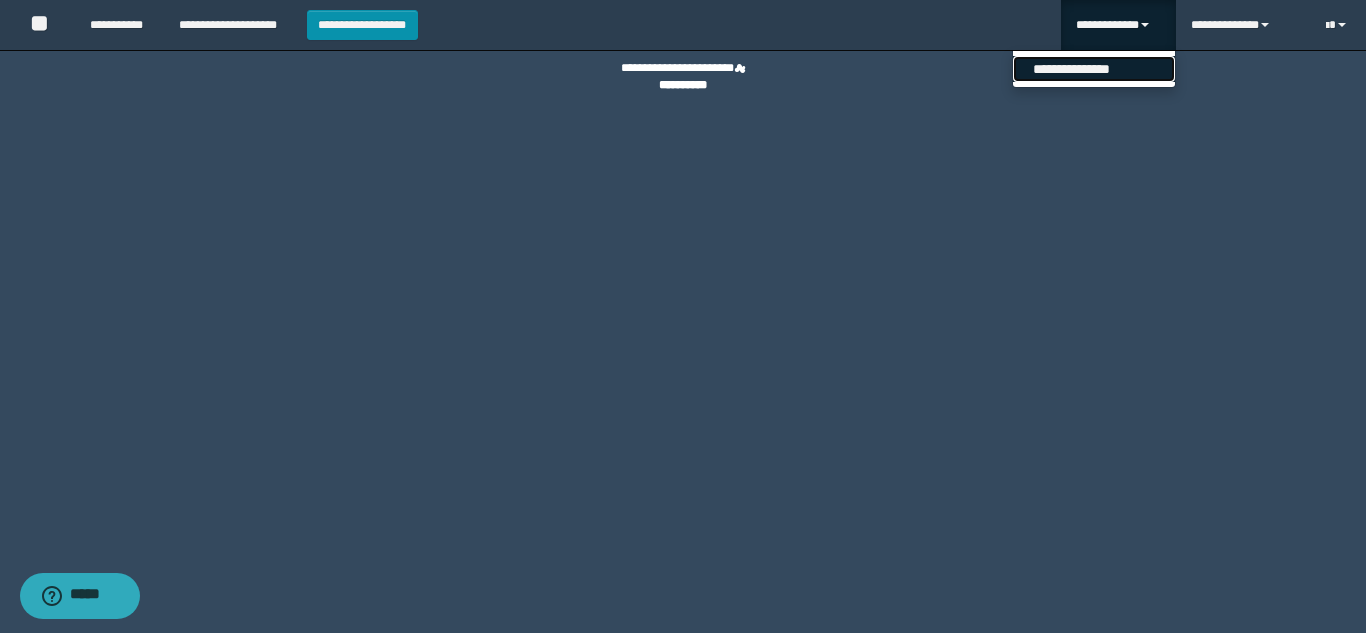 click on "**********" at bounding box center (1094, 69) 